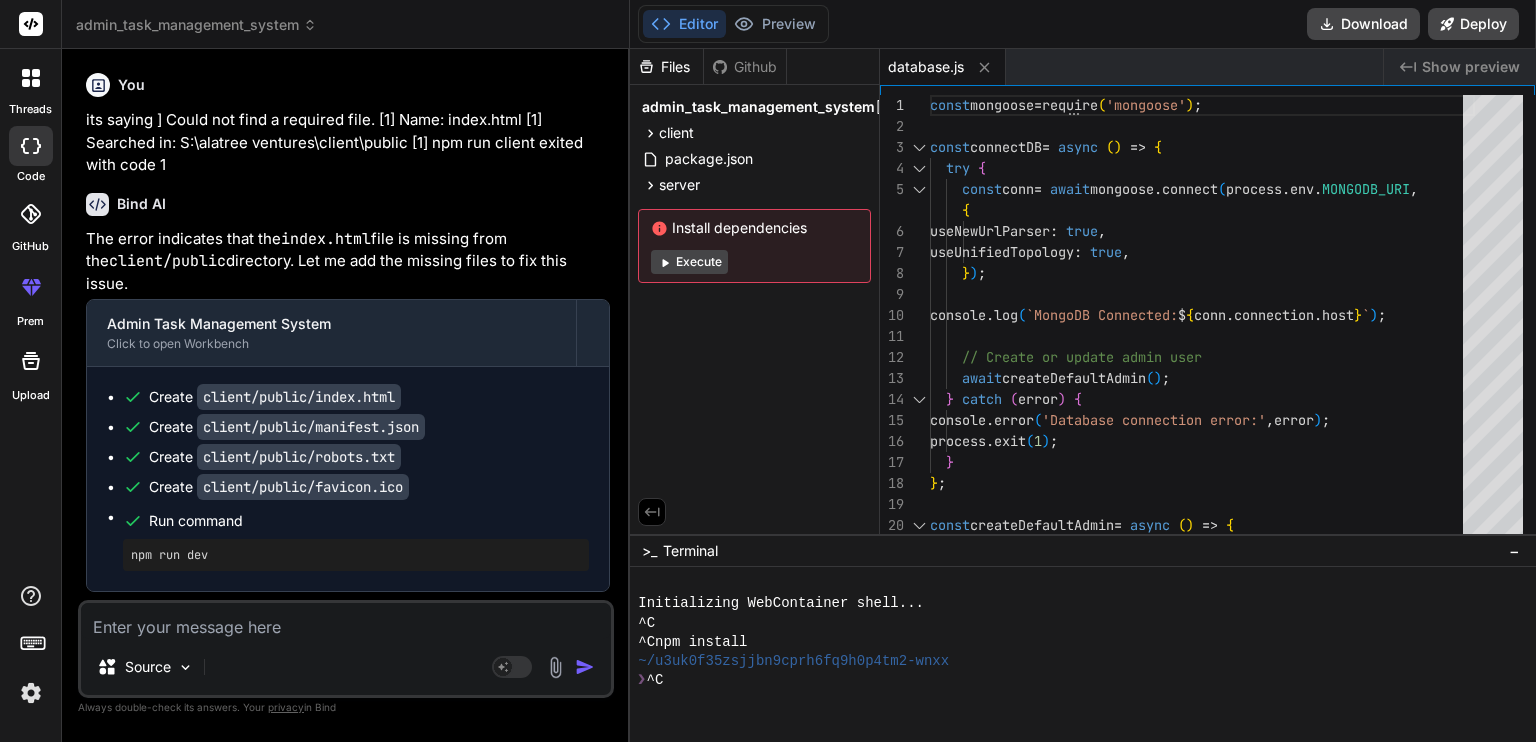 scroll, scrollTop: 0, scrollLeft: 0, axis: both 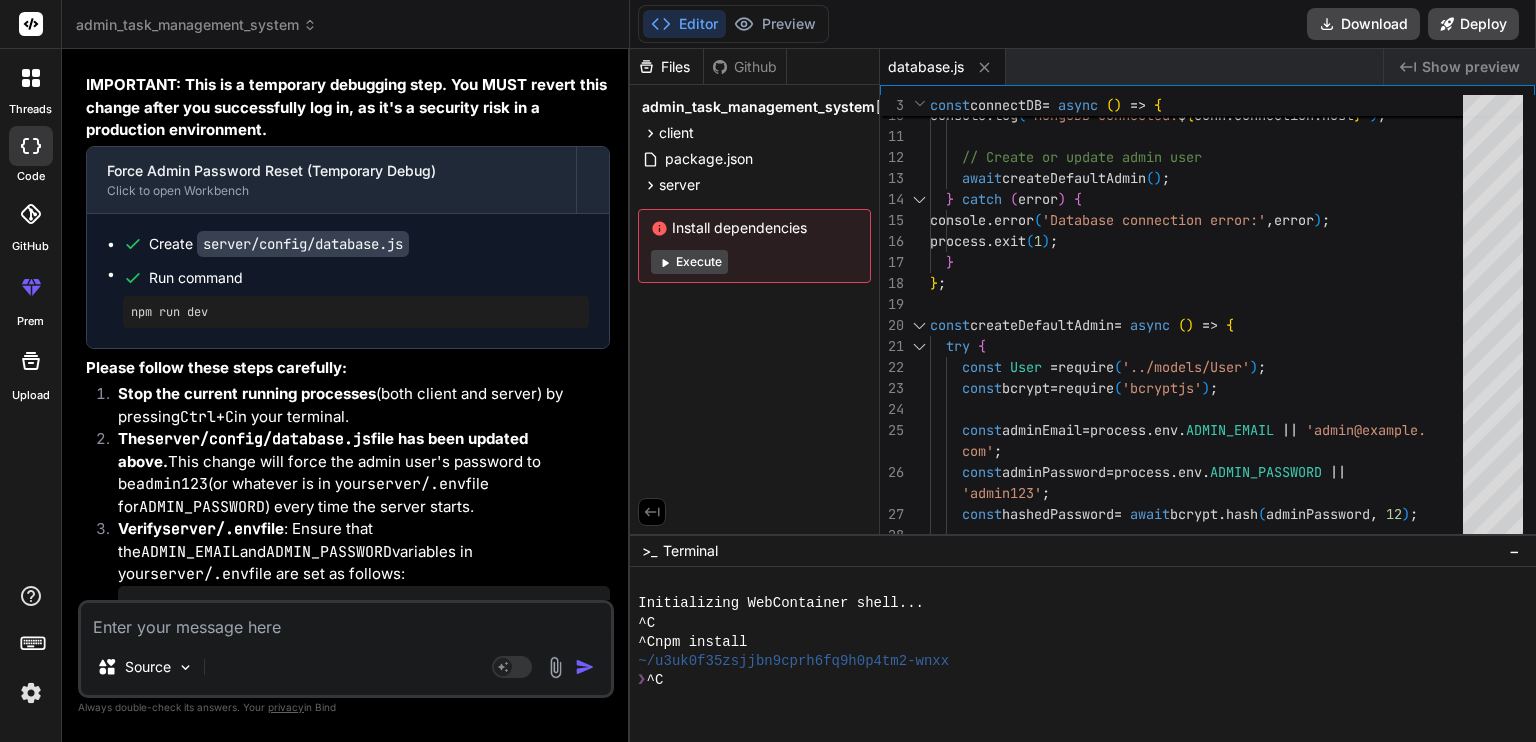 type 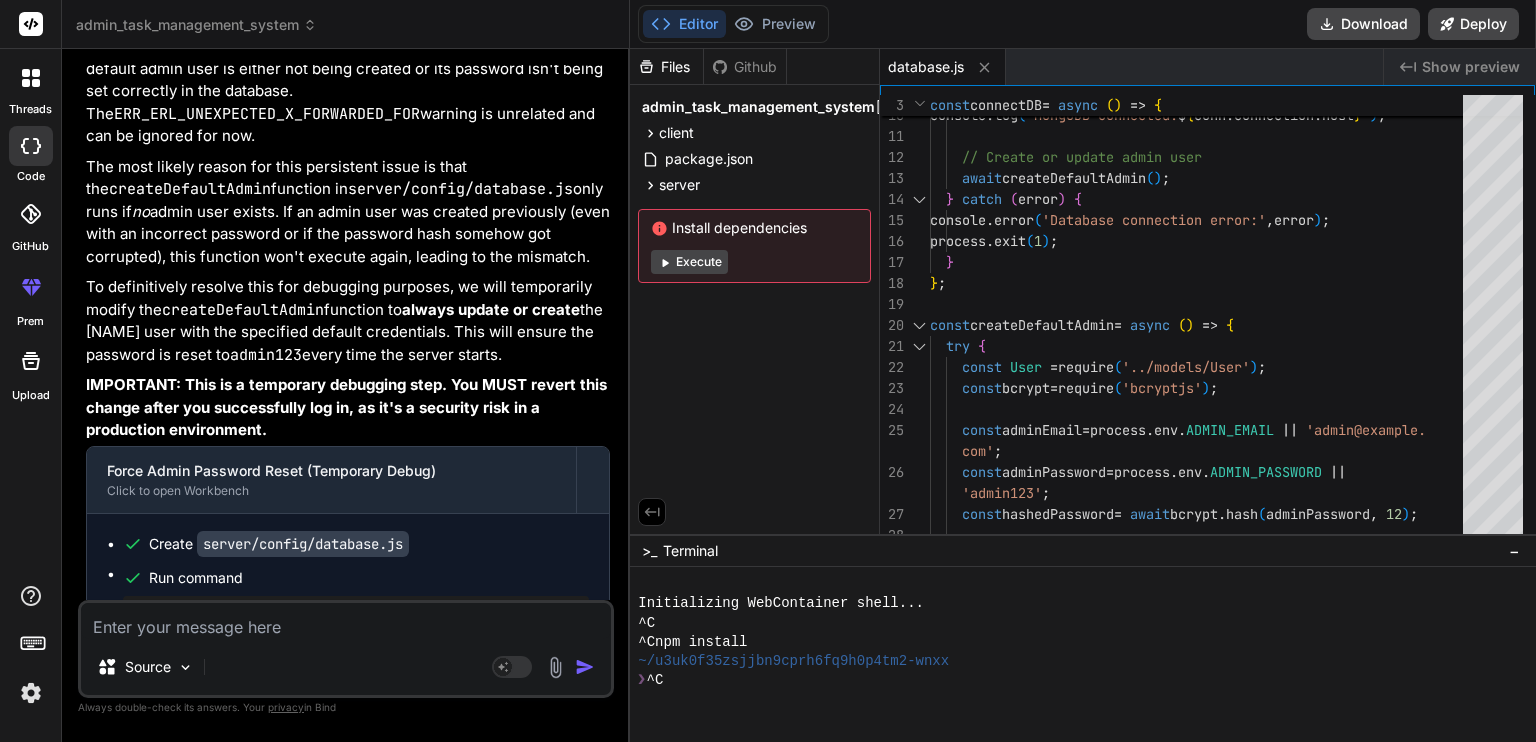 click on "server/config/database.js" at bounding box center [303, 544] 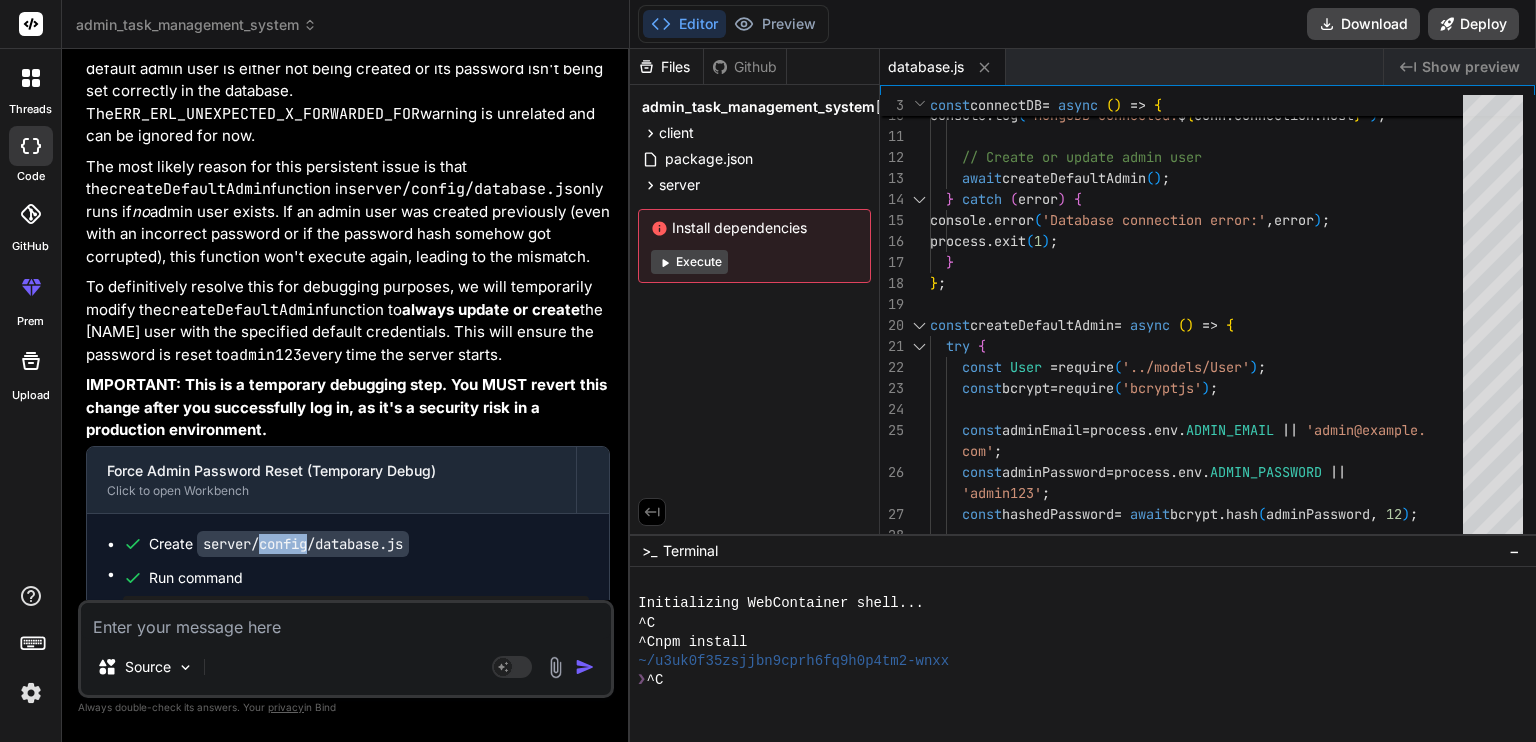 click on "server/config/database.js" at bounding box center (303, 544) 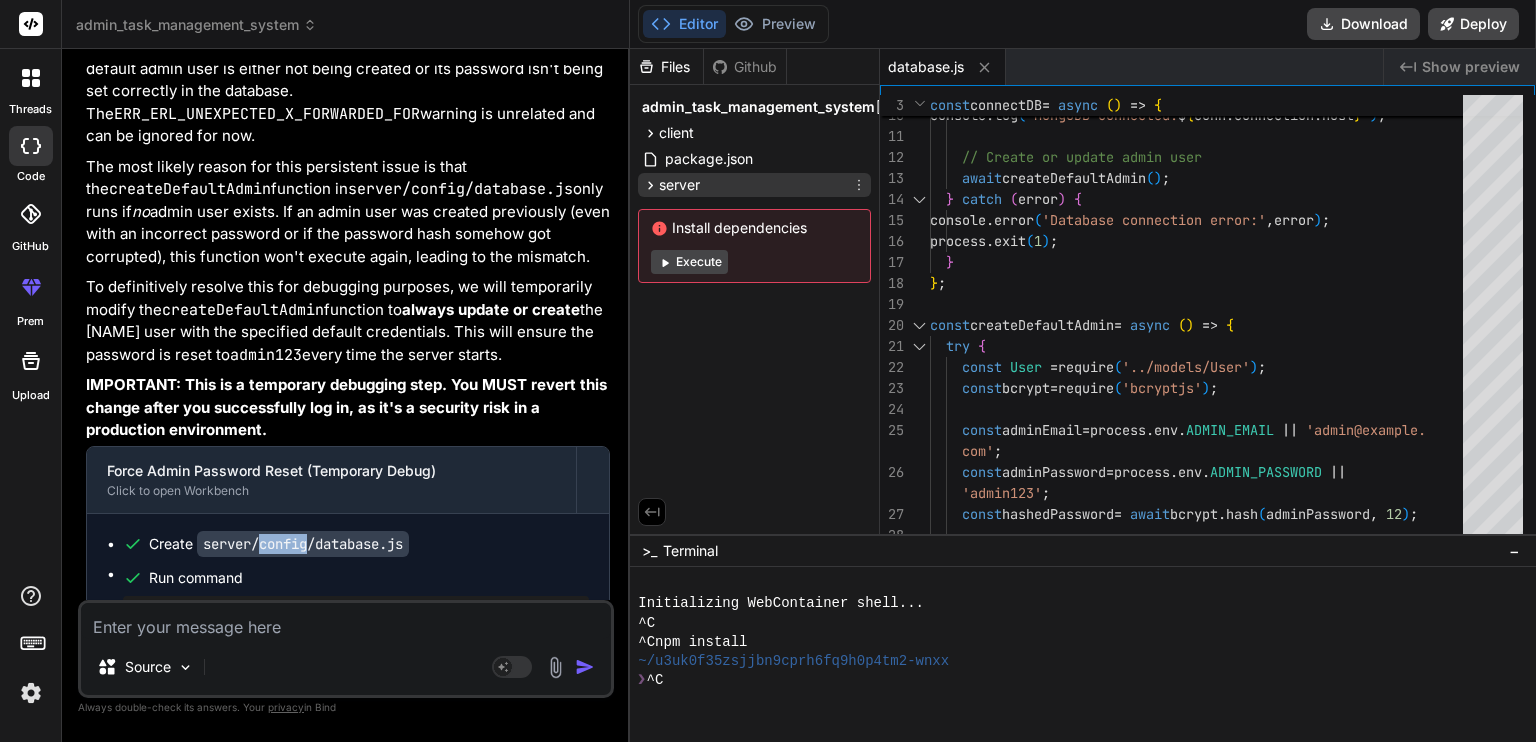 click on "server" at bounding box center [679, 185] 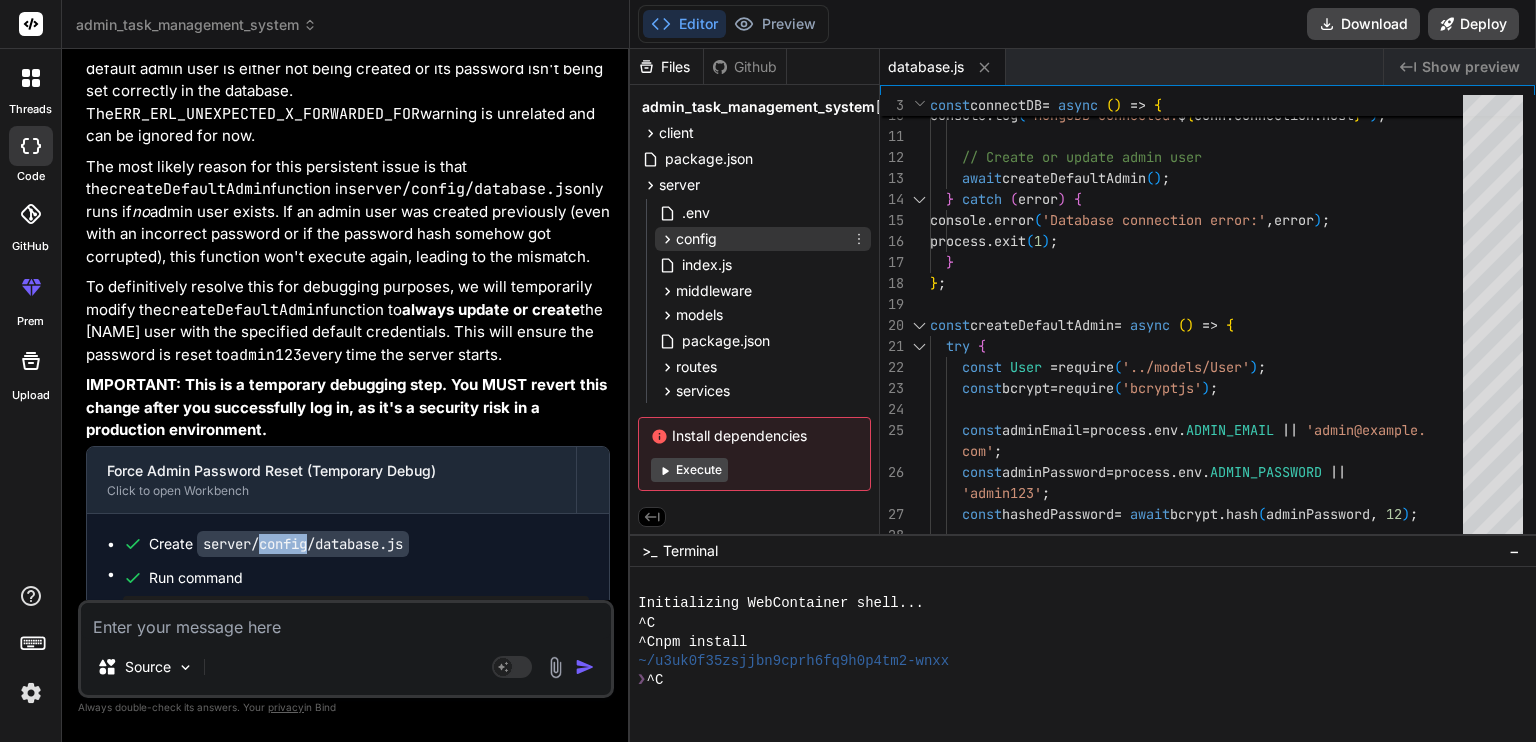 click on "config" at bounding box center [763, 239] 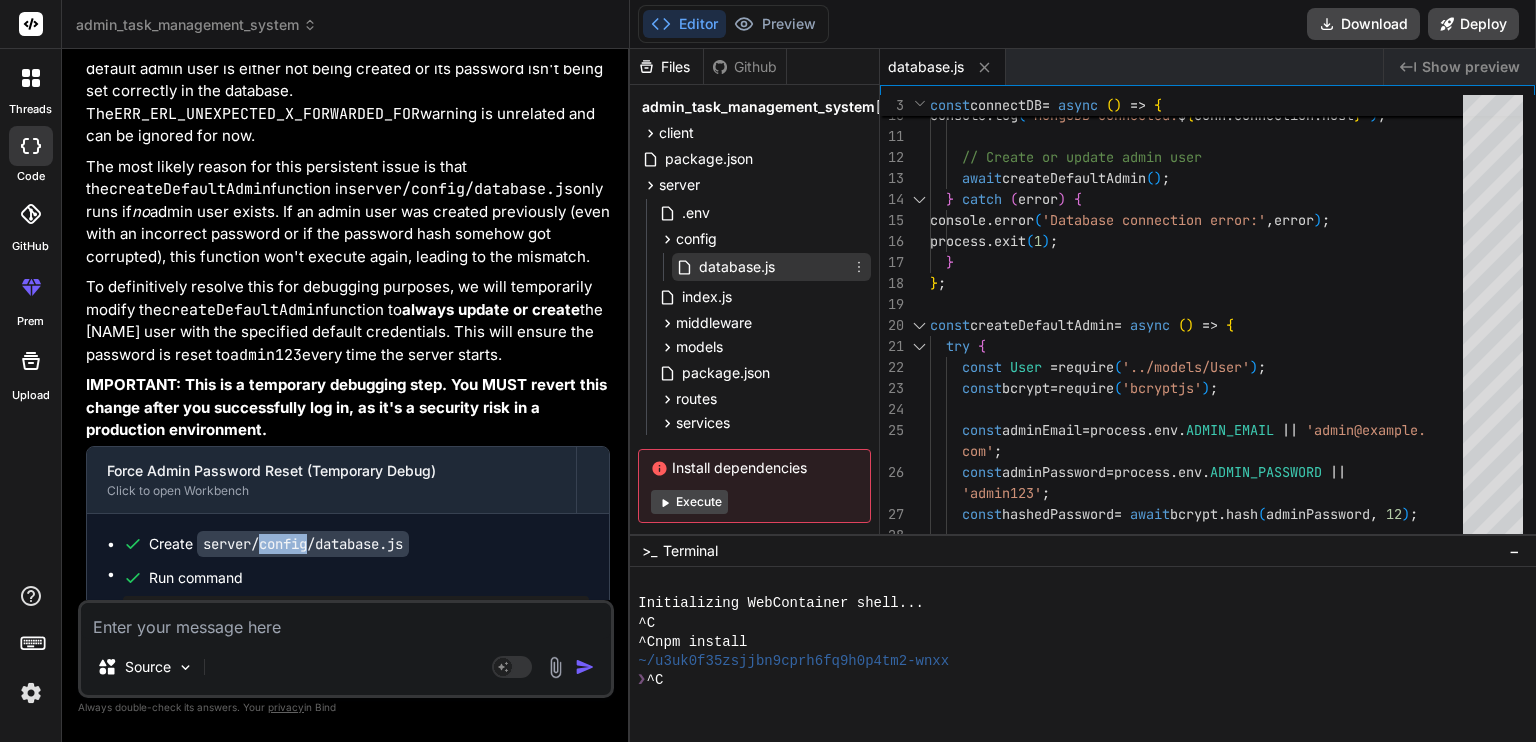 click on "database.js" at bounding box center [737, 267] 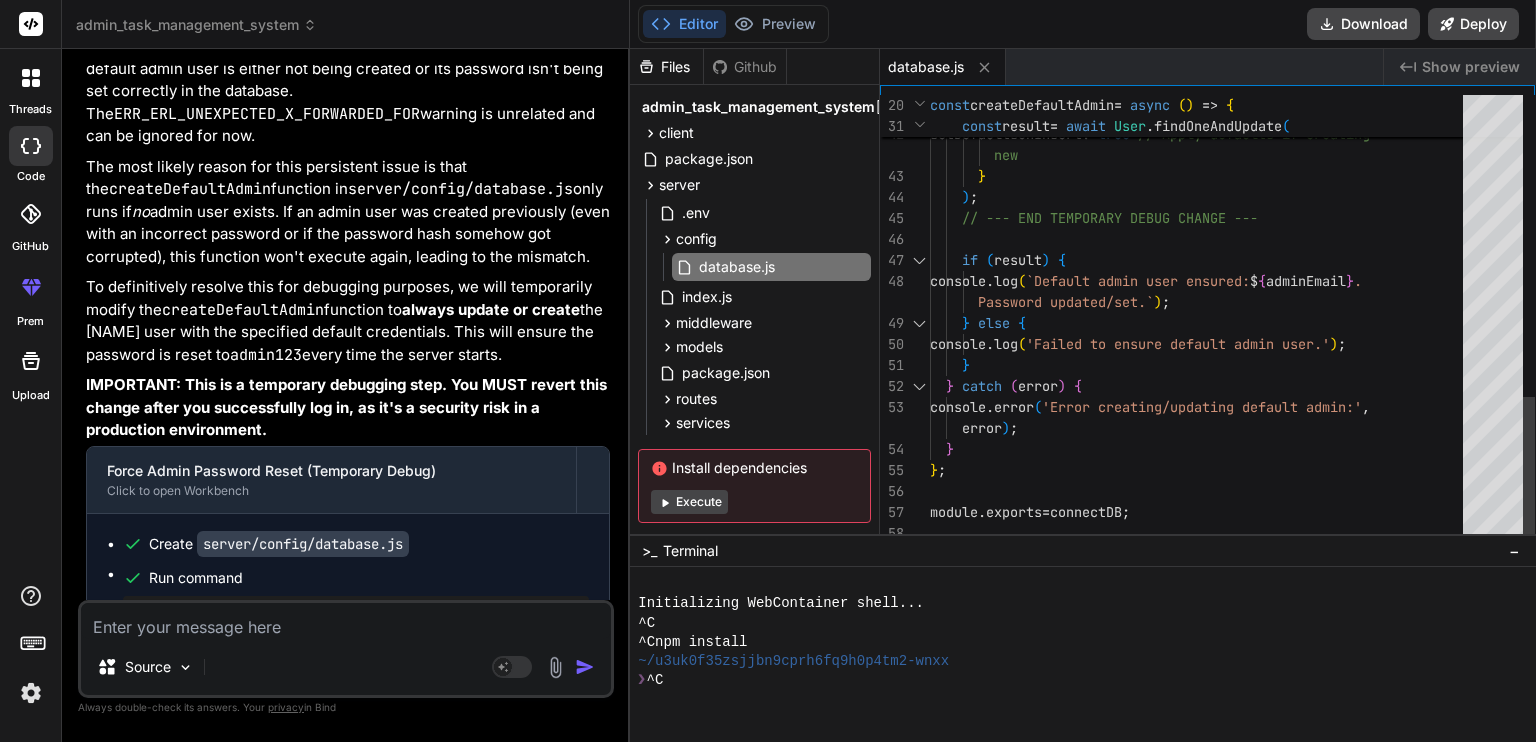 click on "upsert :   true ,   // Create if not found          new :   true ,      // Return the updated document         setDefaultsOnInsert :   true   // Apply defaults if creating           new        }      ) ;      // --- END TEMPORARY DEBUG CHANGE ---      if   ( result )   {       console . log ( `Default admin user ensured:  $ { adminEmail } .         Password updated/set.` ) ;      }   else   {       console . log ( 'Failed to ensure default admin user.' ) ;      }    }   catch   ( error )   {     console . error ( 'Error creating/updating default admin:' ,        error ) ;    } } ; module . exports  =  connectDB ;" at bounding box center [1202, -139] 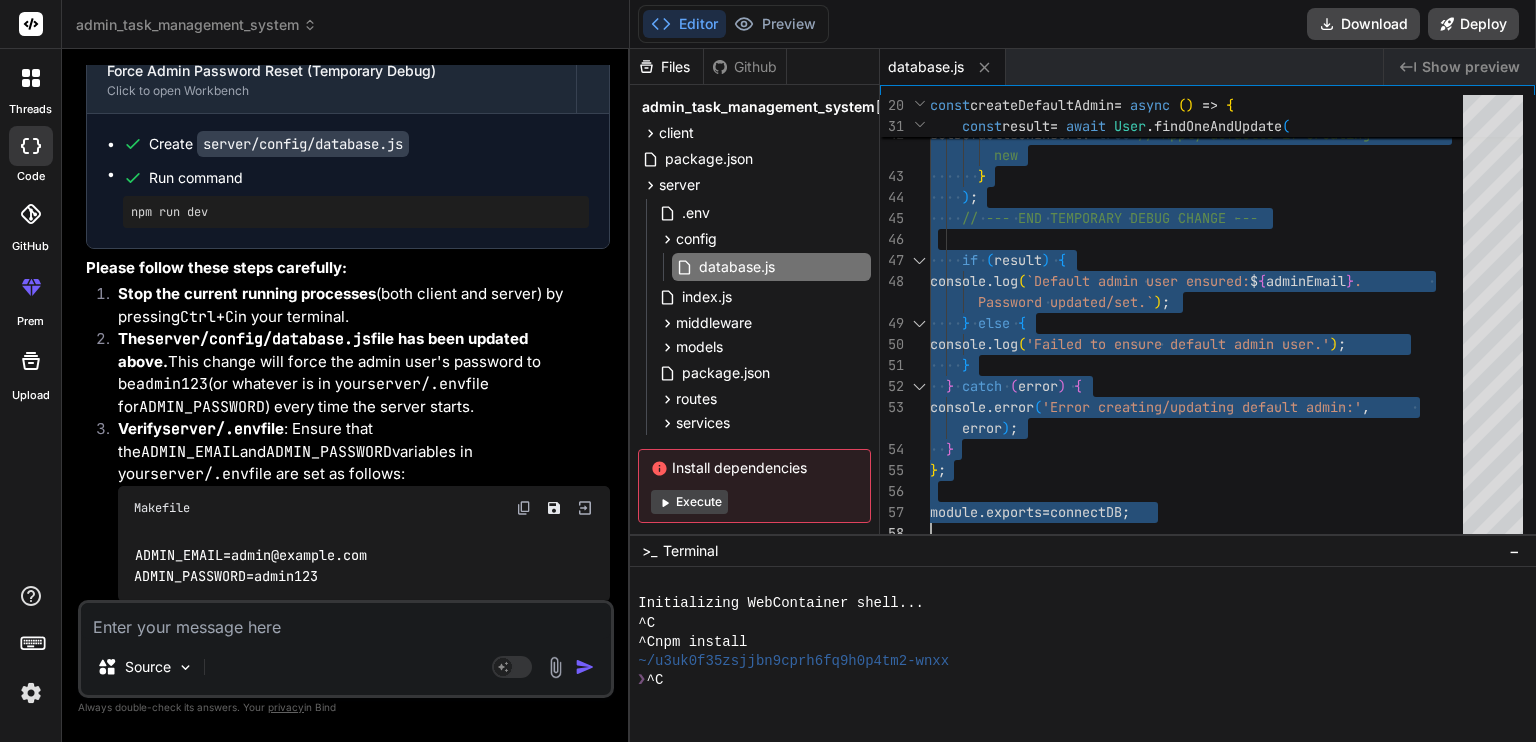 scroll, scrollTop: 8618, scrollLeft: 0, axis: vertical 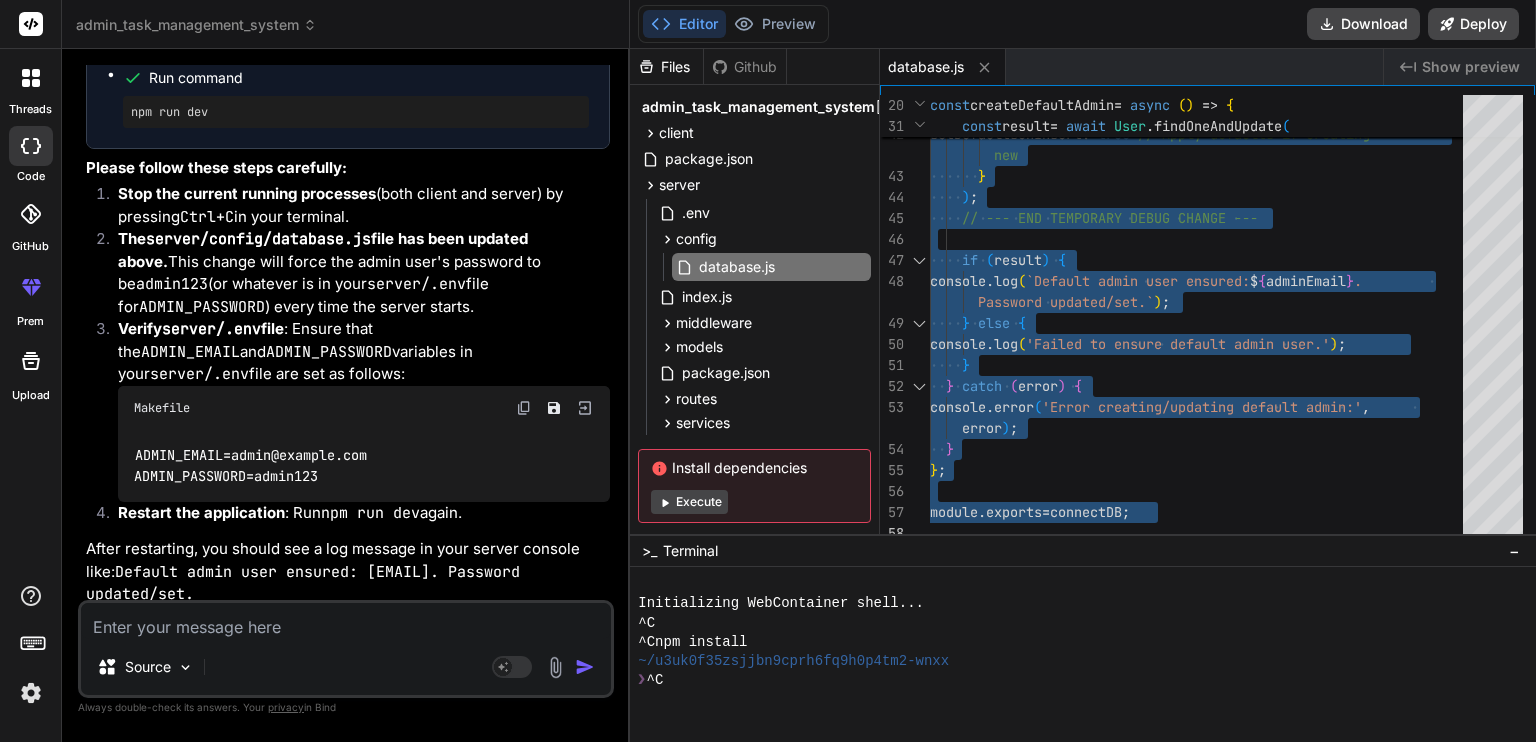 click on "Makefile" at bounding box center [364, 408] 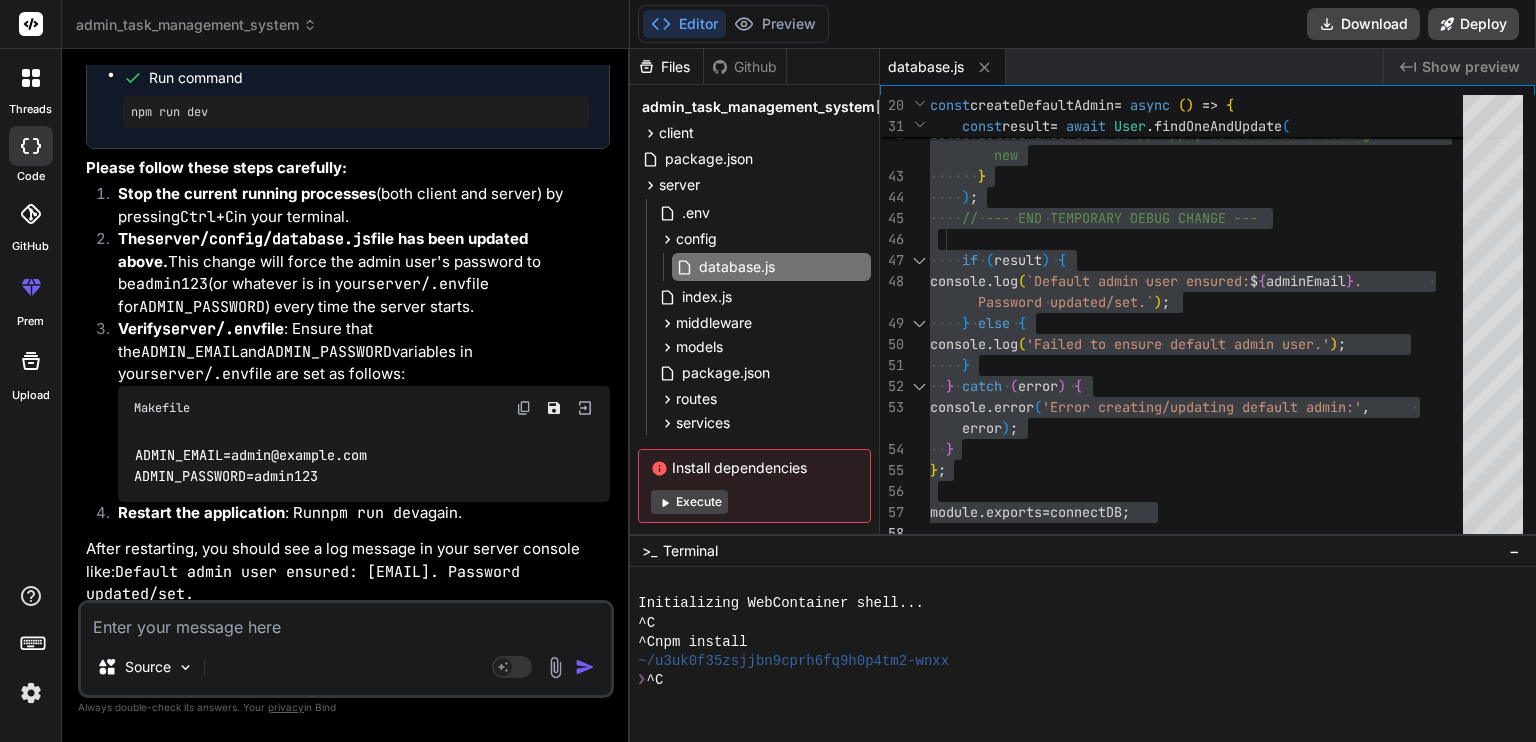 click on "Makefile" at bounding box center [364, 408] 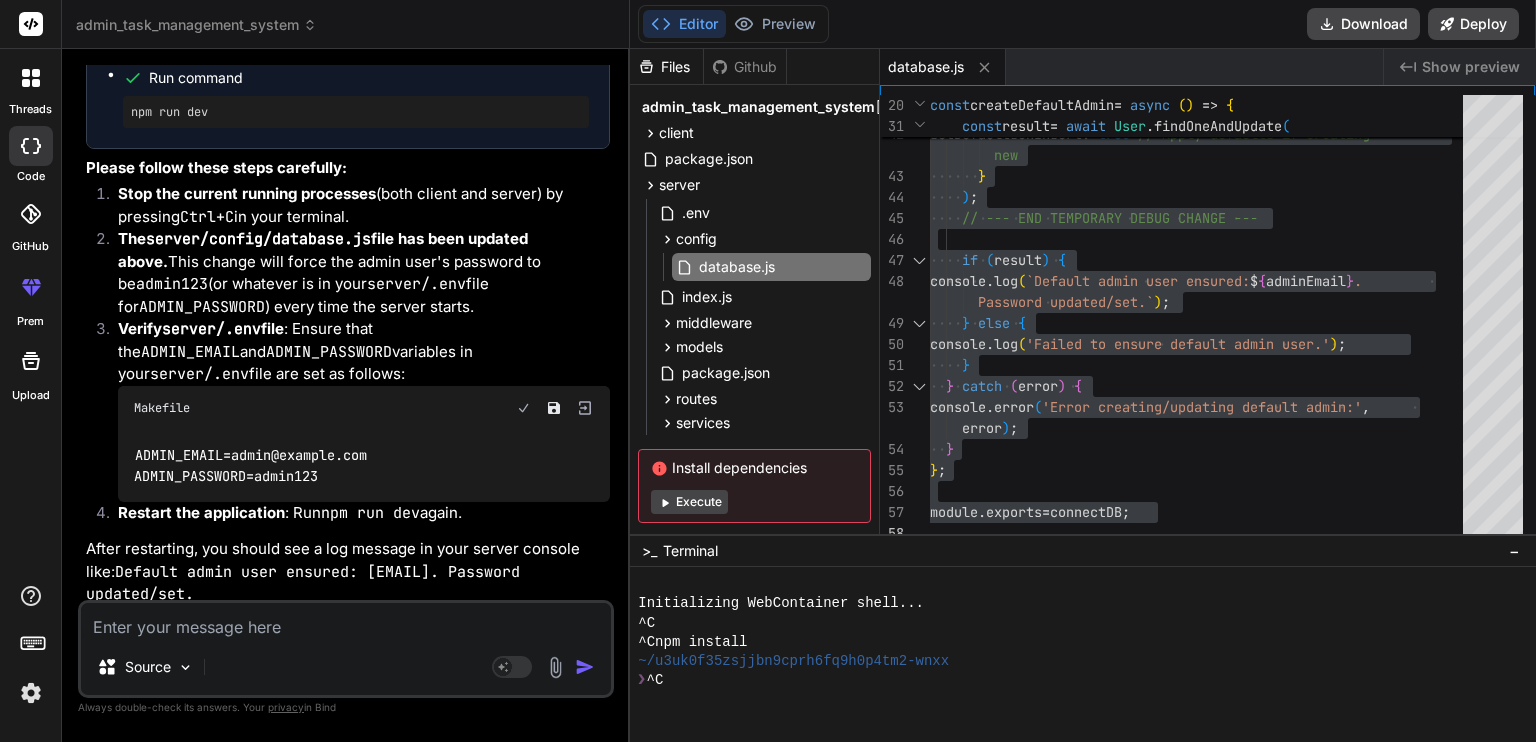 click at bounding box center [524, 408] 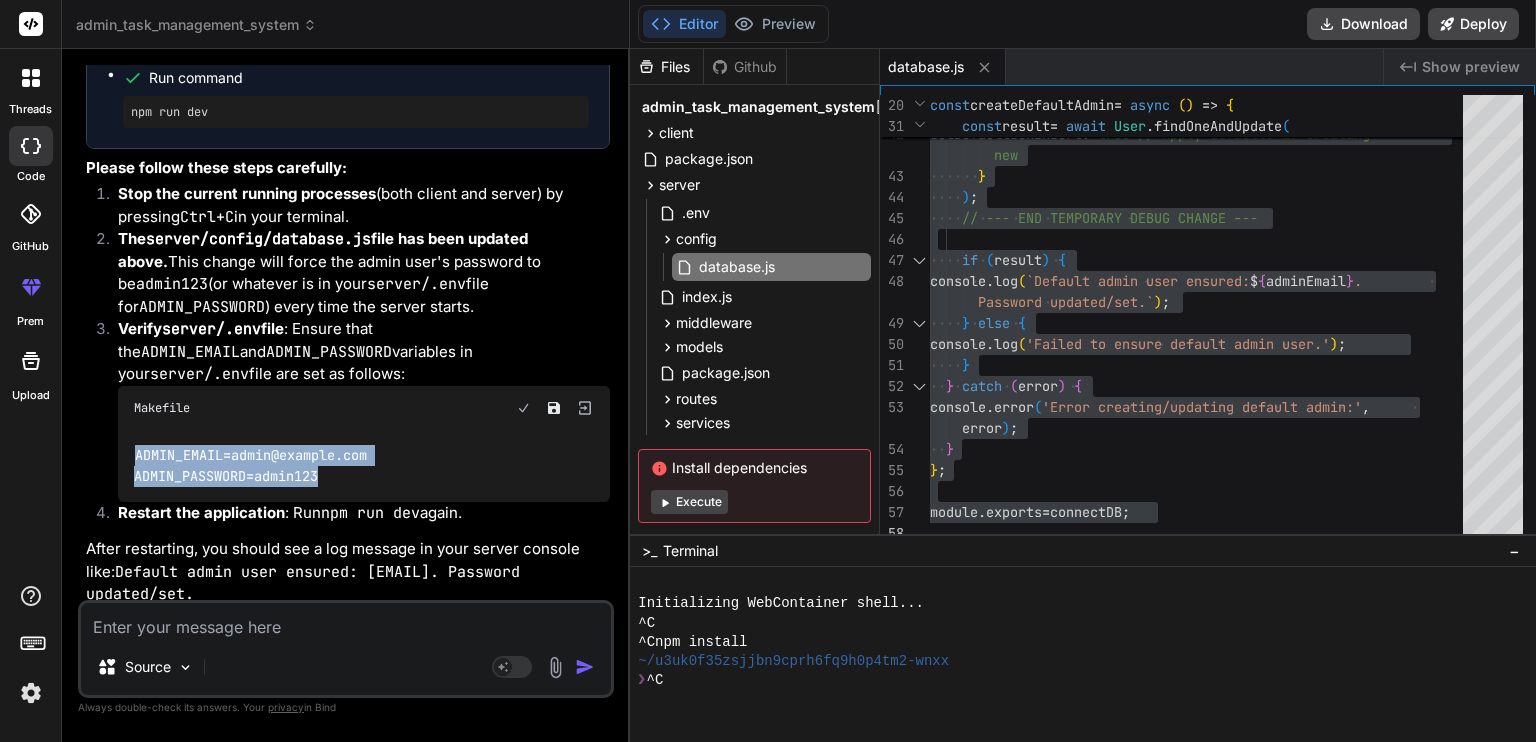 drag, startPoint x: 379, startPoint y: 433, endPoint x: 76, endPoint y: 405, distance: 304.291 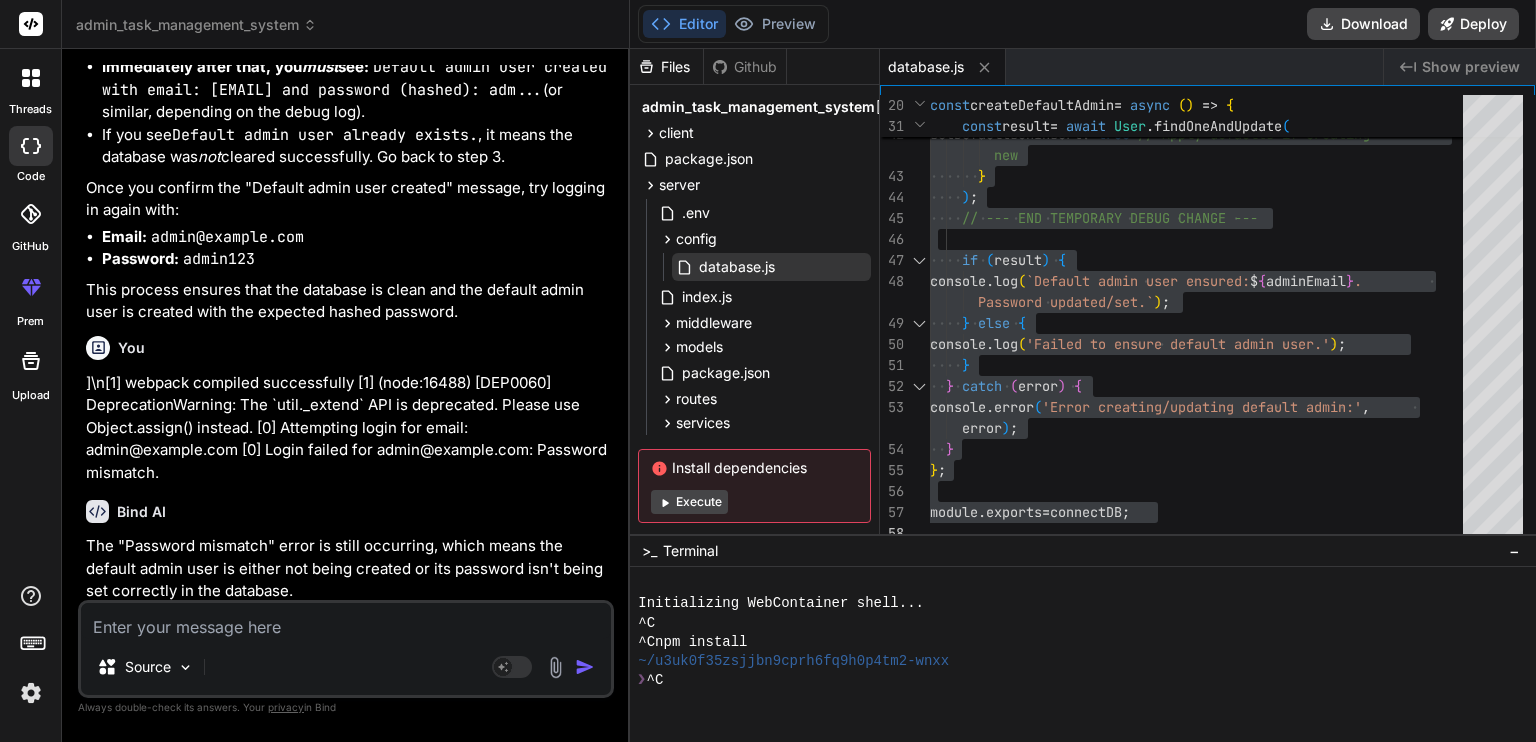 scroll, scrollTop: 7718, scrollLeft: 0, axis: vertical 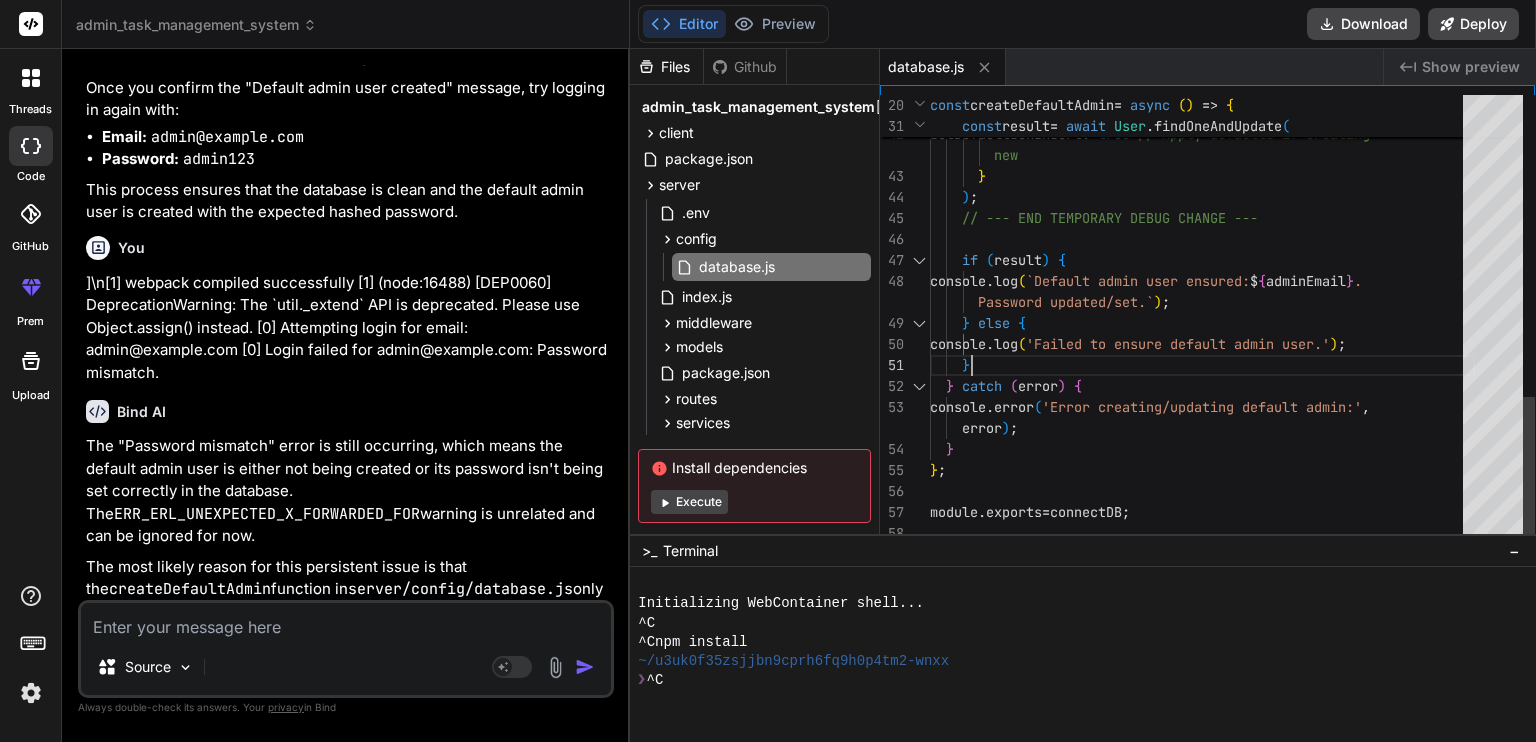 click on "upsert :   true ,   // Create if not found          new :   true ,      // Return the updated document         setDefaultsOnInsert :   true   // Apply defaults if creating           new        }      ) ;      // --- END TEMPORARY DEBUG CHANGE ---      if   ( result )   {       console . log ( `Default admin user ensured:  $ { adminEmail } .         Password updated/set.` ) ;      }   else   {       console . log ( 'Failed to ensure default admin user.' ) ;      }    }   catch   ( error )   {     console . error ( 'Error creating/updating default admin:' ,        error ) ;    } } ; module . exports  =  connectDB ;" at bounding box center (1202, -139) 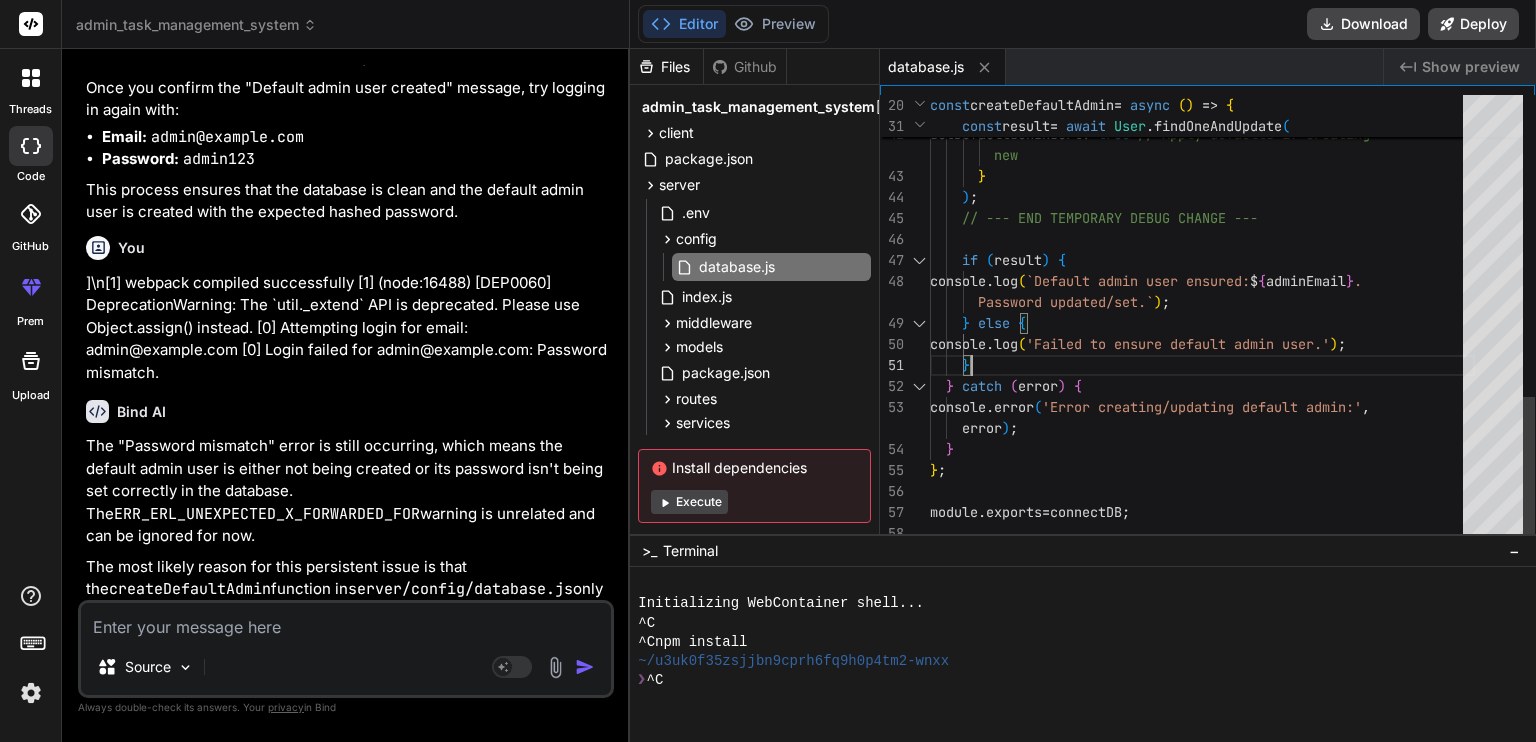 click on "upsert :   true ,   // Create if not found          new :   true ,      // Return the updated document         setDefaultsOnInsert :   true   // Apply defaults if creating           new        }      ) ;      // --- END TEMPORARY DEBUG CHANGE ---      if   ( result )   {       console . log ( `Default admin user ensured:  $ { adminEmail } .         Password updated/set.` ) ;      }   else   {       console . log ( 'Failed to ensure default admin user.' ) ;      }    }   catch   ( error )   {     console . error ( 'Error creating/updating default admin:' ,        error ) ;    } } ; module . exports  =  connectDB ;" at bounding box center [1202, -139] 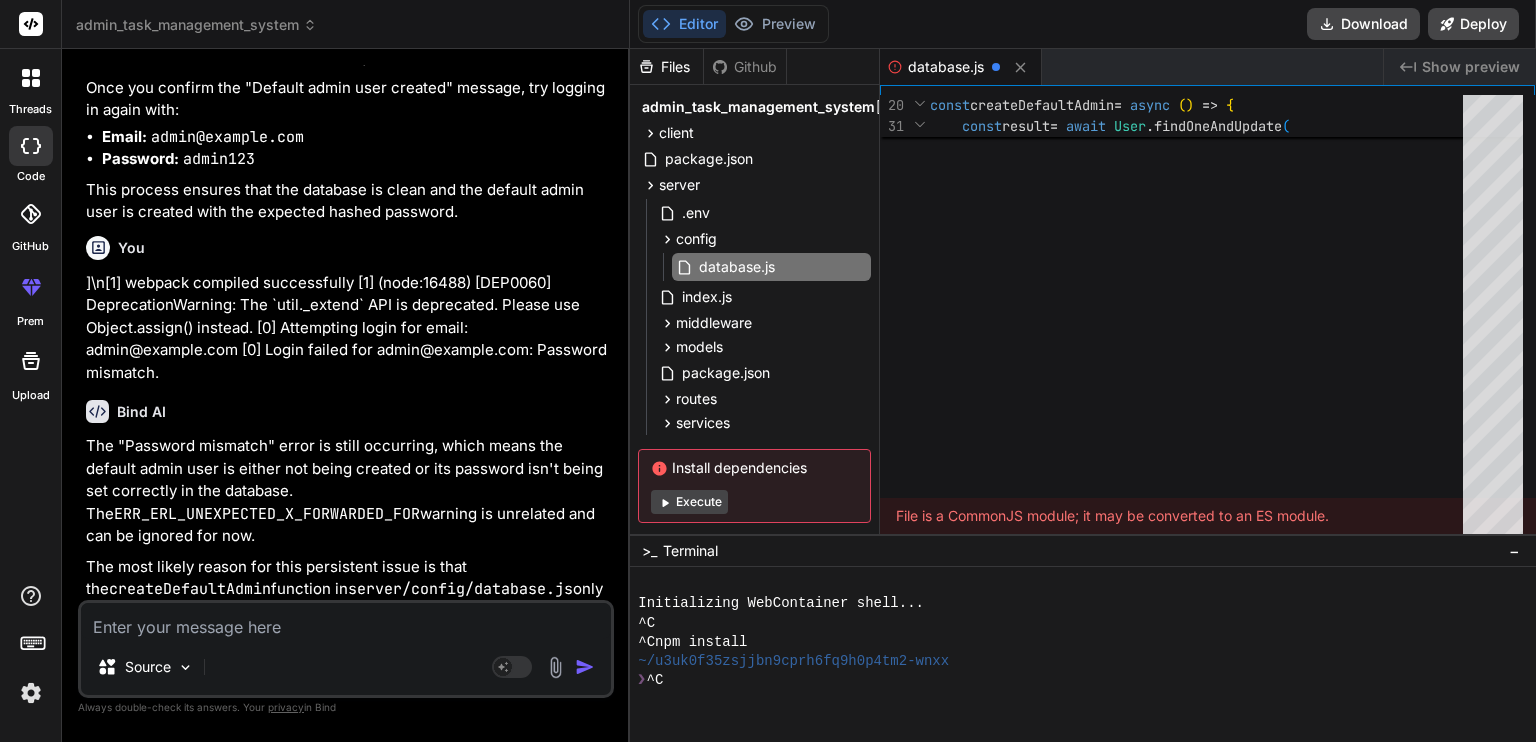 scroll, scrollTop: 0, scrollLeft: 0, axis: both 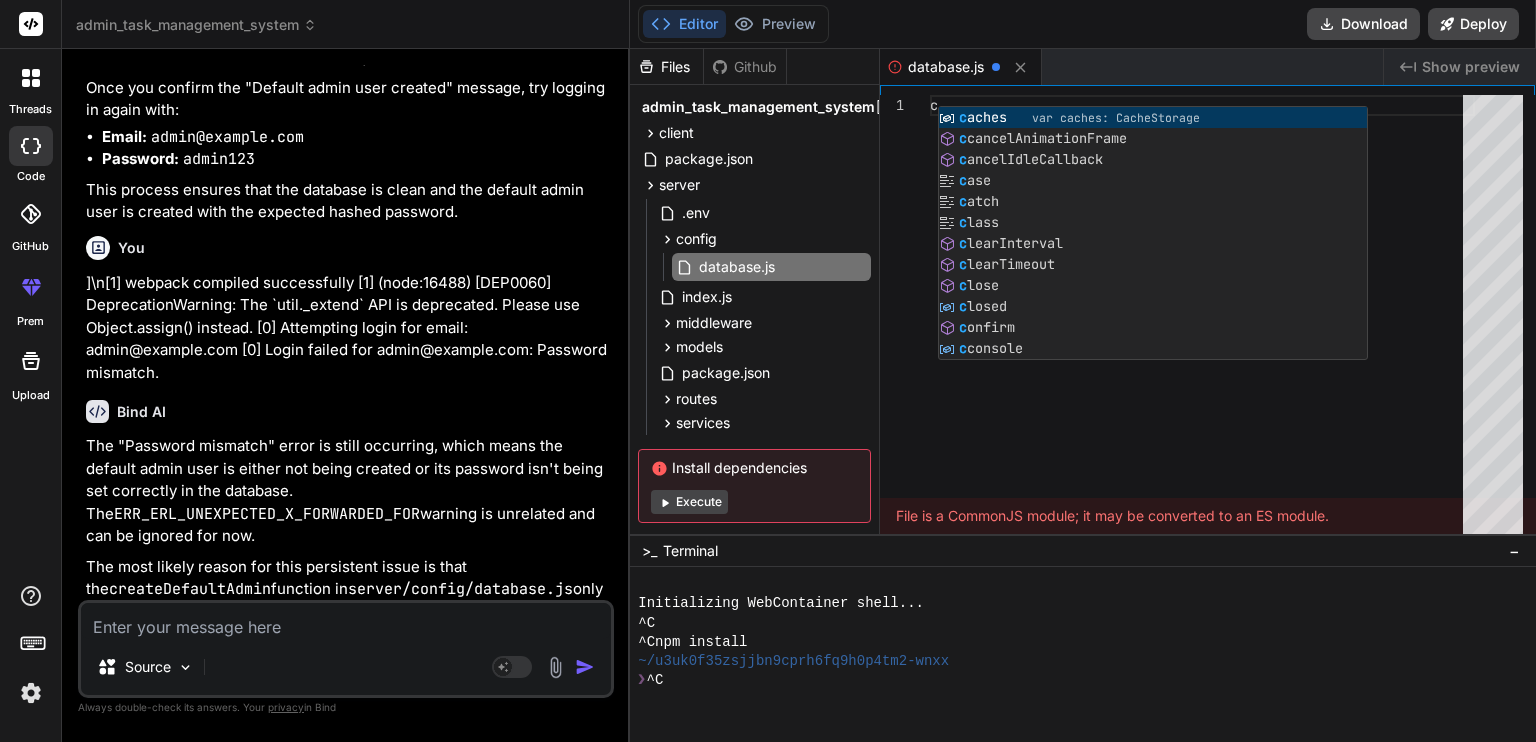 click on "c" at bounding box center [1202, 319] 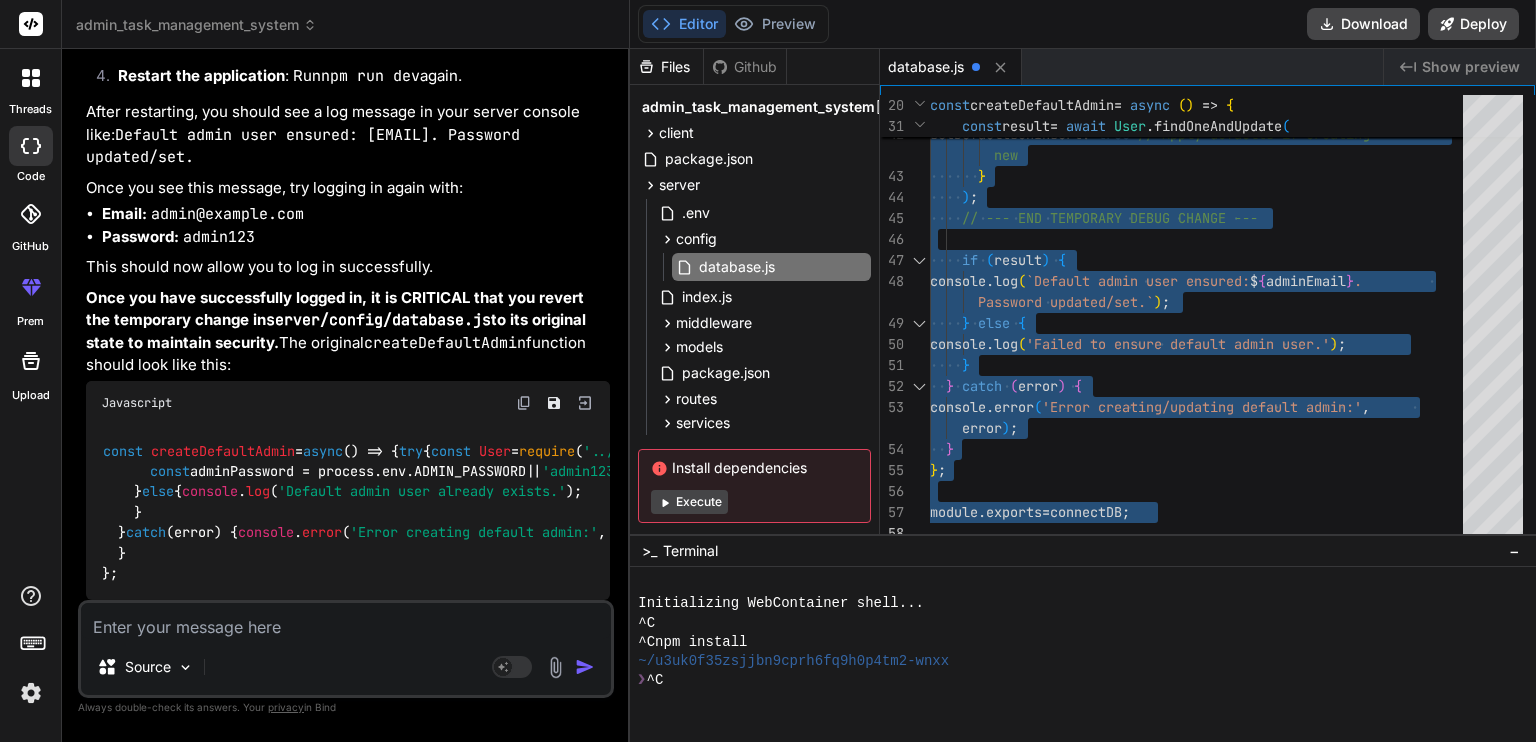 scroll, scrollTop: 9418, scrollLeft: 0, axis: vertical 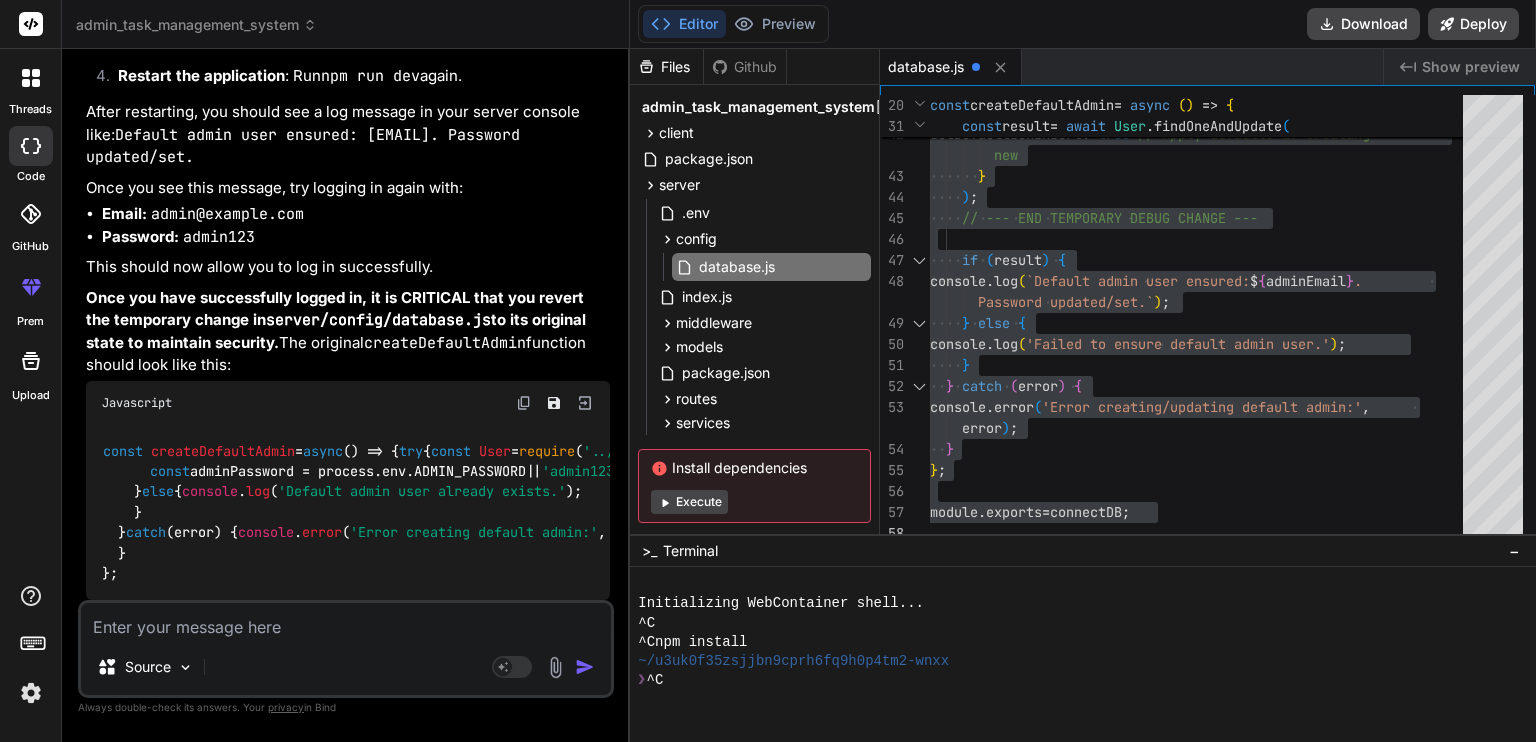 click at bounding box center (346, 621) 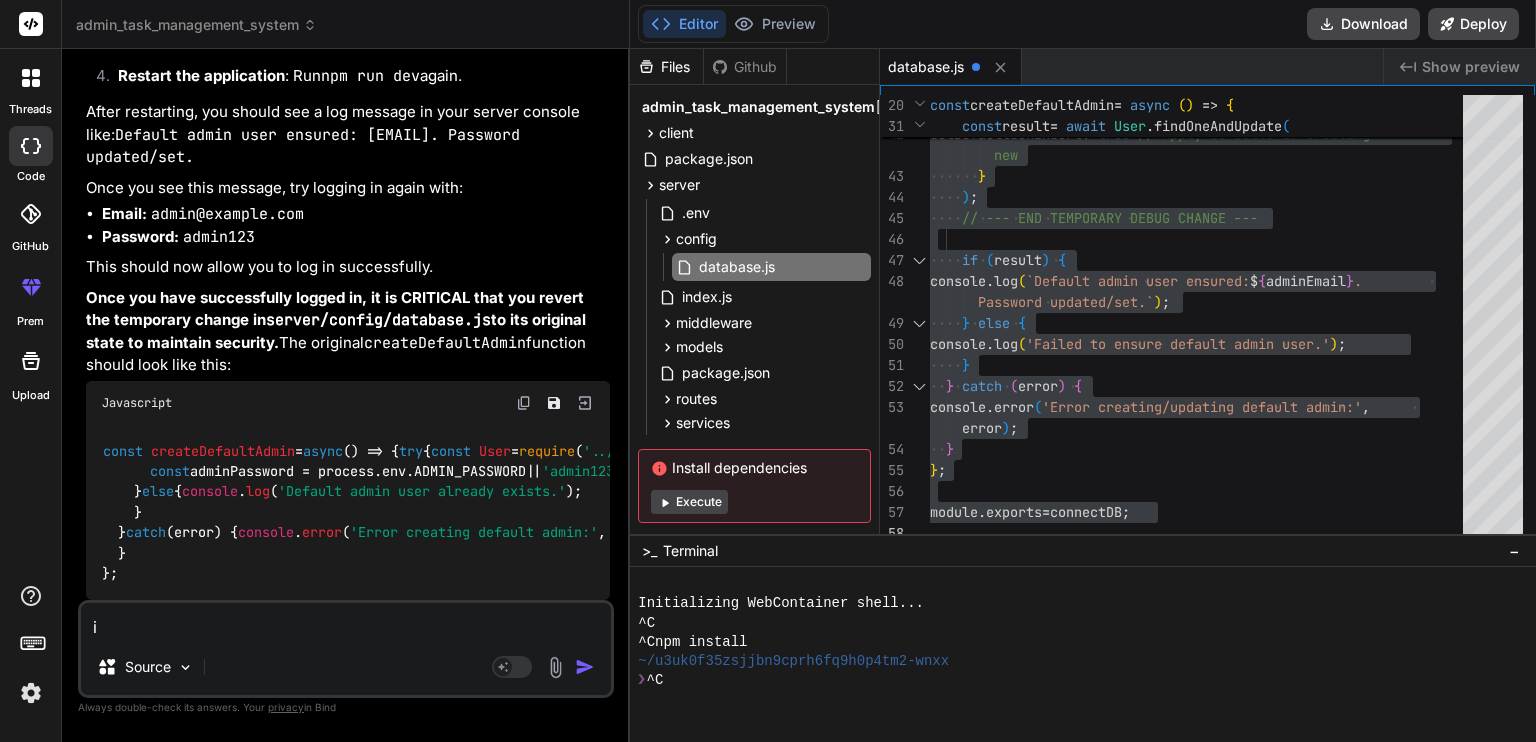 type on "it" 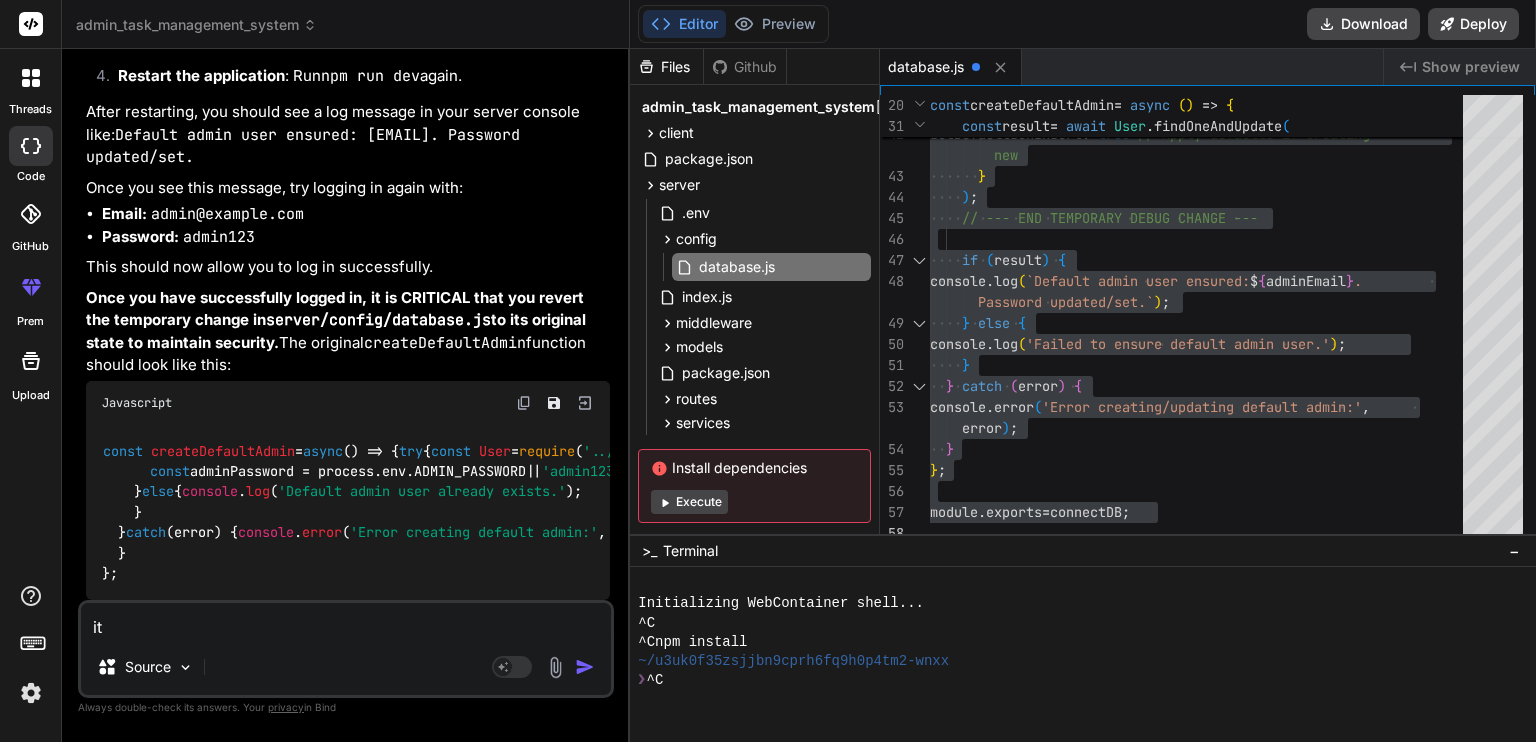 type on "it s" 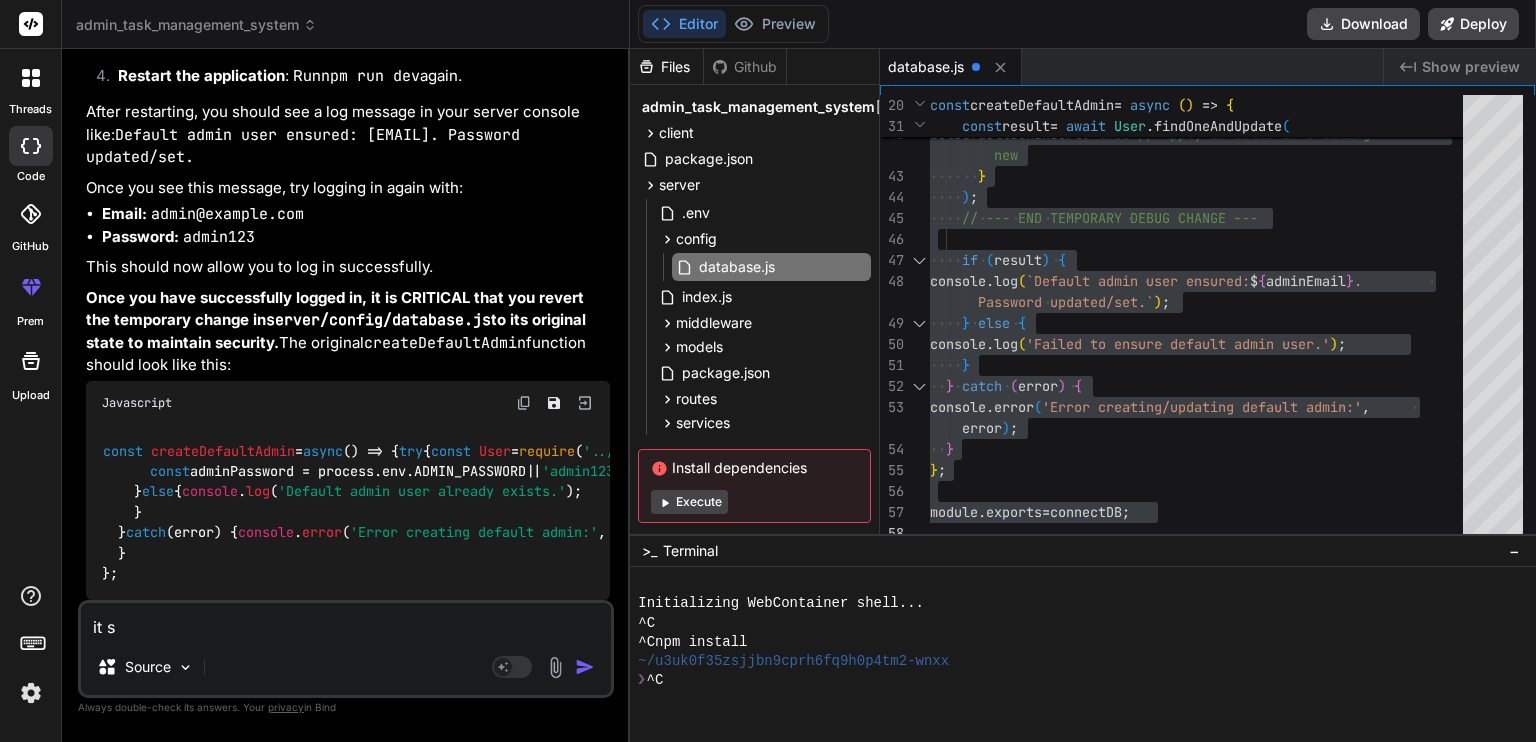 type on "it" 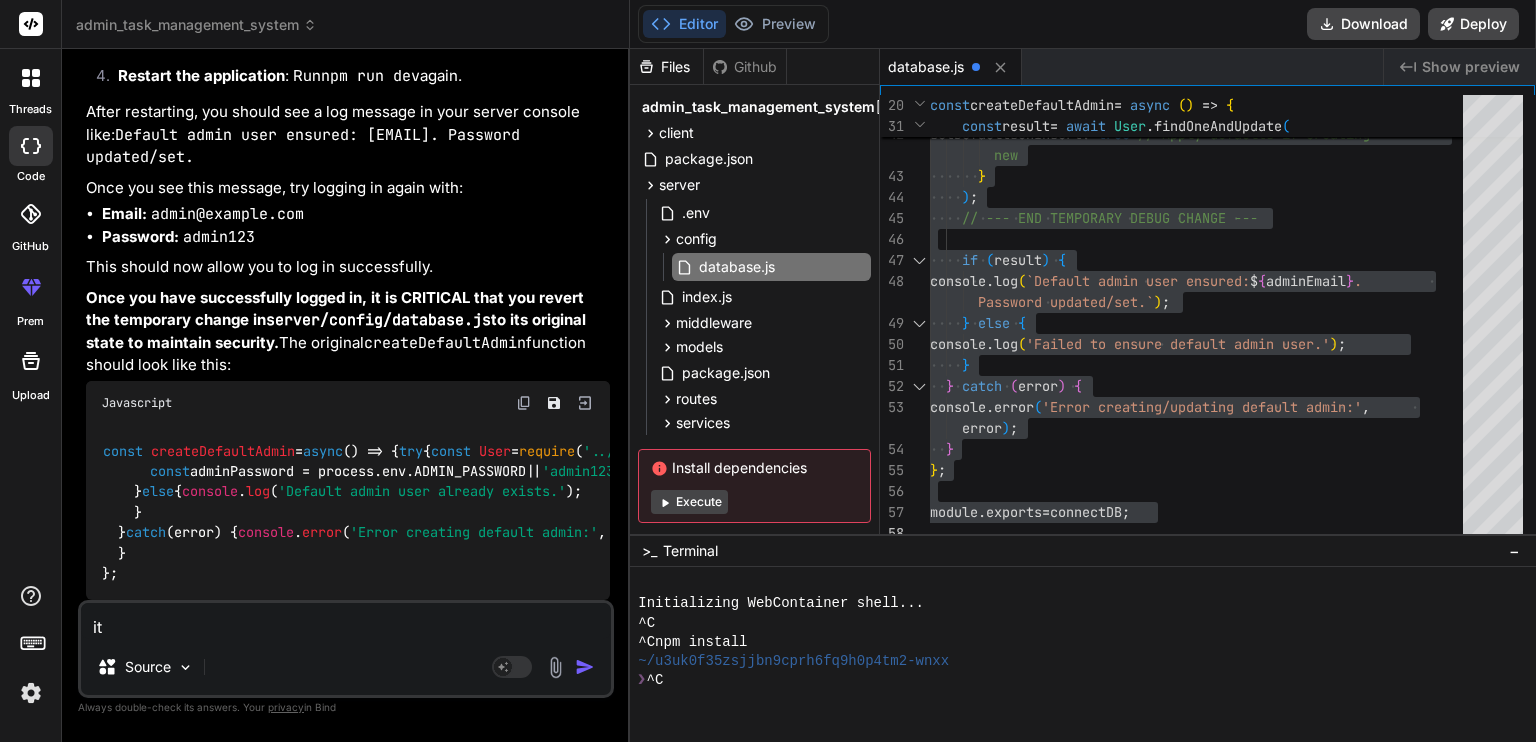 type on "it" 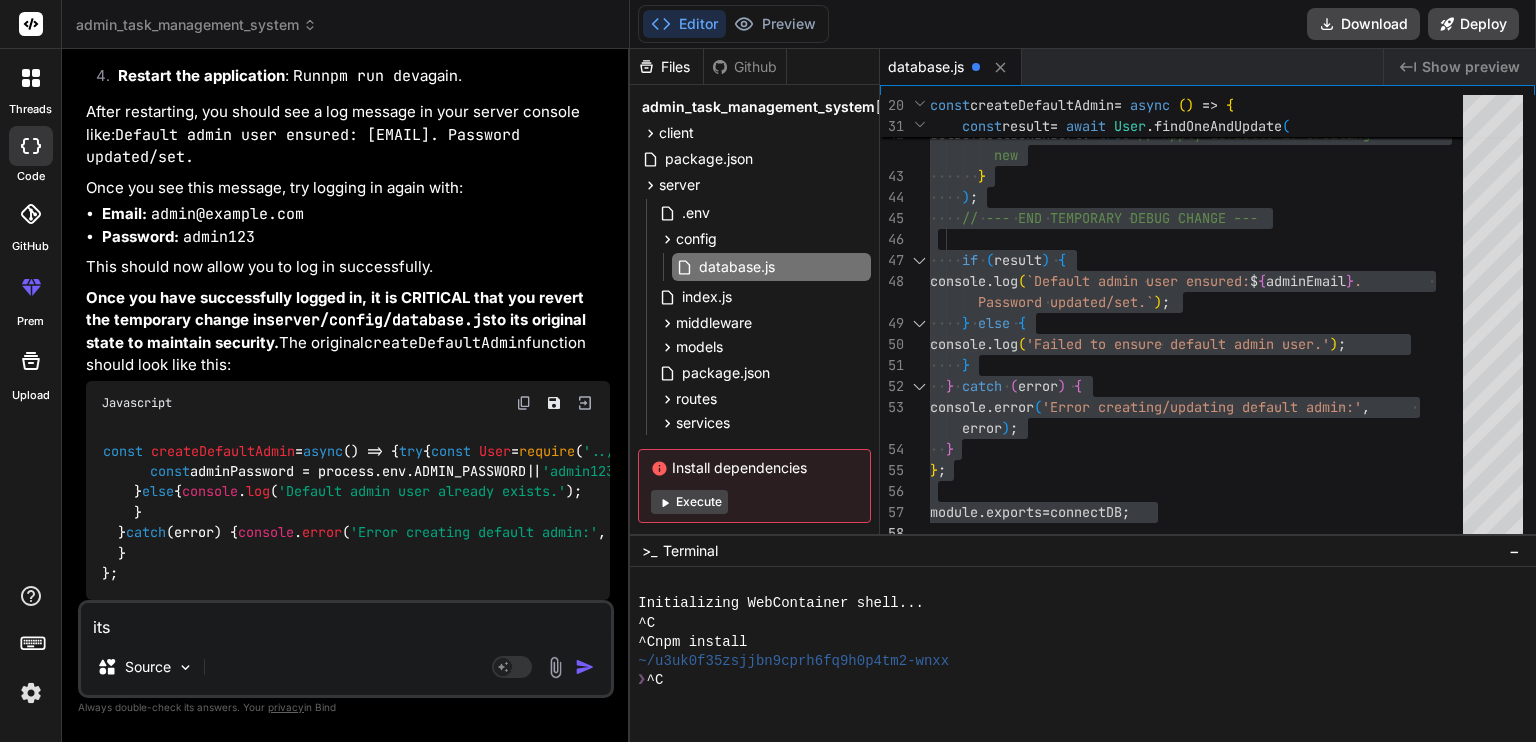 type on "its" 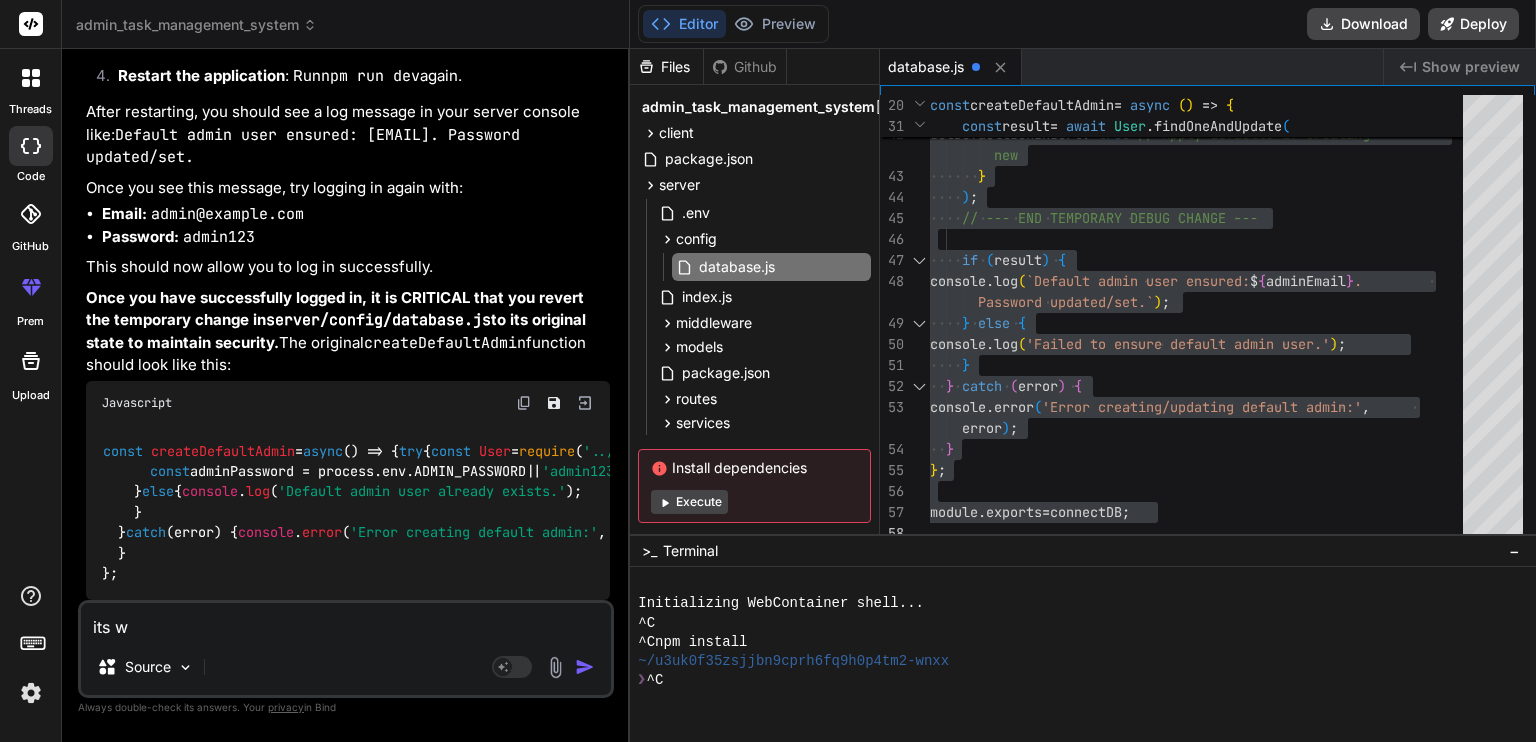 type on "its wo" 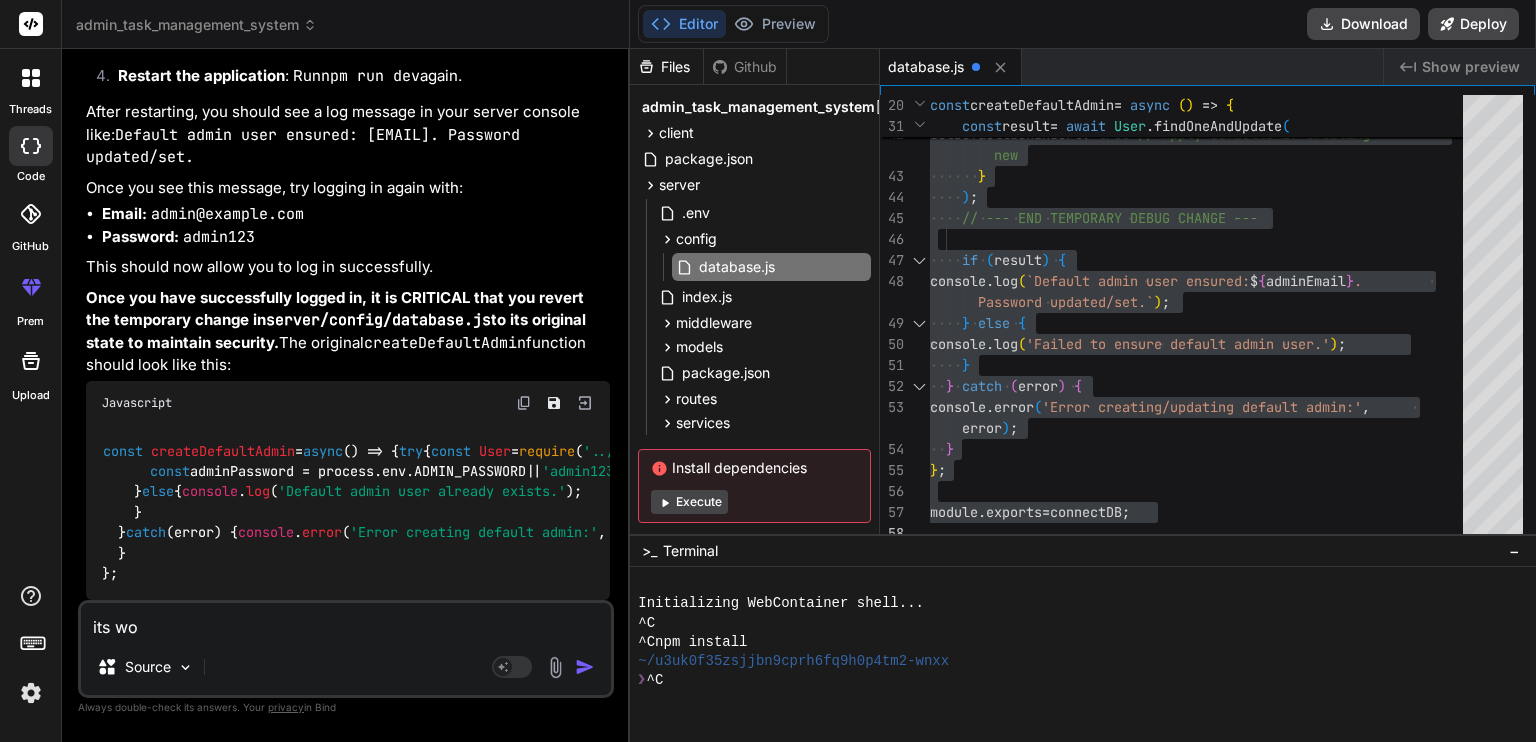 type on "its wor" 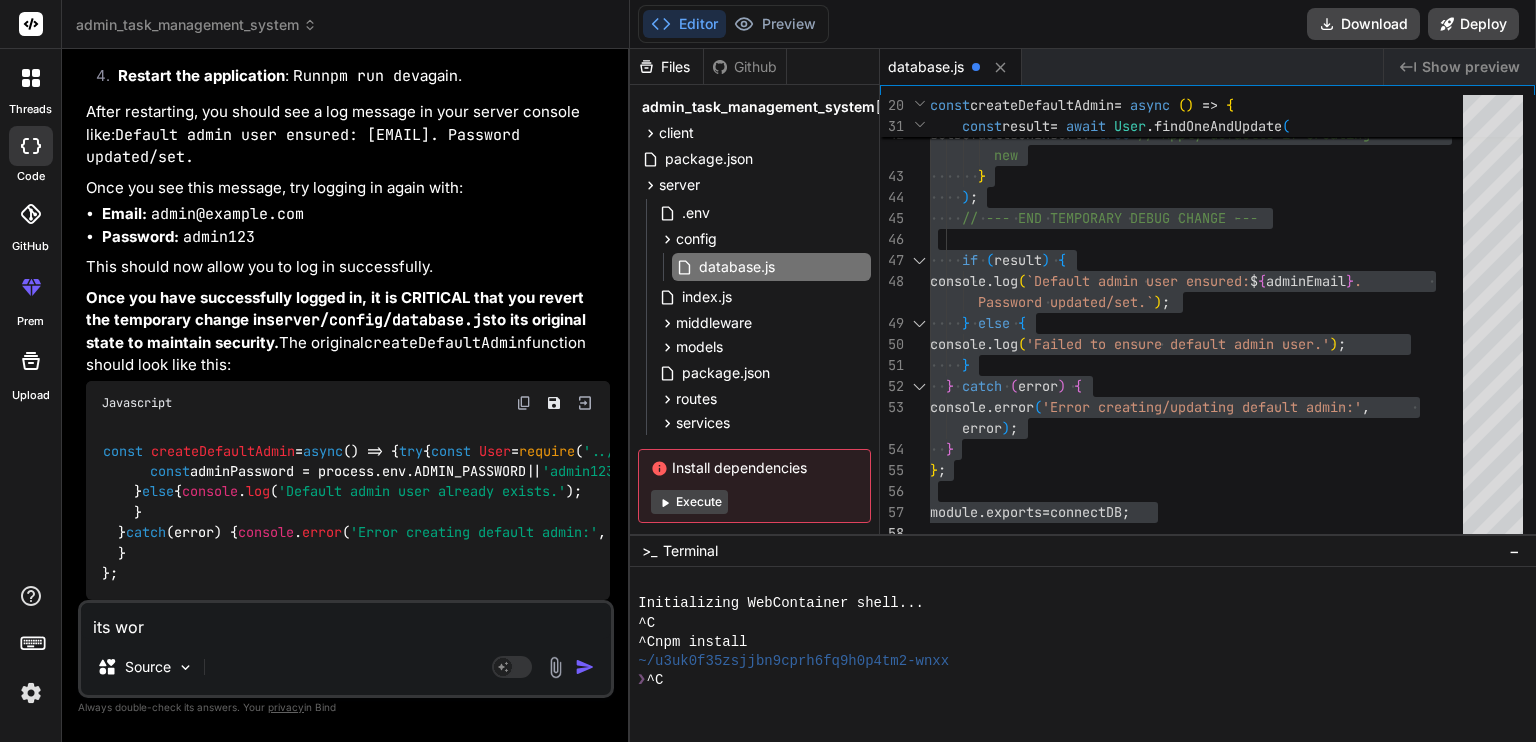 type on "its work" 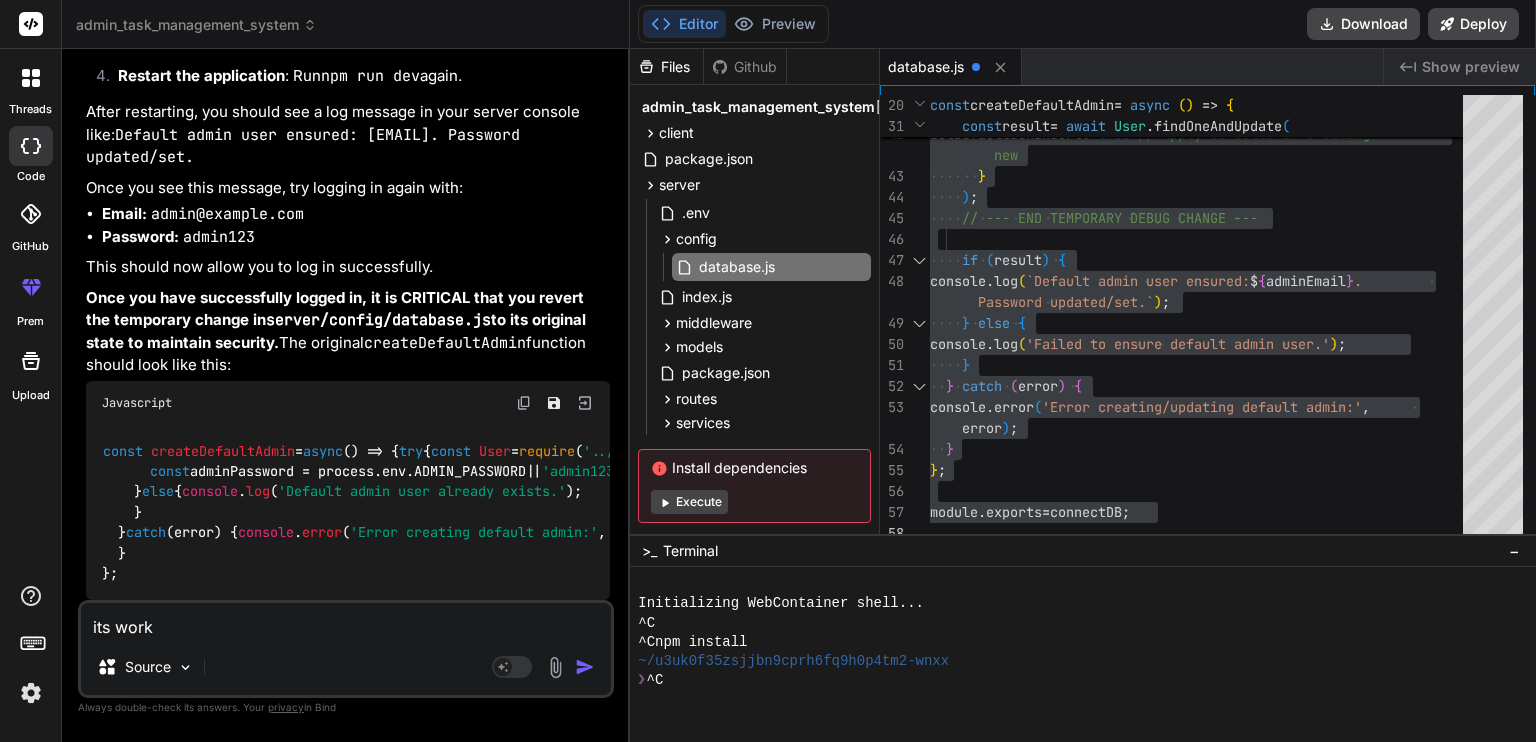 type on "its worki" 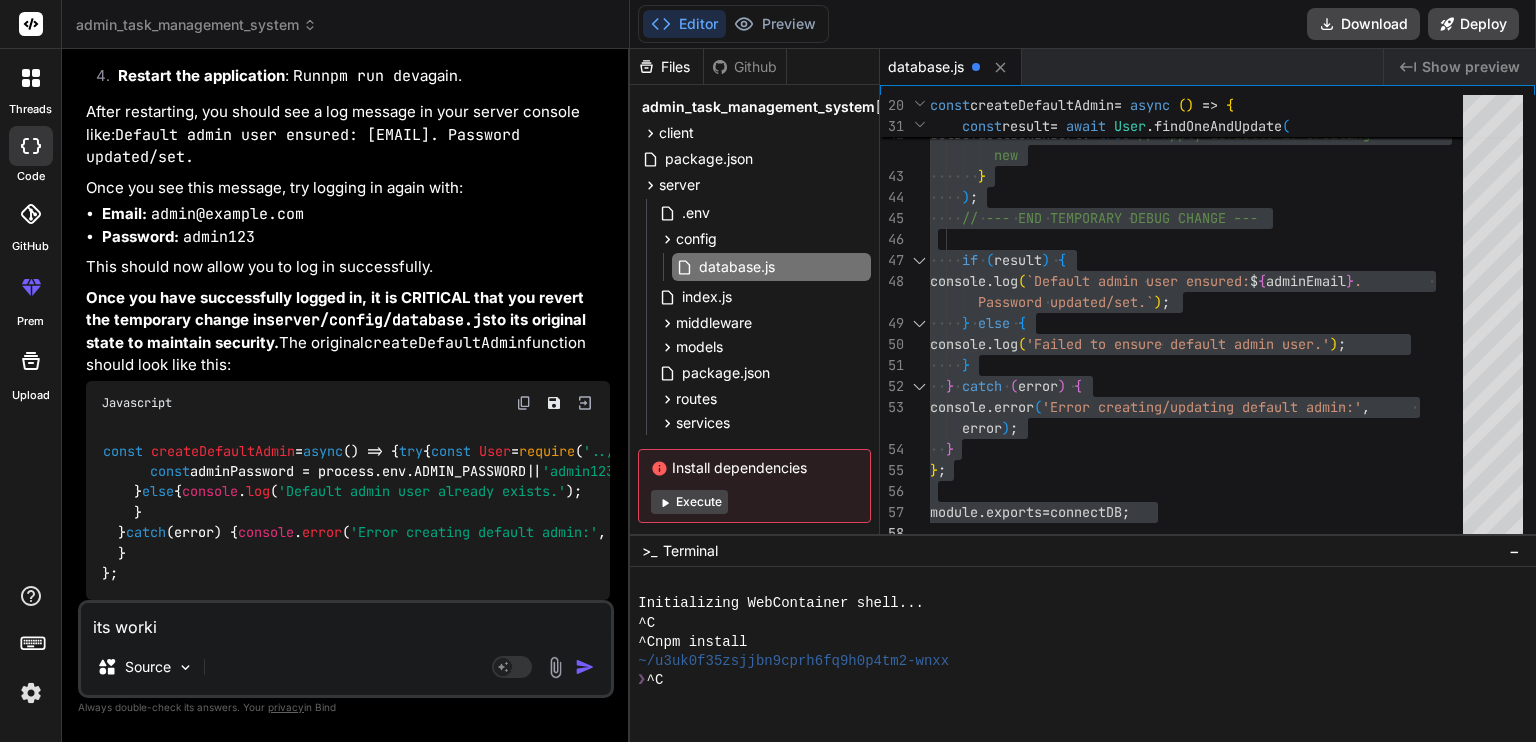 type on "its workin" 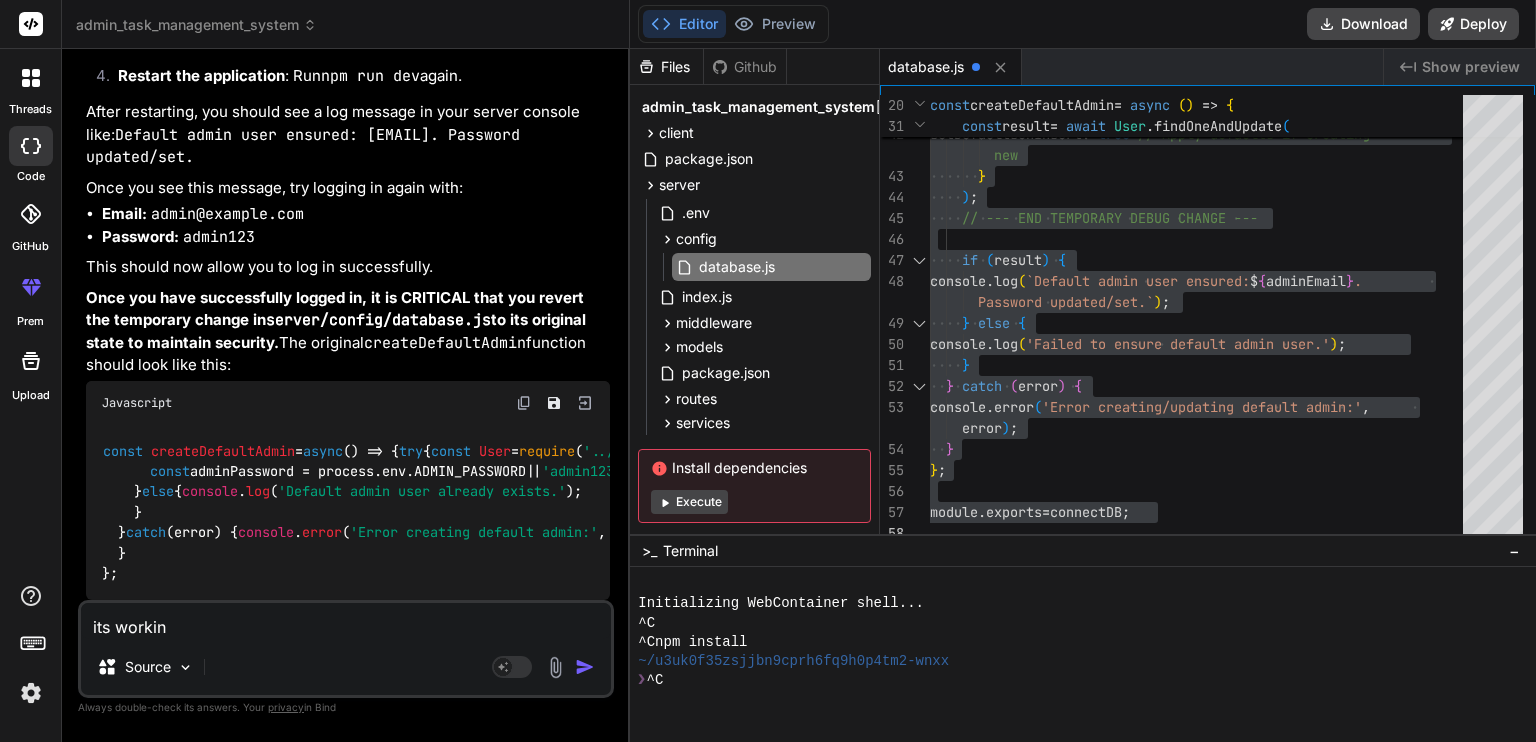 type on "its working" 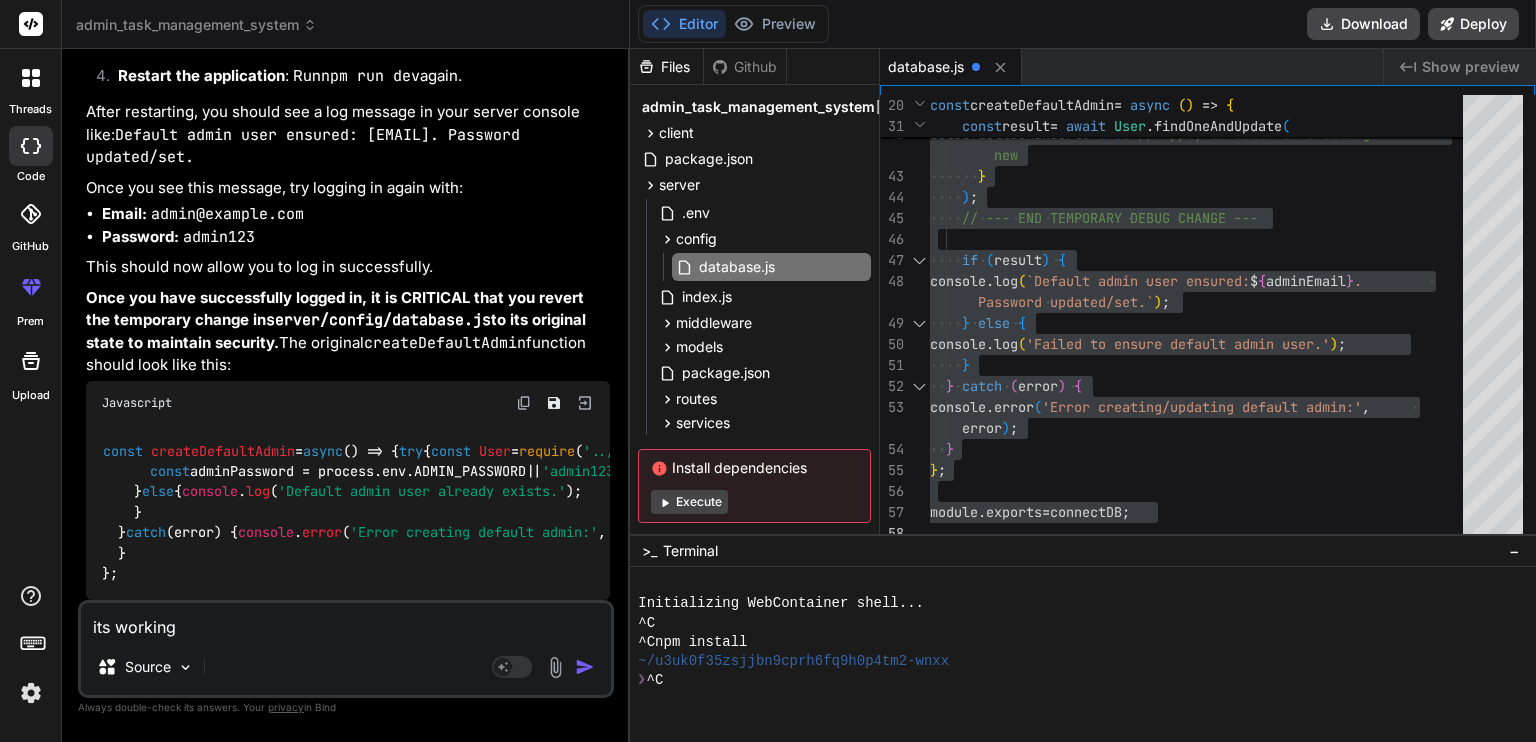 type on "its working" 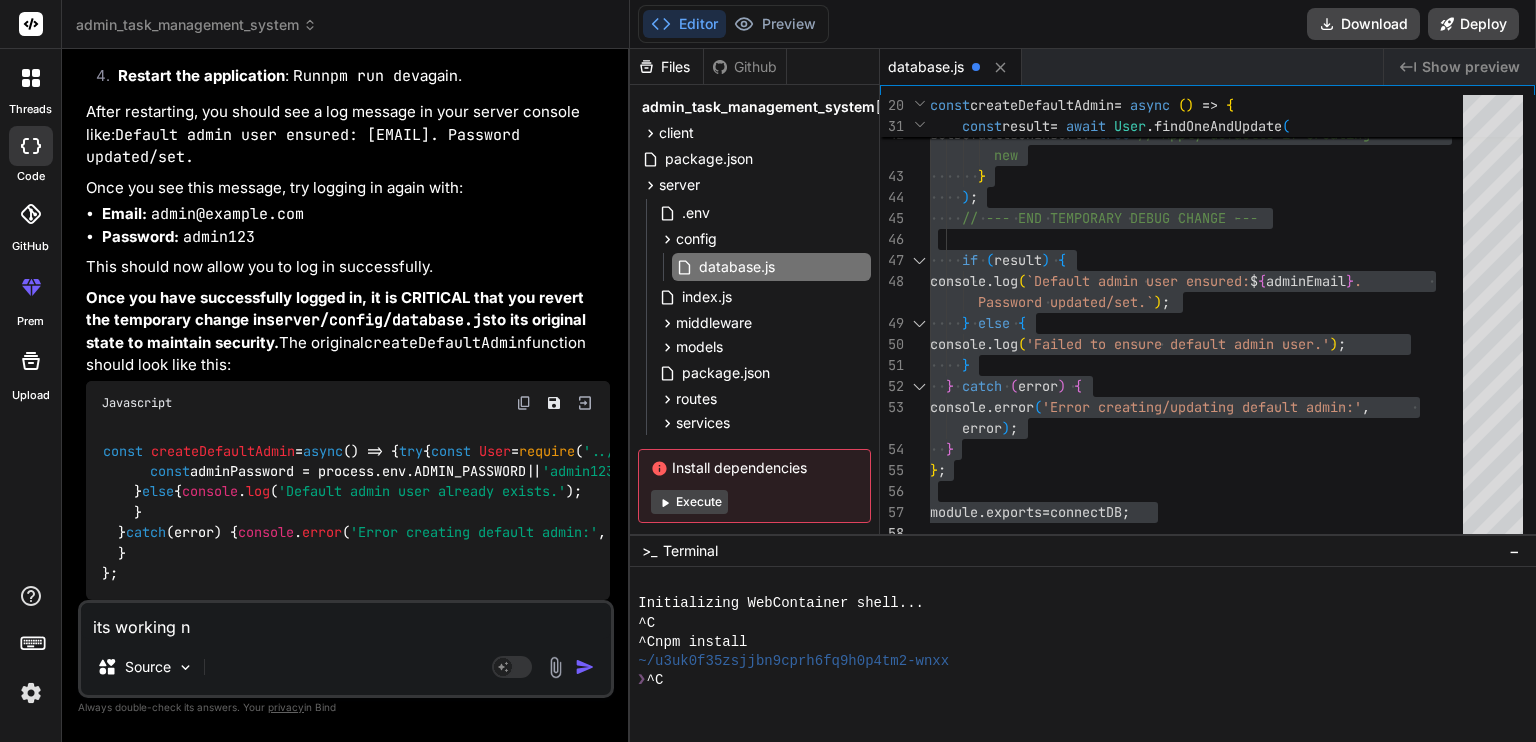 type on "its working nw" 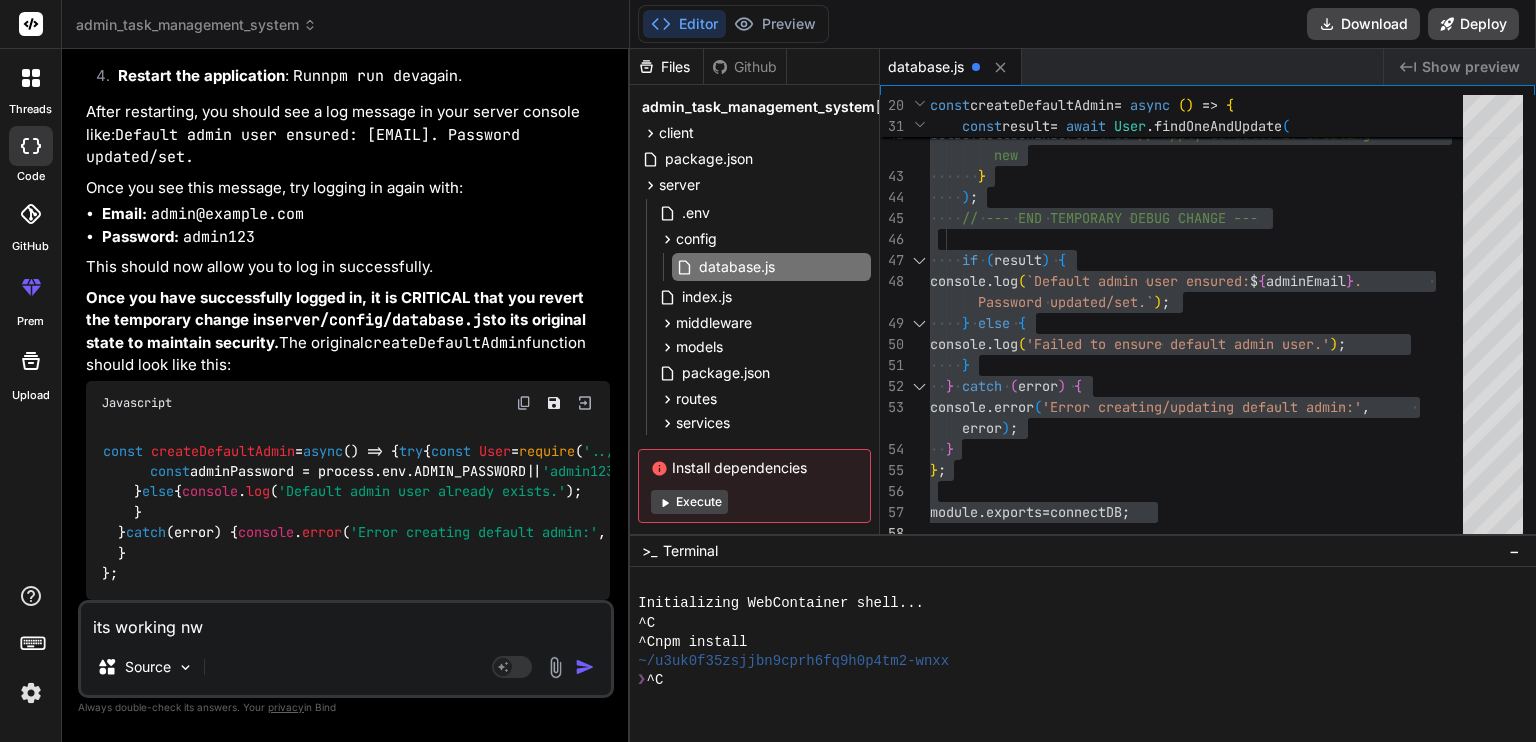 type on "its working n" 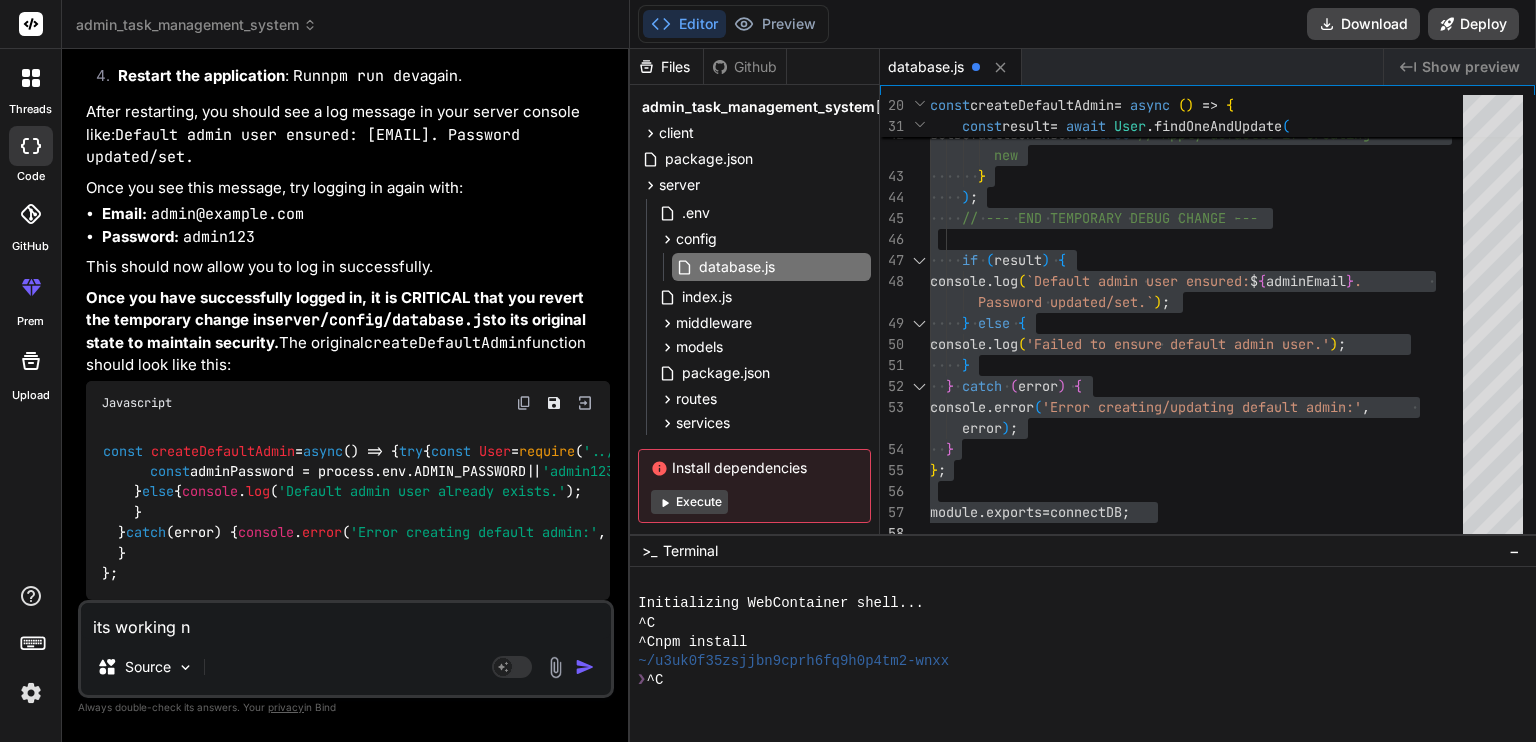 type on "its working no" 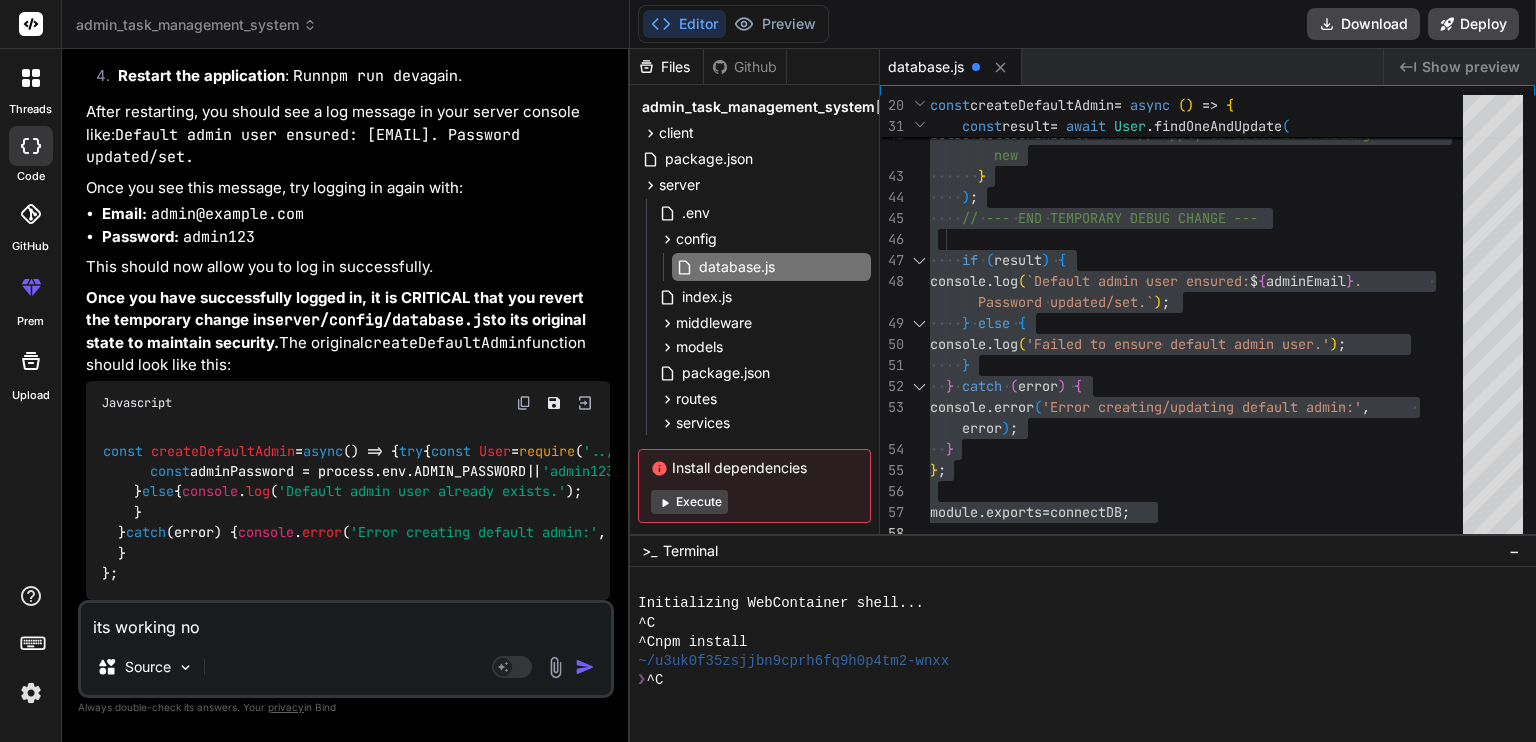 type on "its working now" 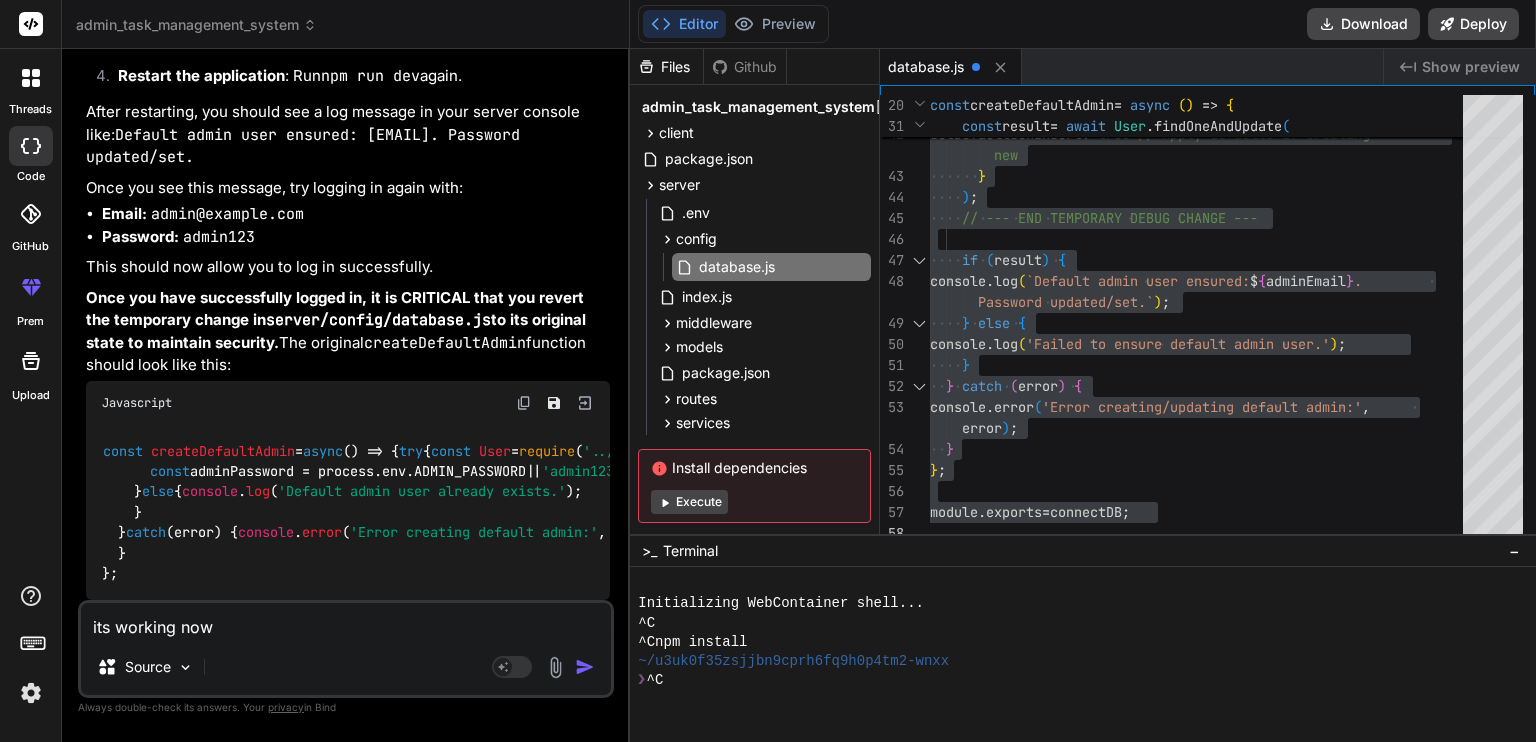 type on "its working now" 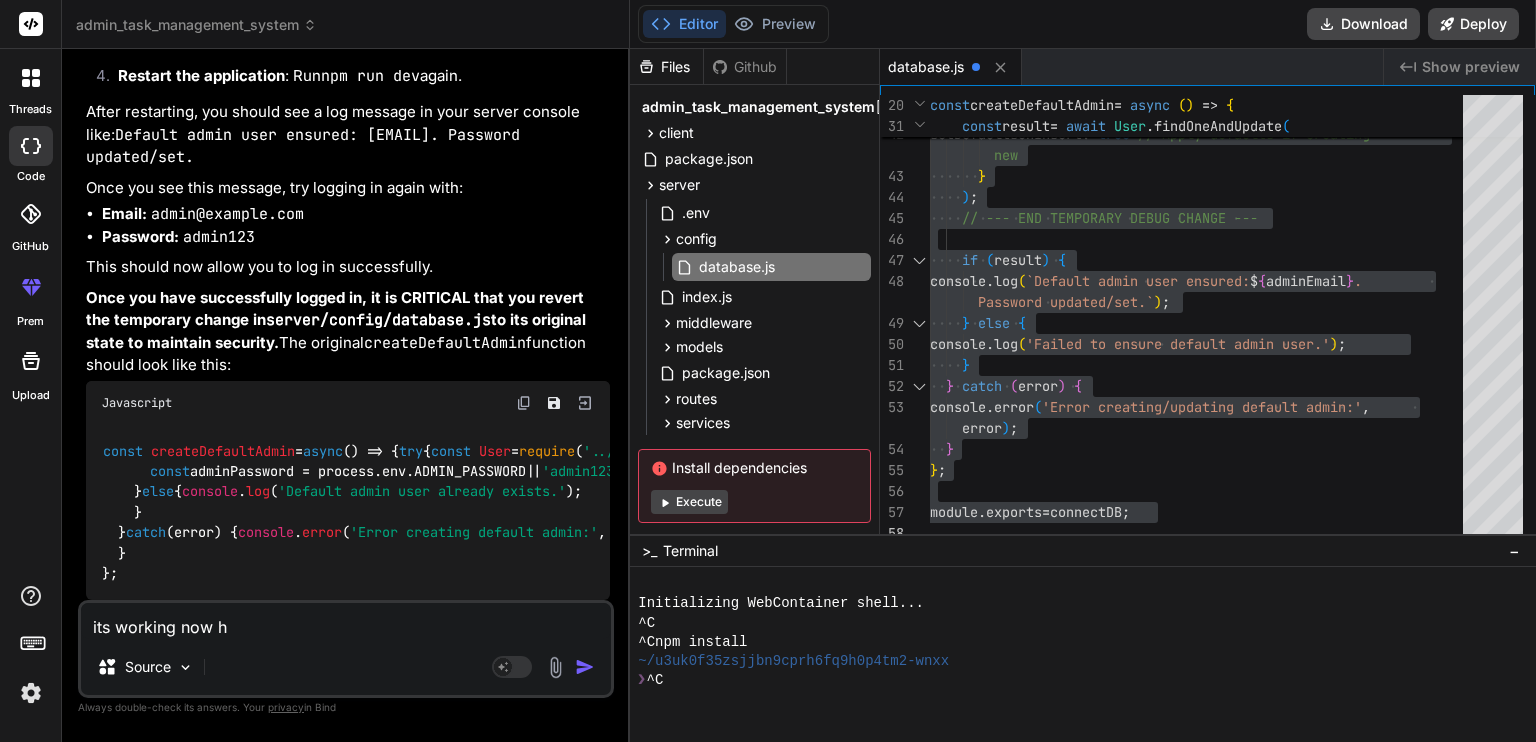 type on "its working now hw" 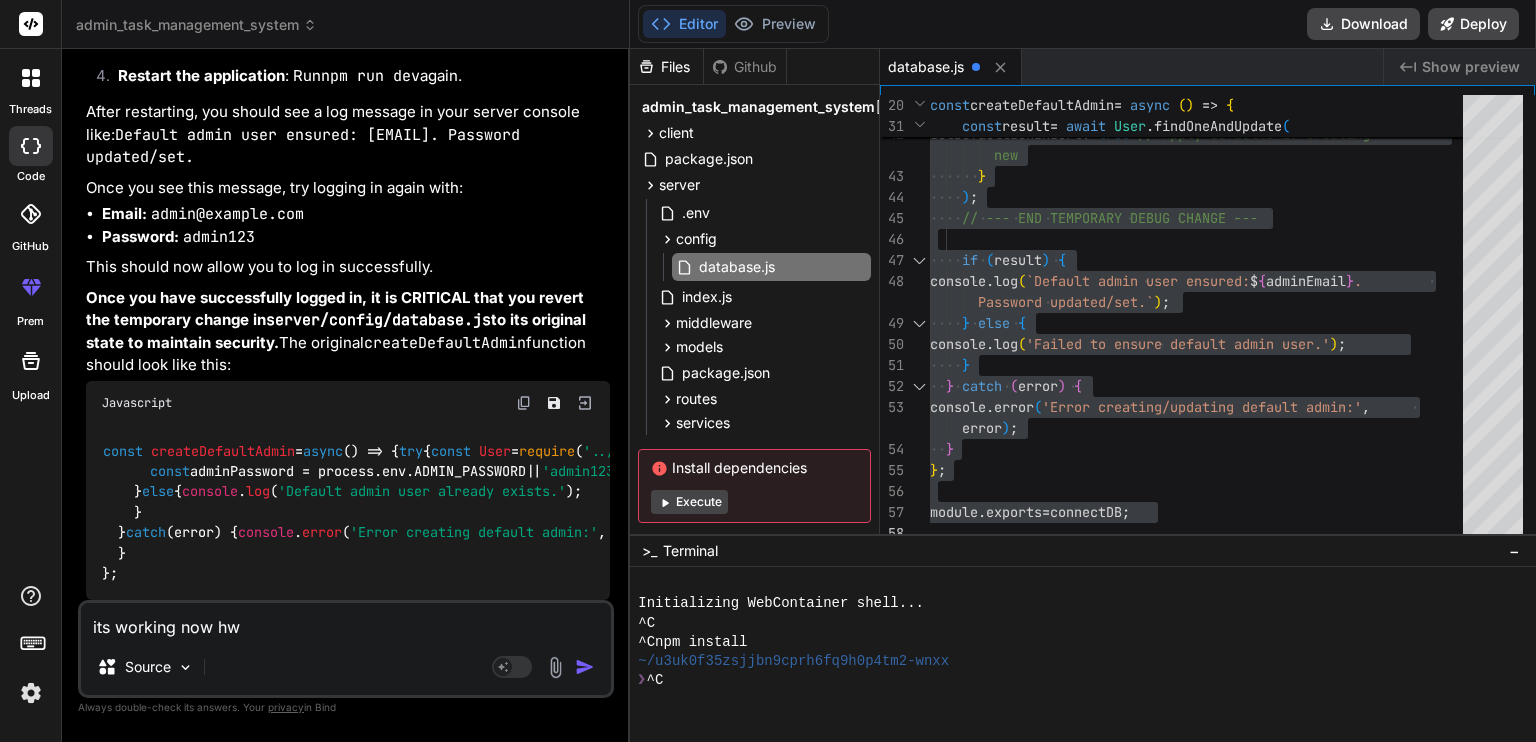 type on "its working now hw" 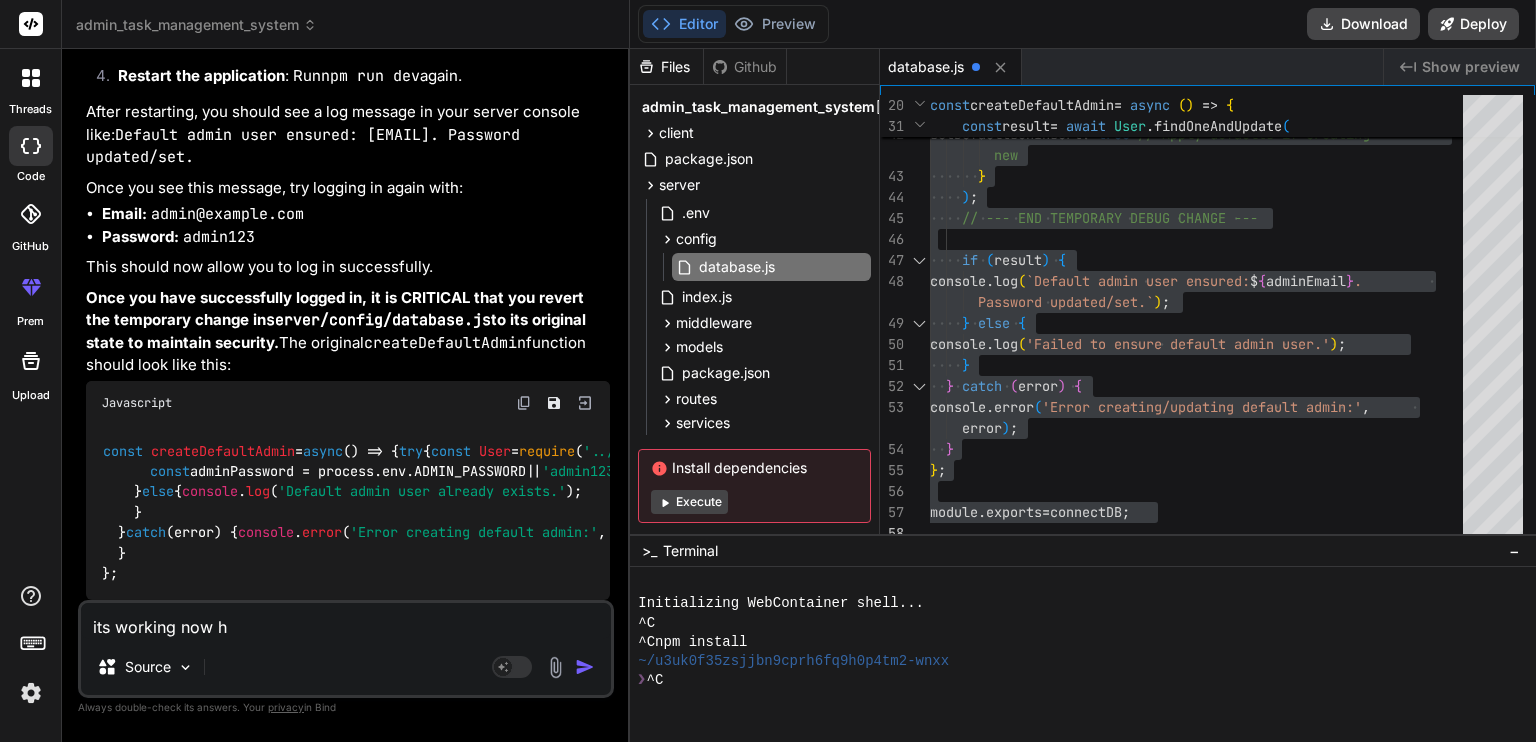 type on "x" 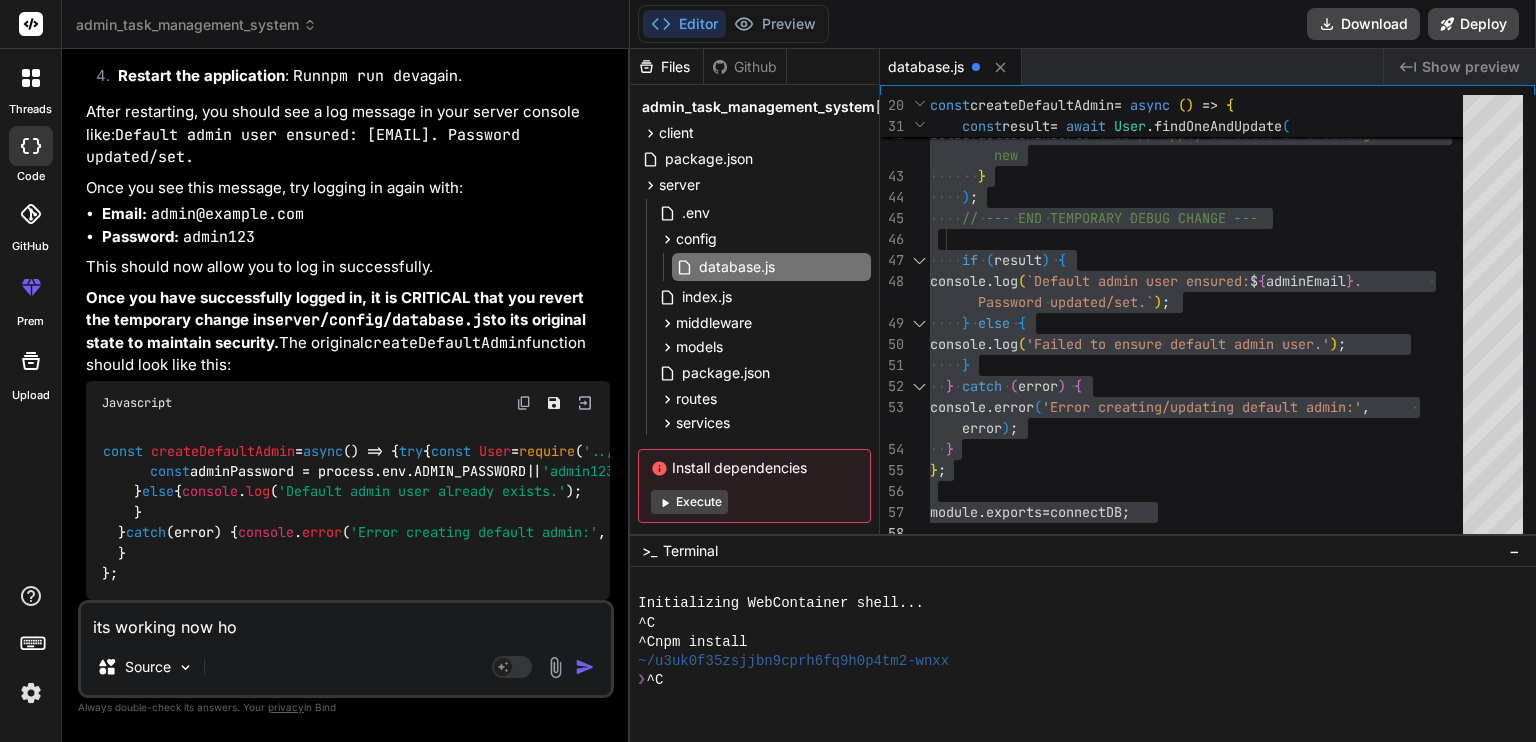 type on "its working now how" 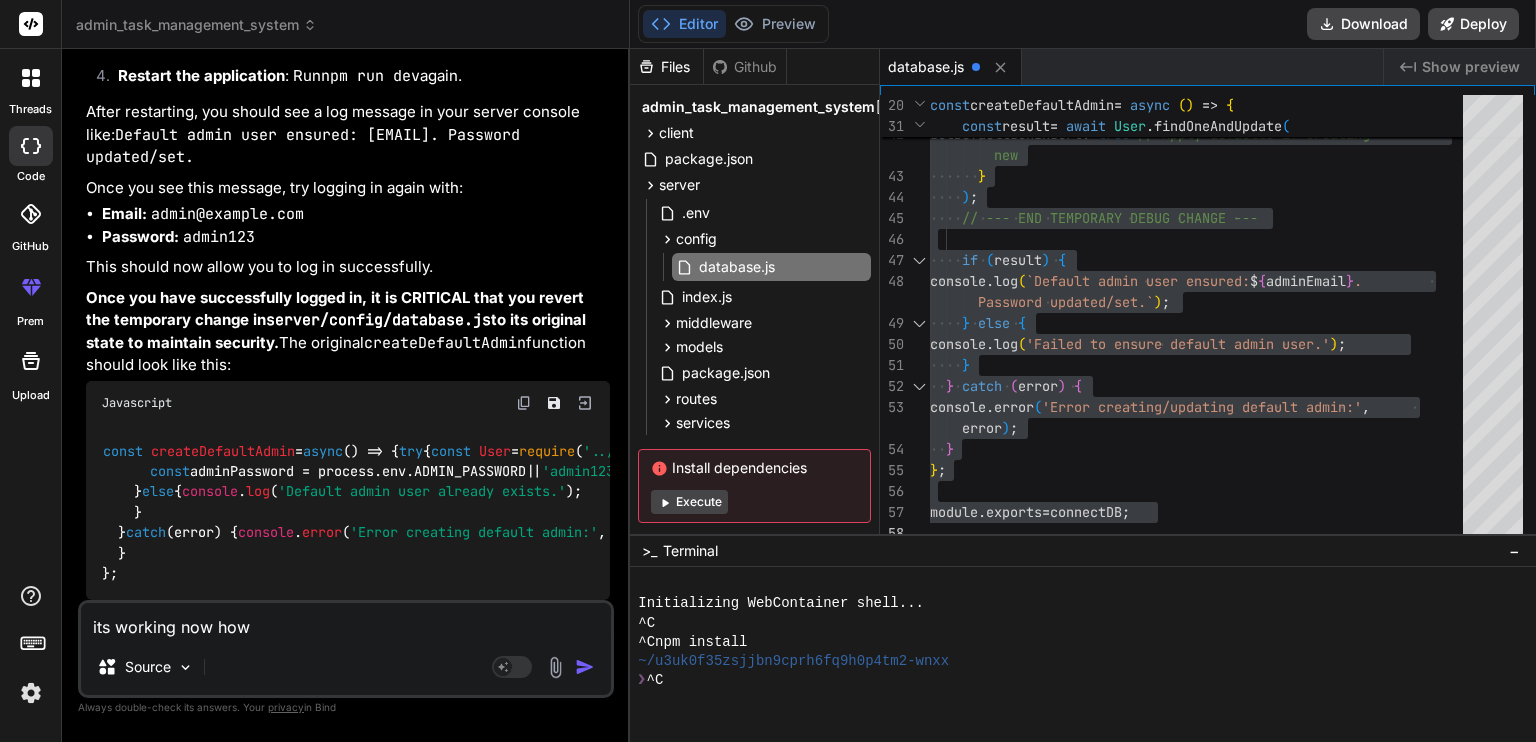 type on "its working now how" 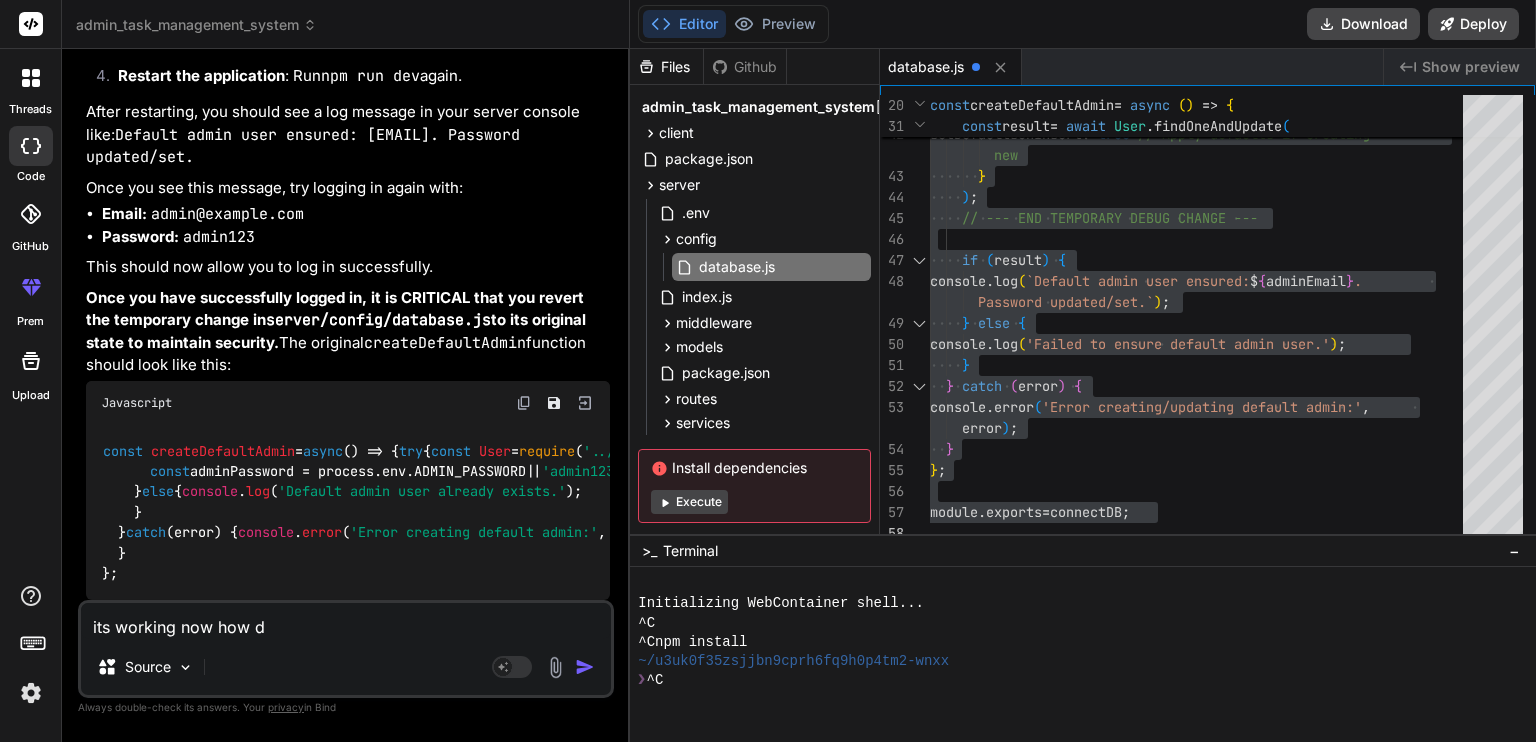 type on "its working now how do" 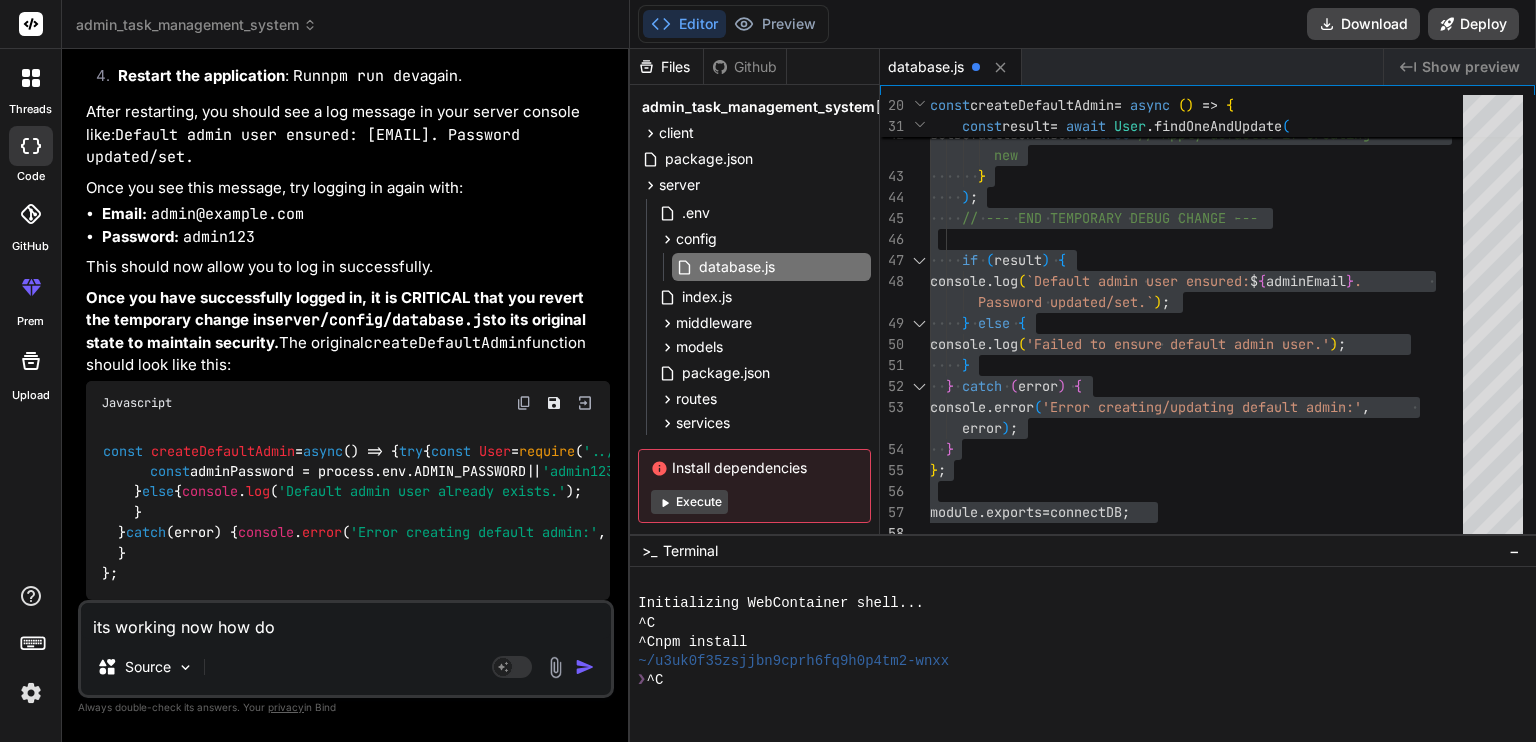 type on "x" 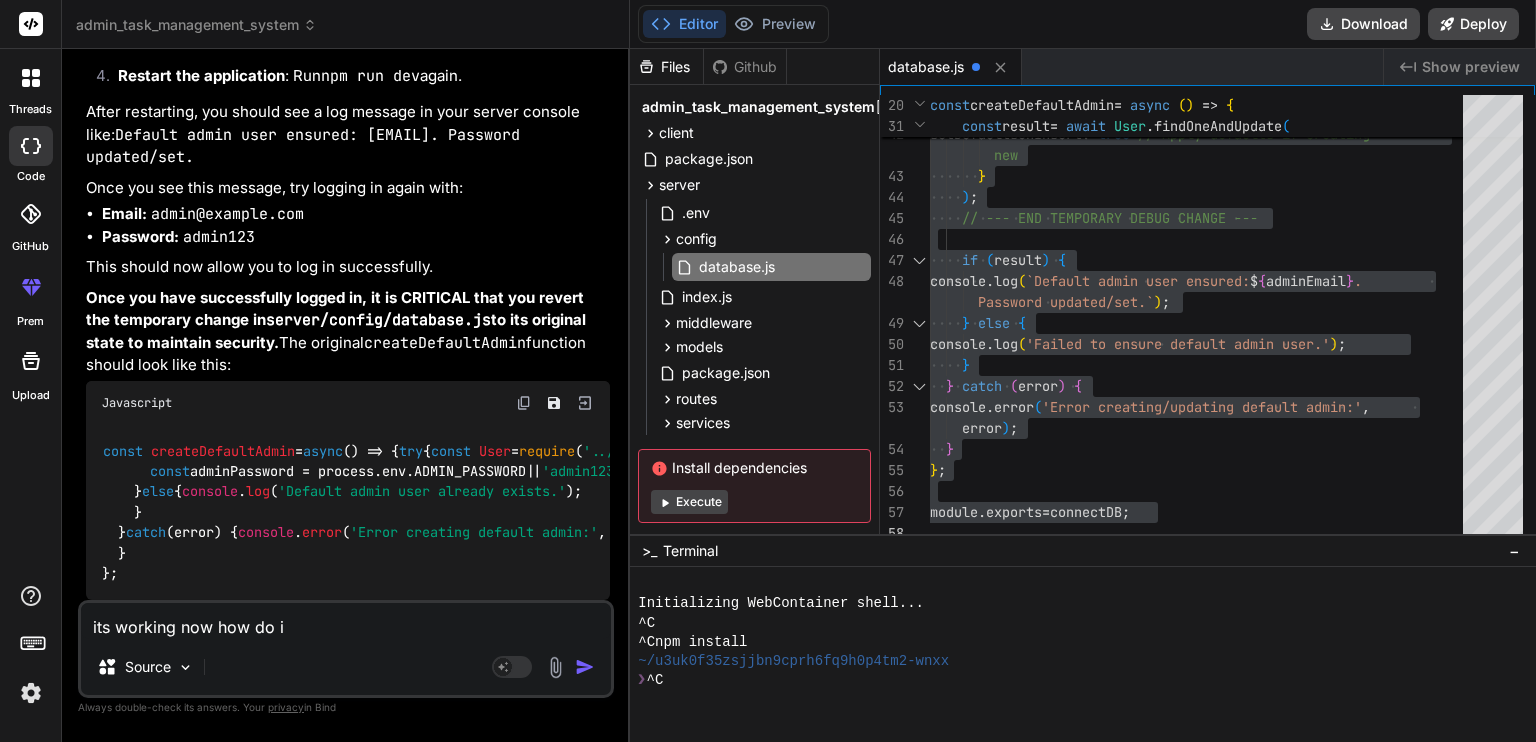 type on "its working now how do i" 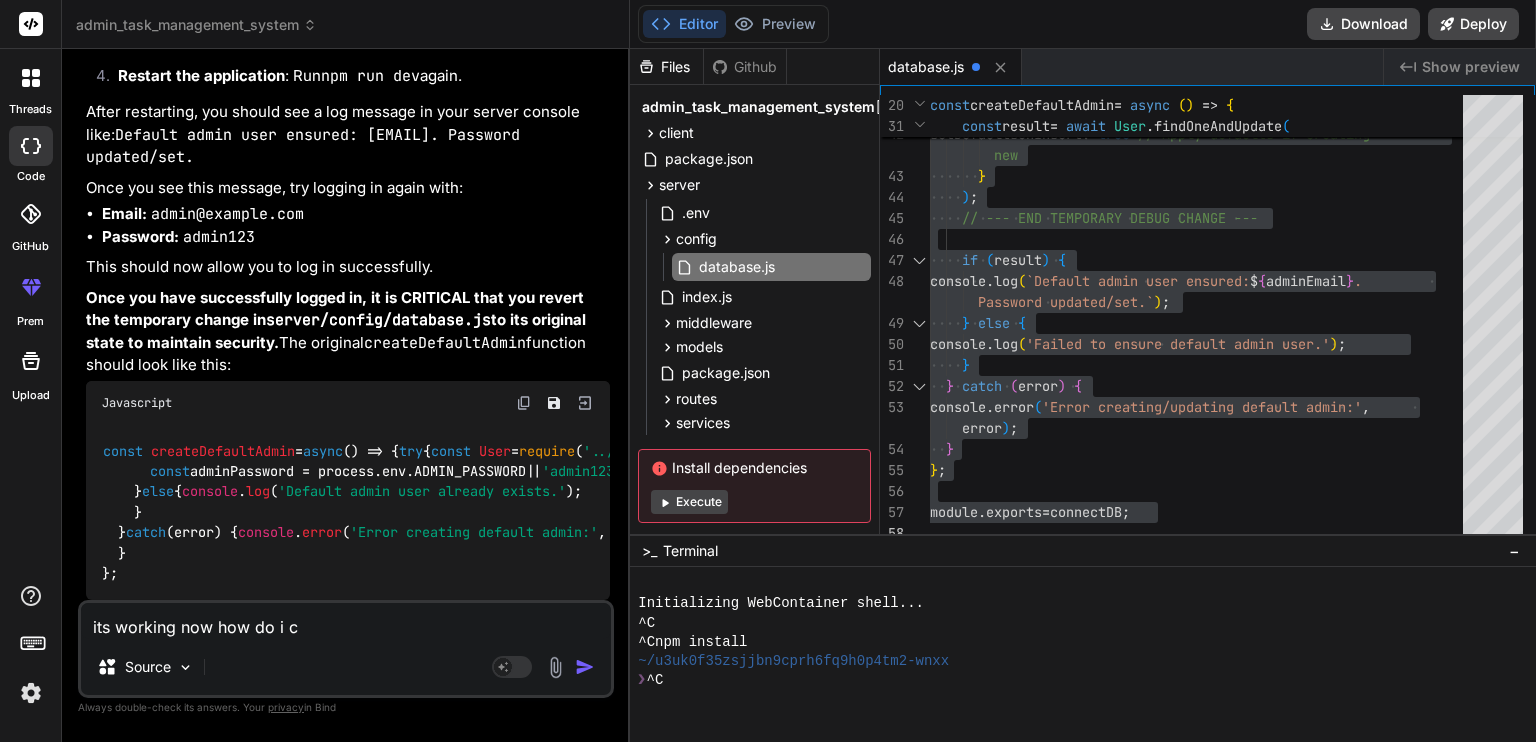 type on "its working now how do i cr" 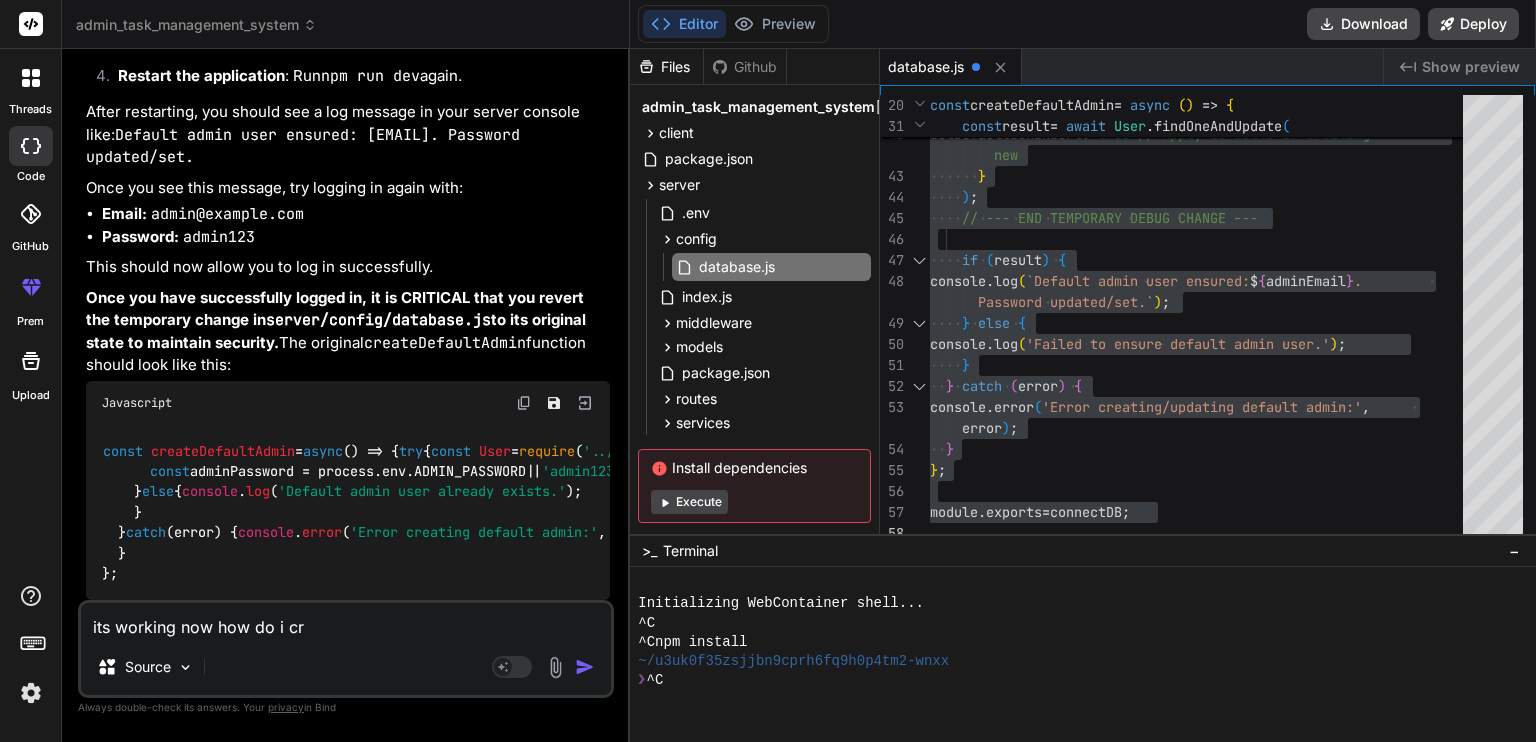 type on "its working now how do i cre" 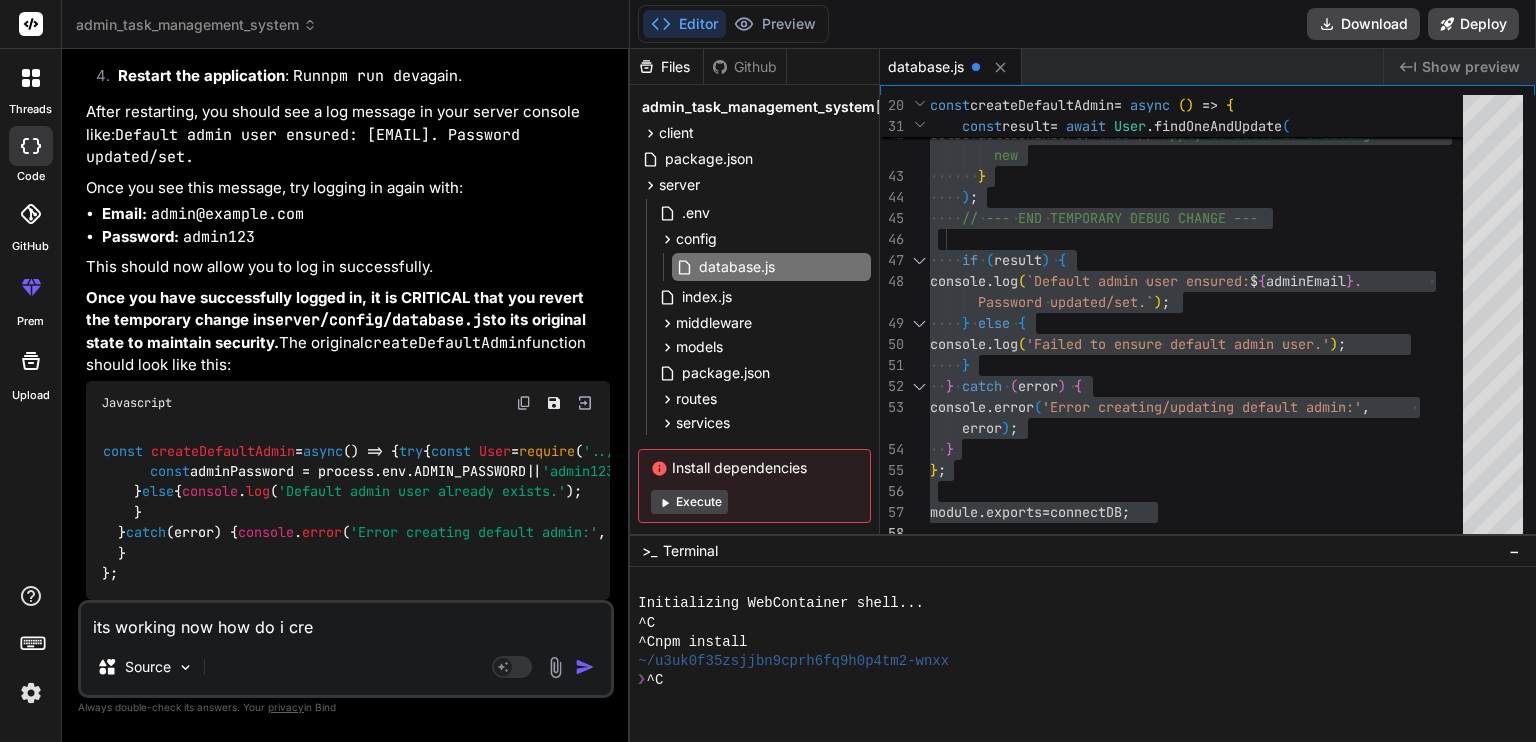 type on "x" 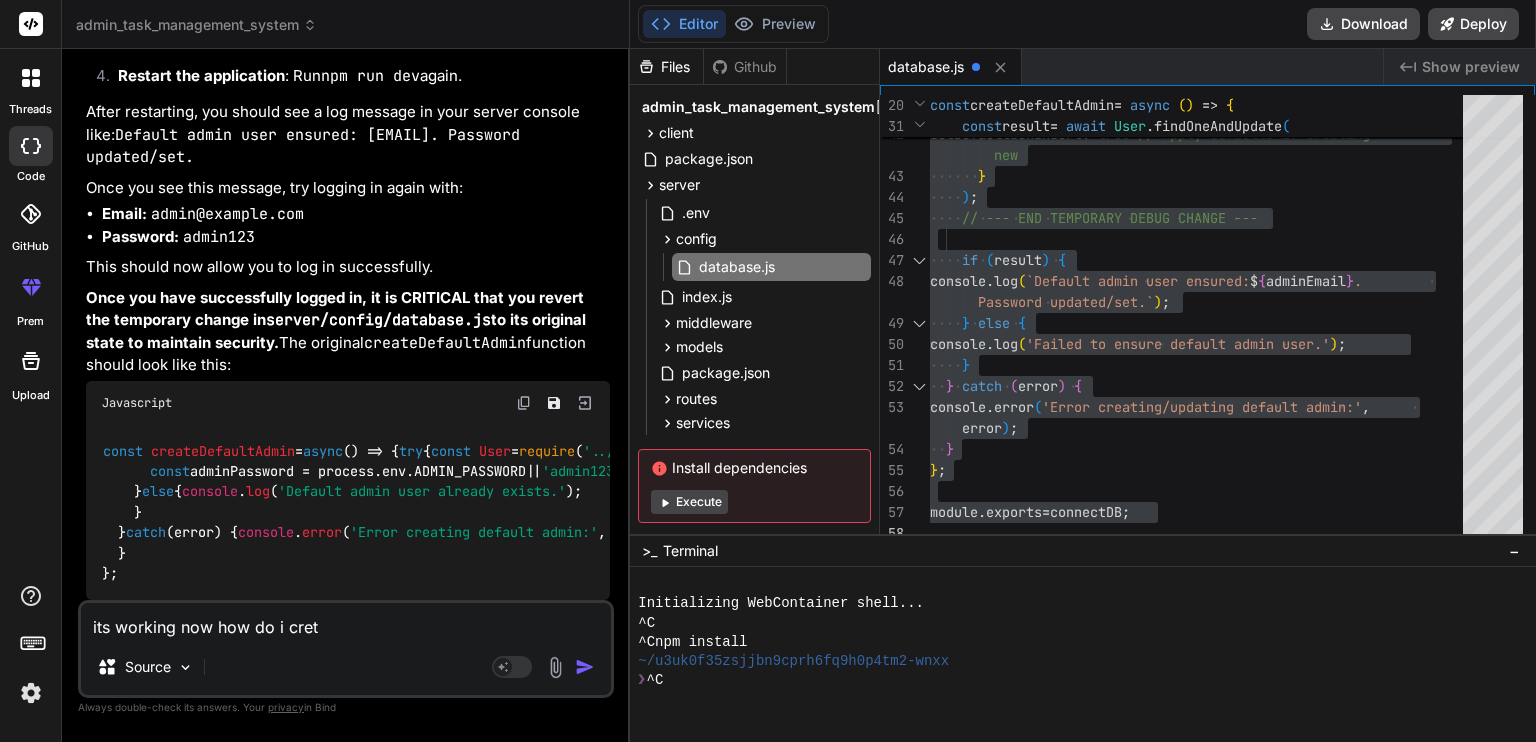 type on "its working now how do i cre" 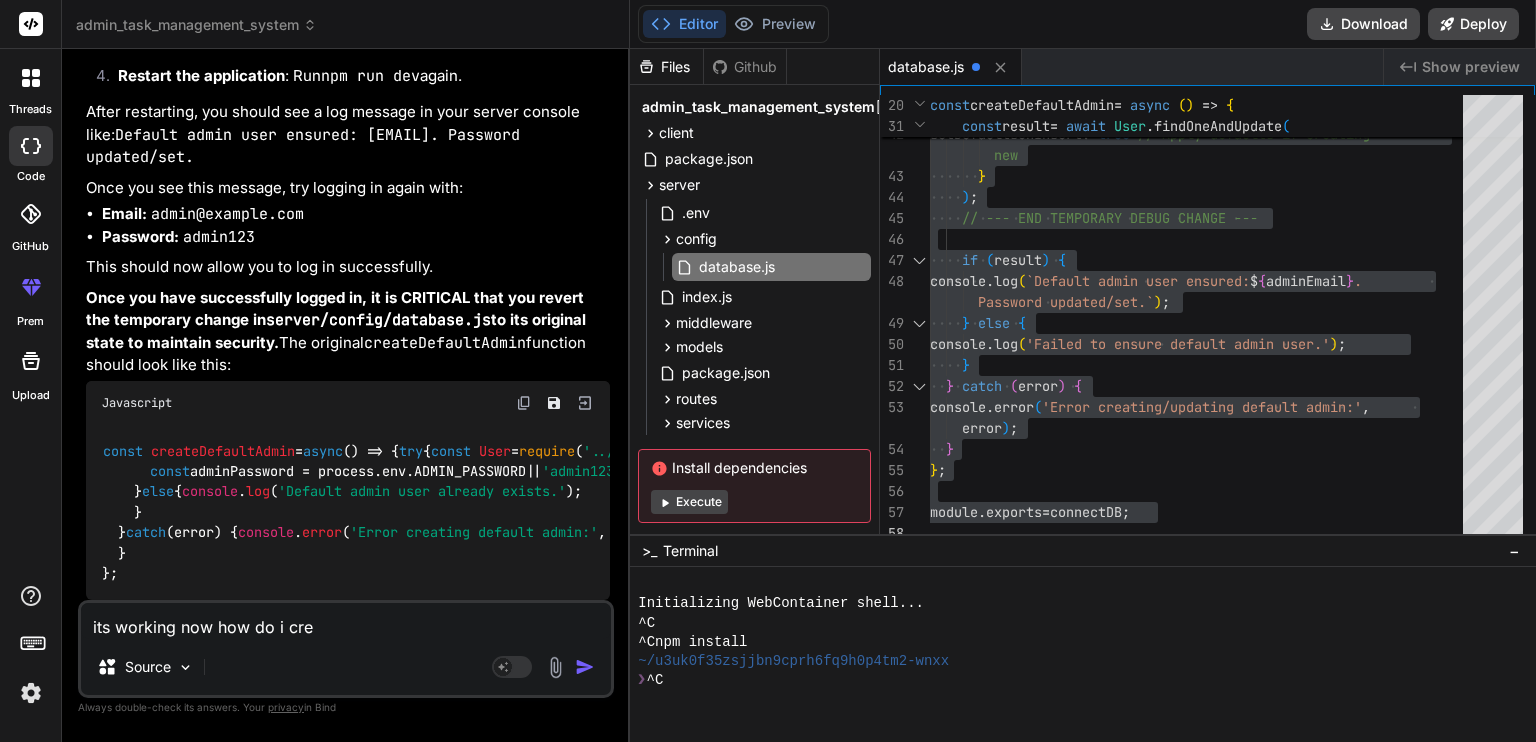 type on "its working now how do i crea" 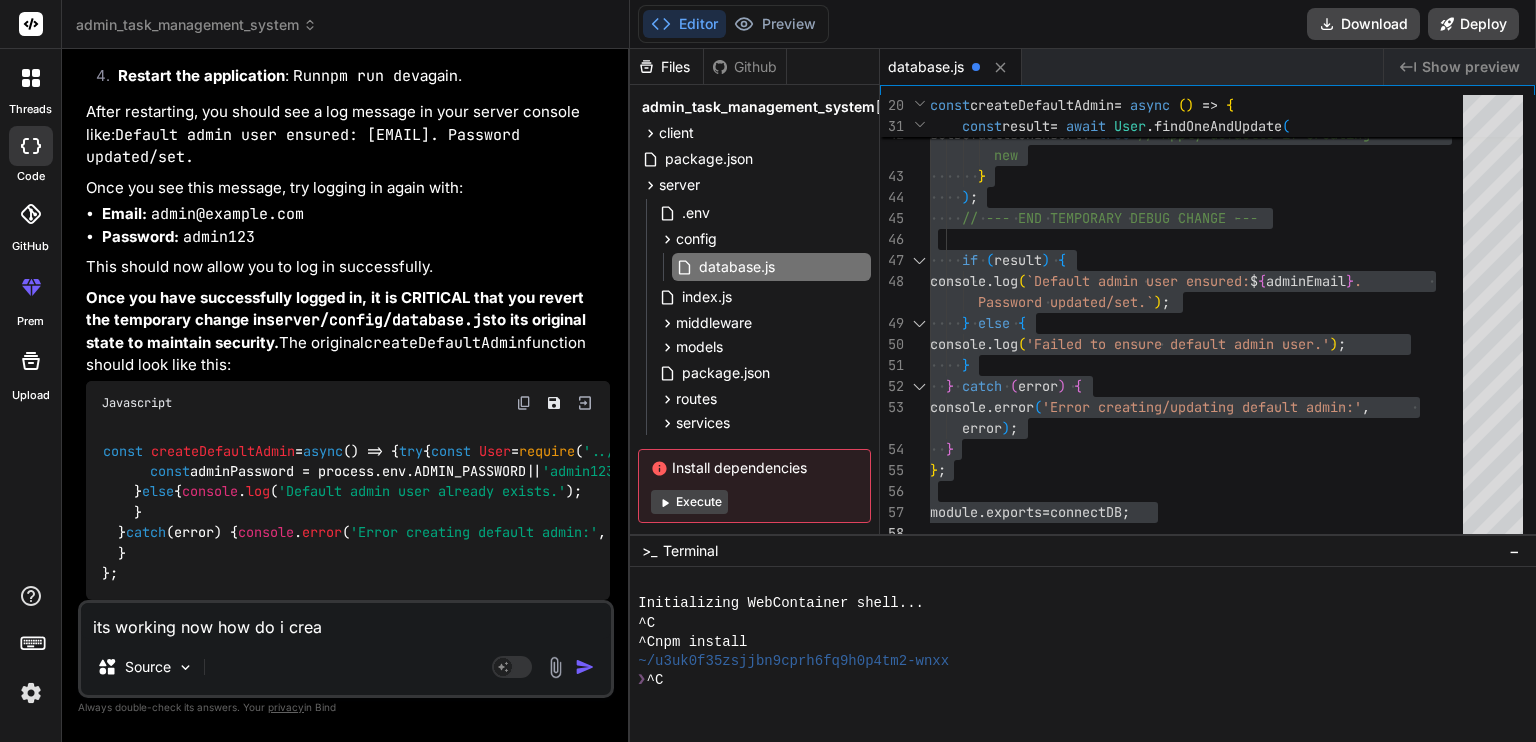 type on "its working now how do i creat" 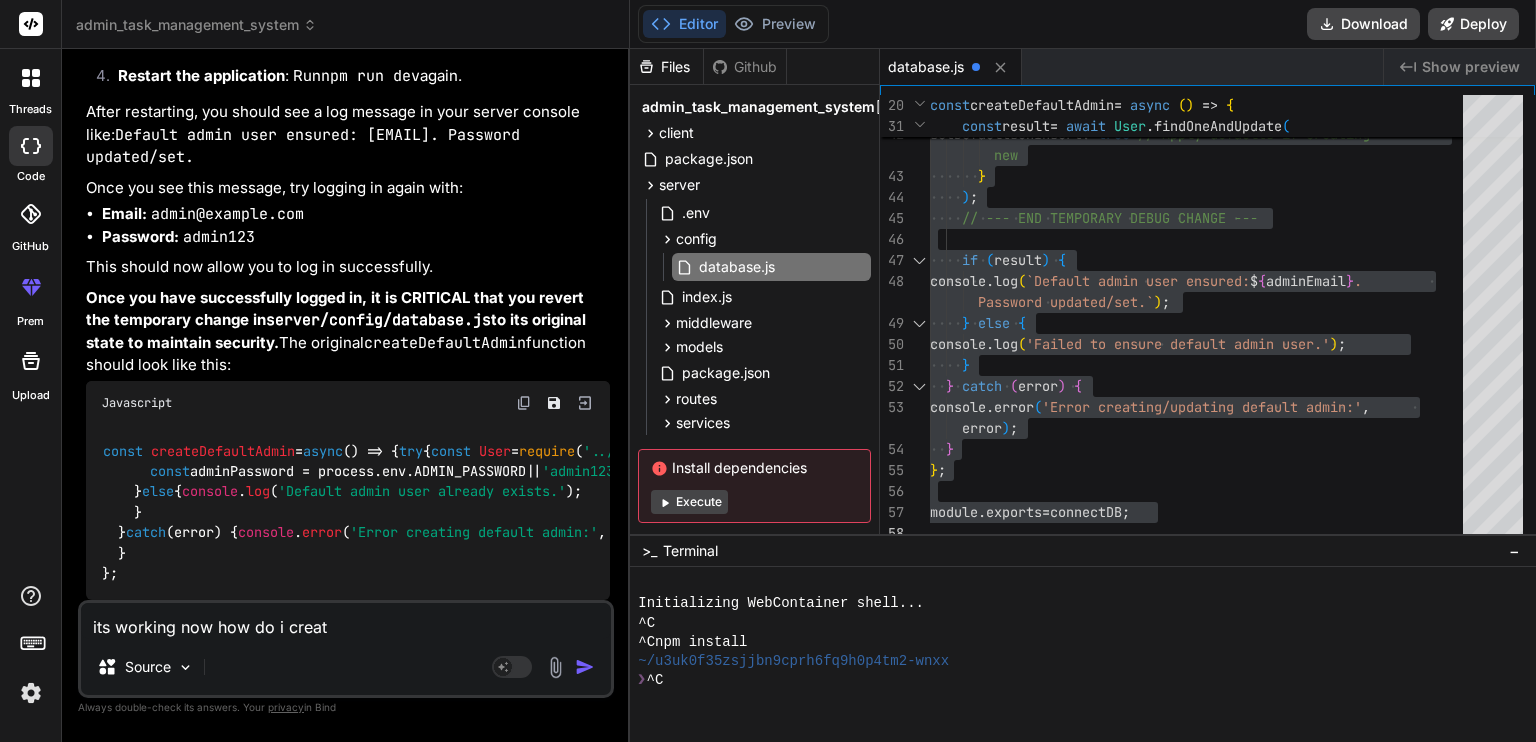 type on "its working now how do i creat" 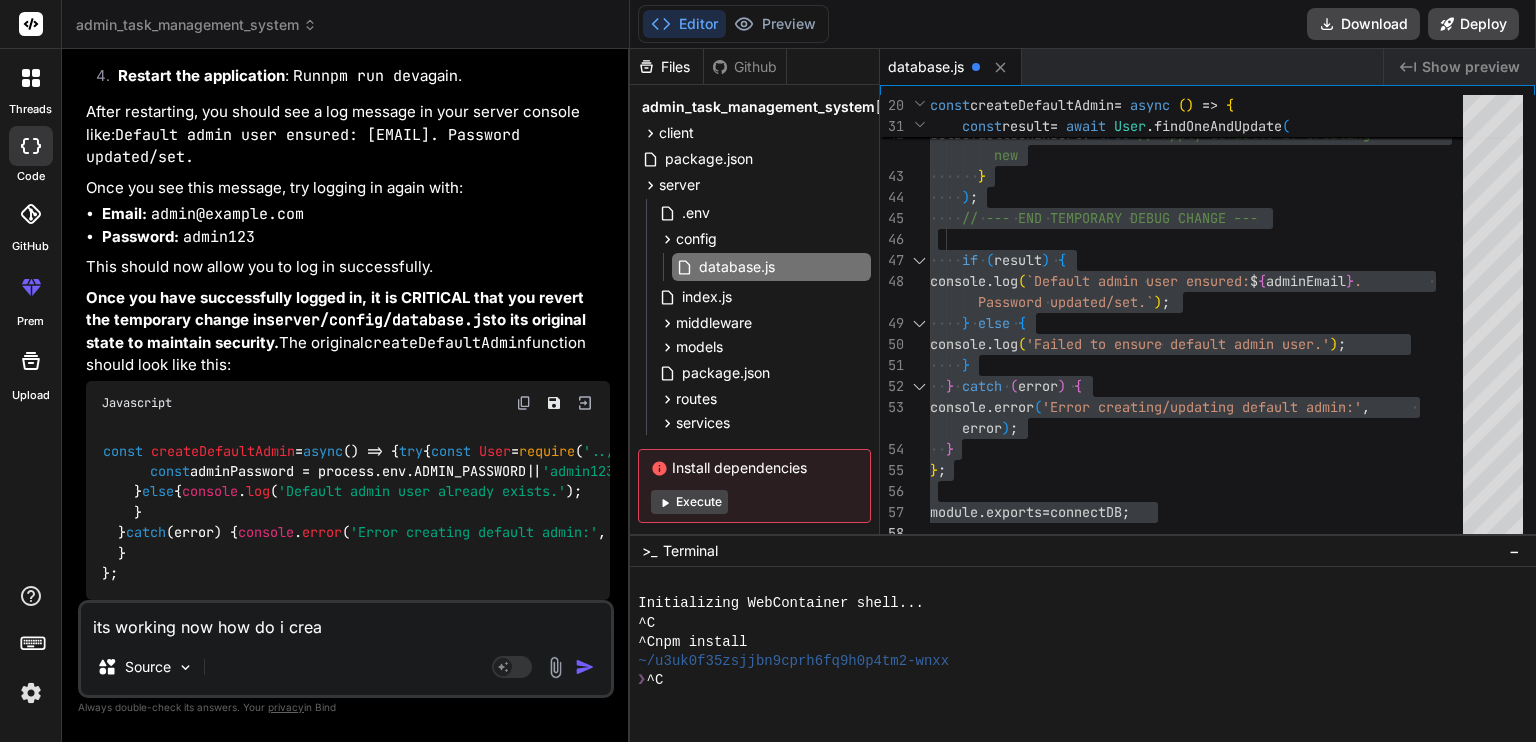 type on "its working now how do i cre" 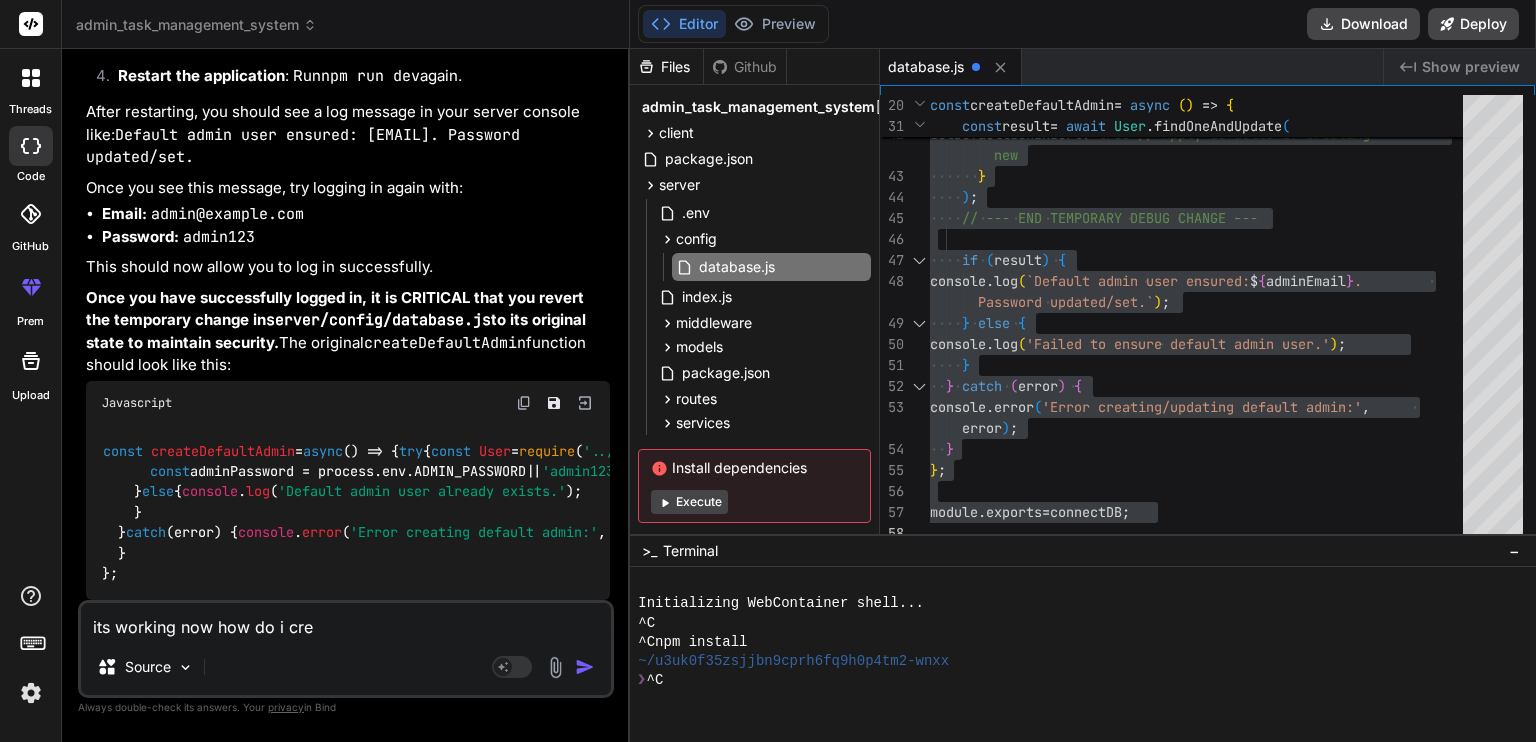 type on "its working now how do i crea" 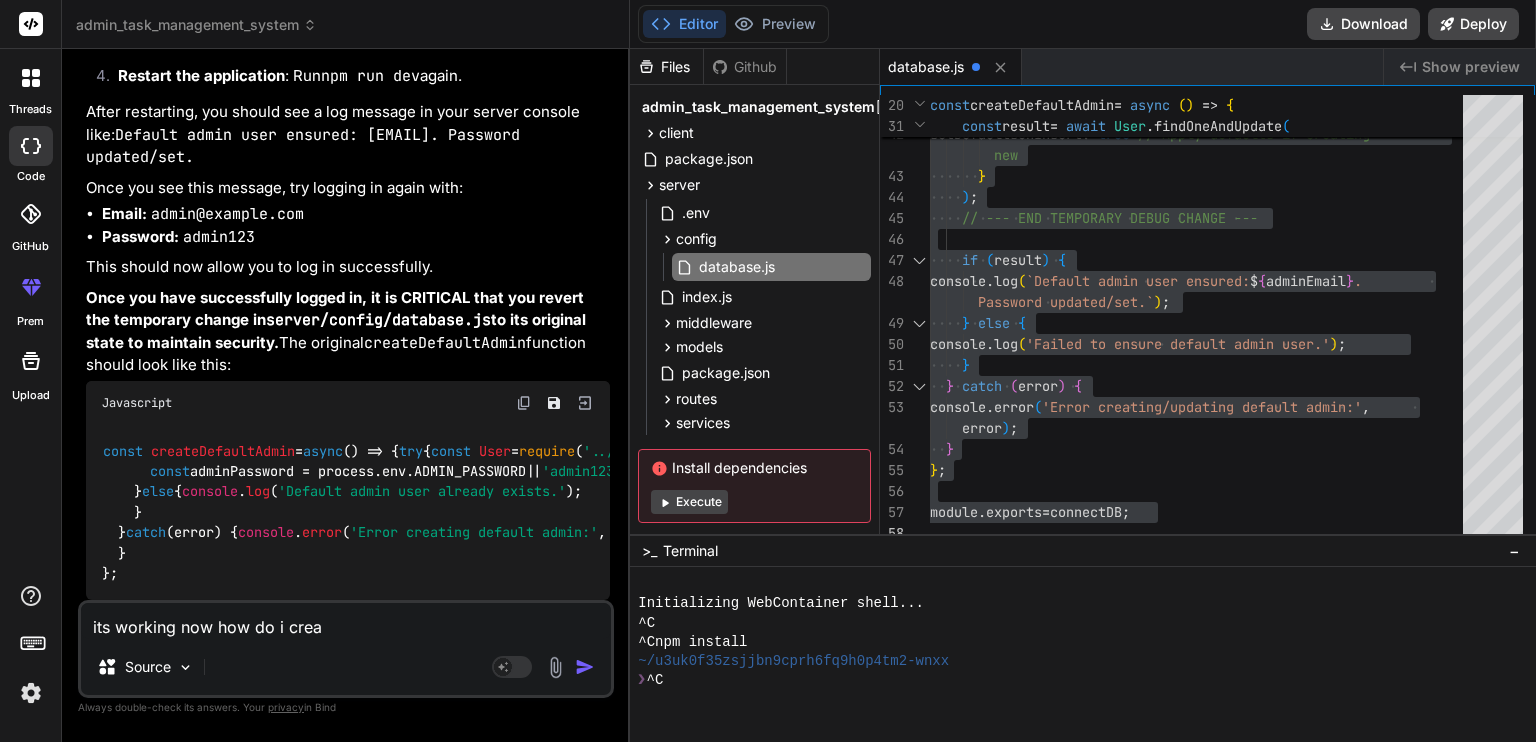 type on "its working now how do i creat" 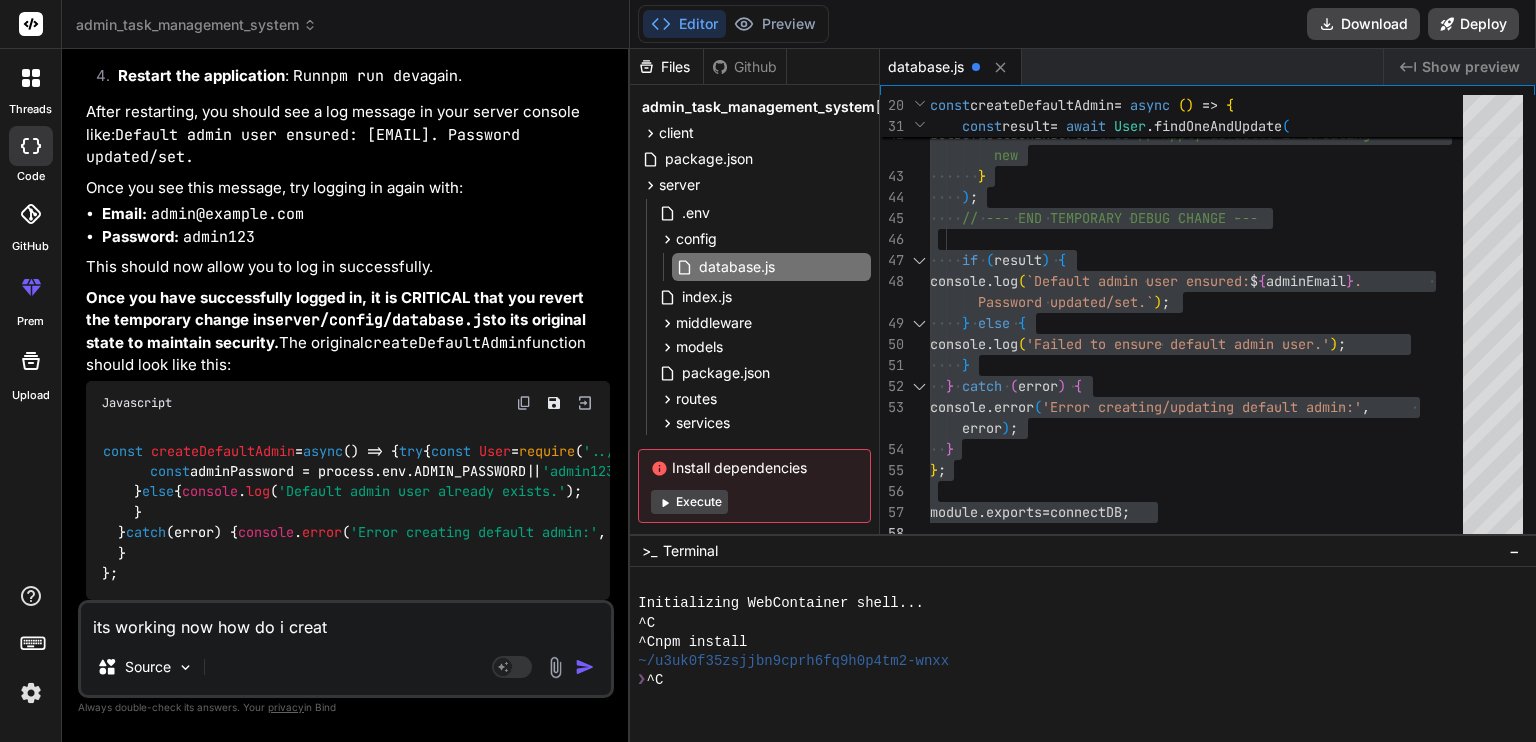 type on "its working now how do i create" 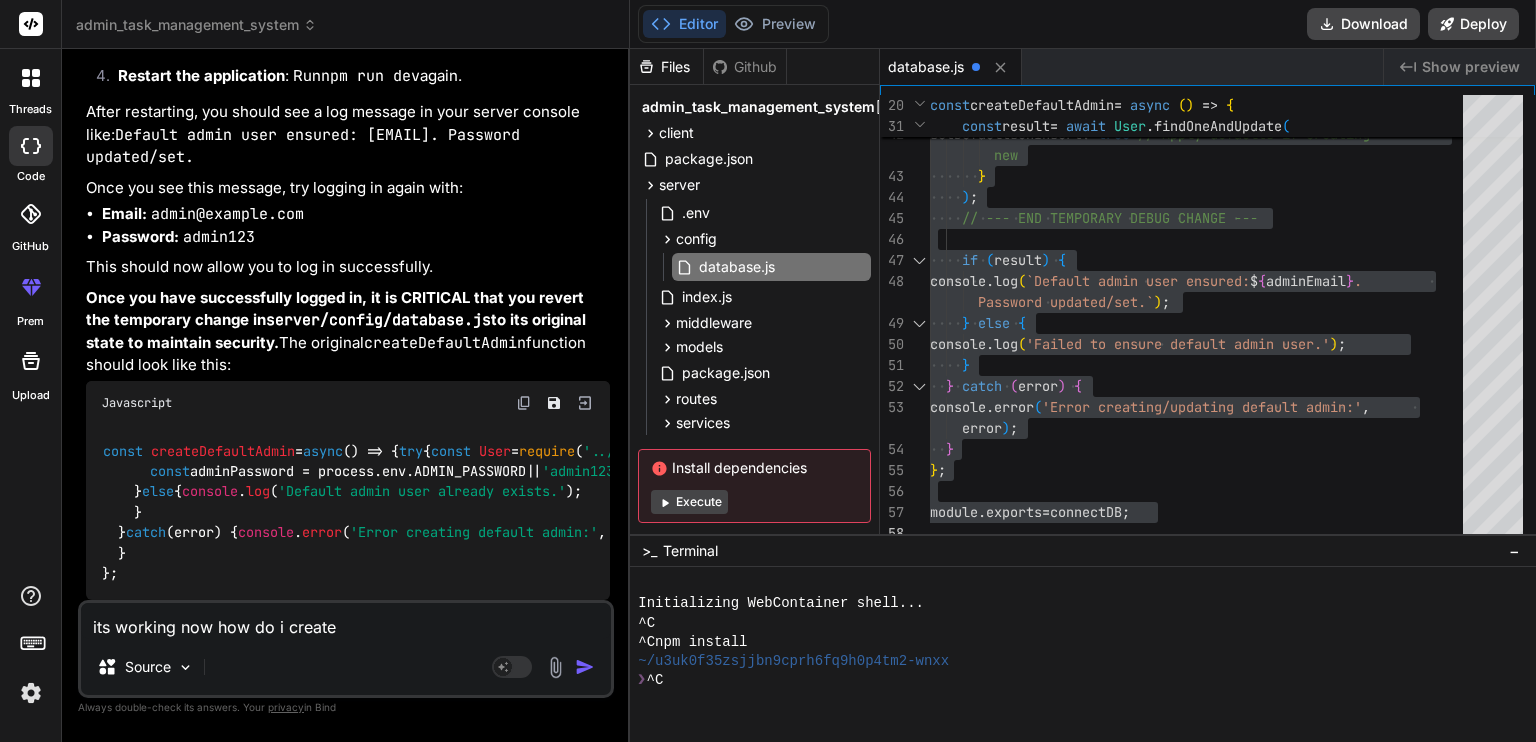 type on "its working now how do i create" 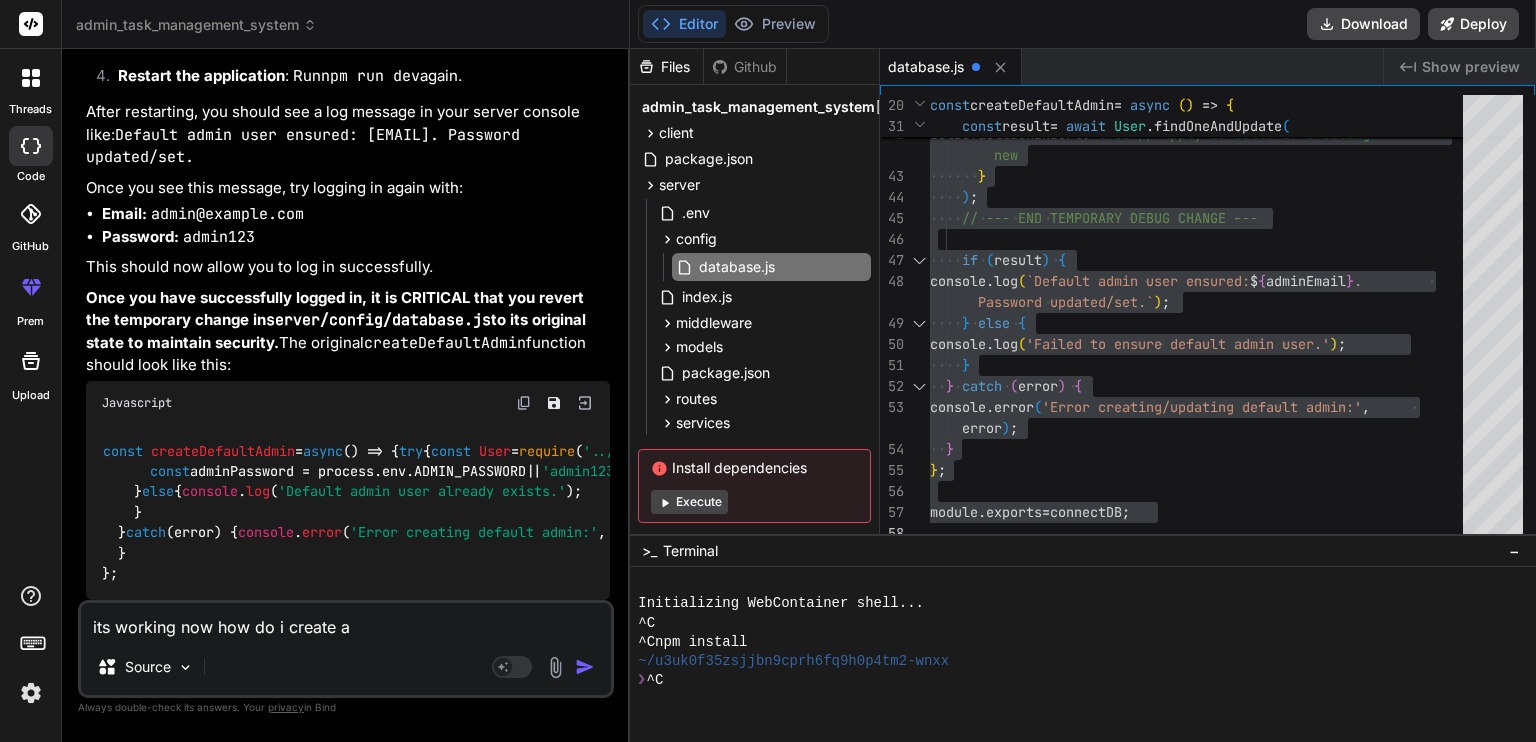 type on "its working now how do i create a" 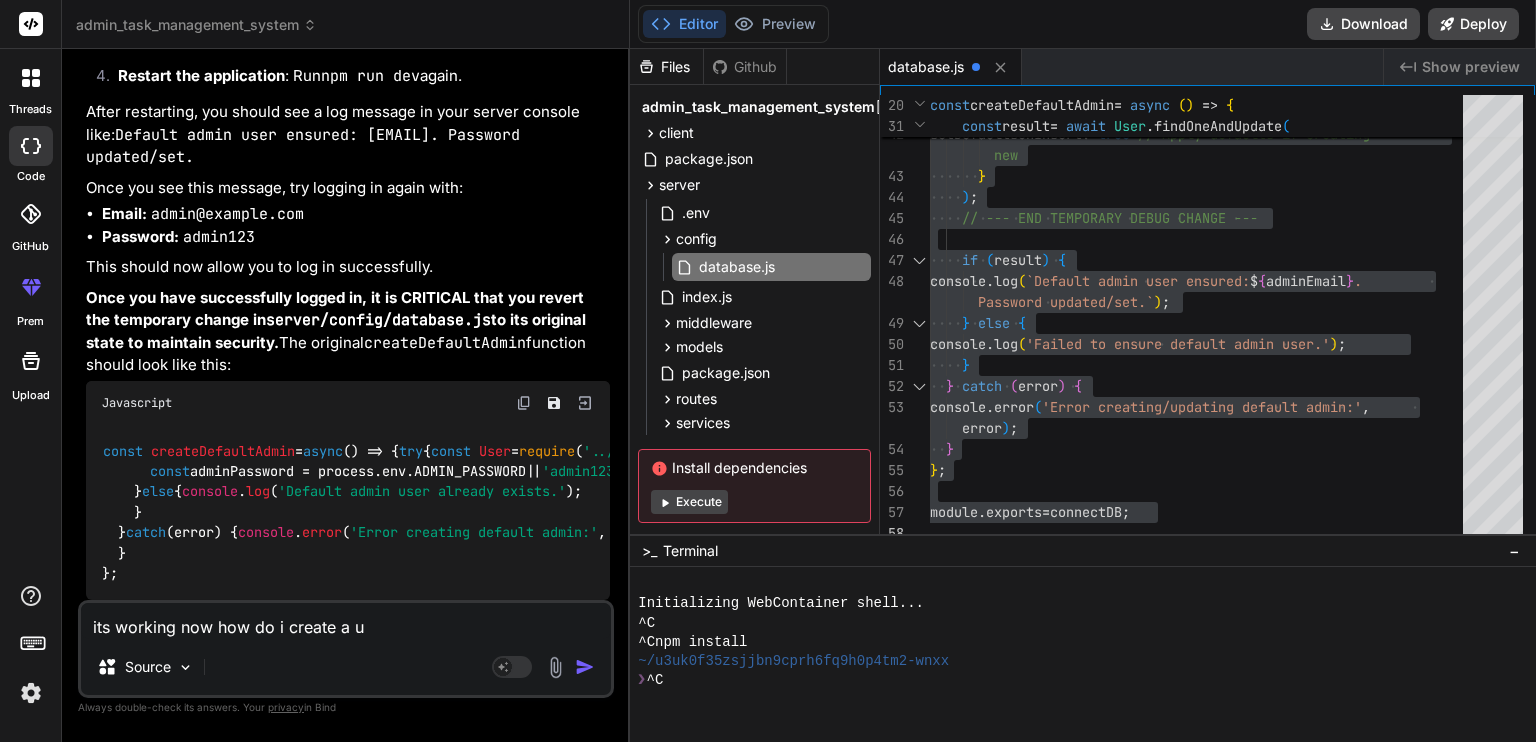 type on "its working now how do i create a us" 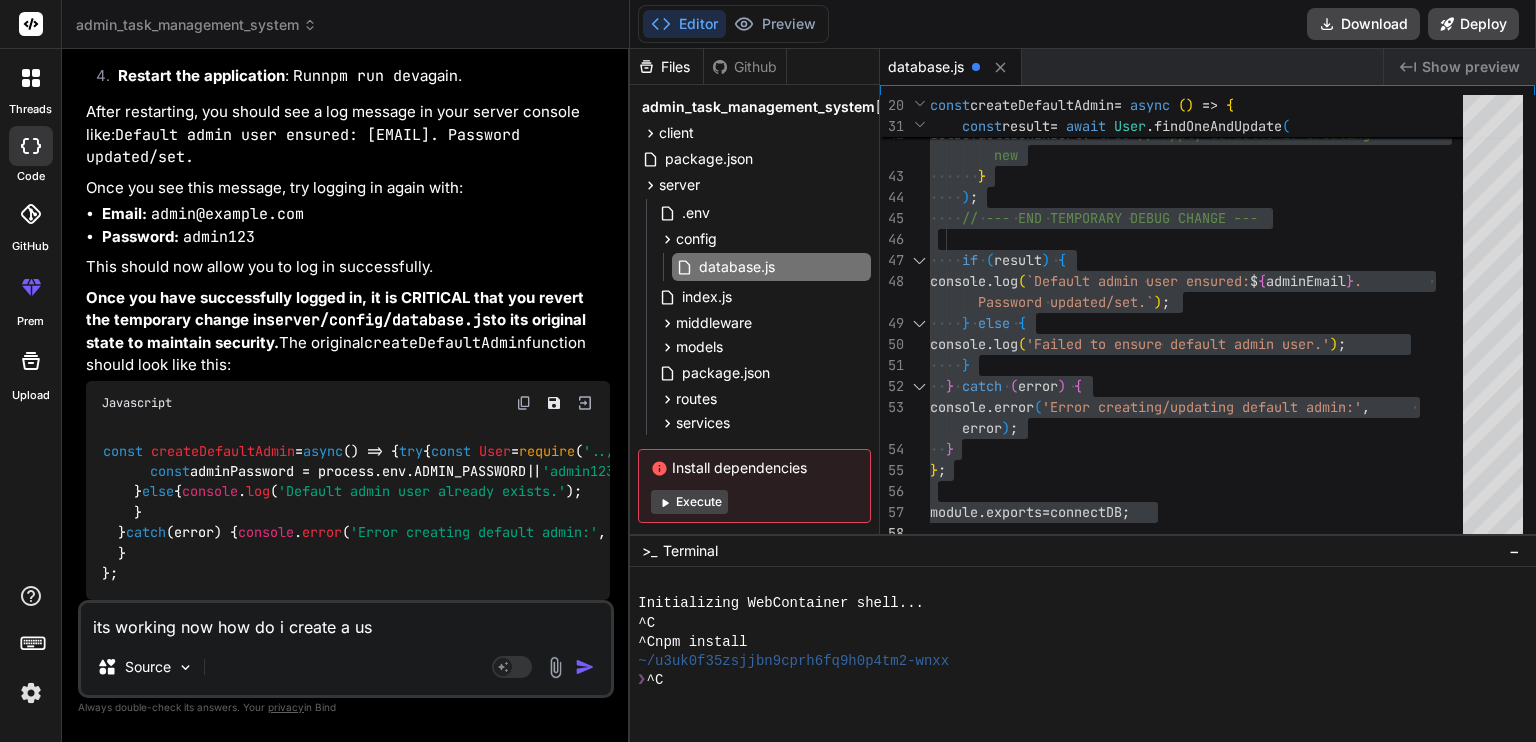 type on "its working now how do i create a use" 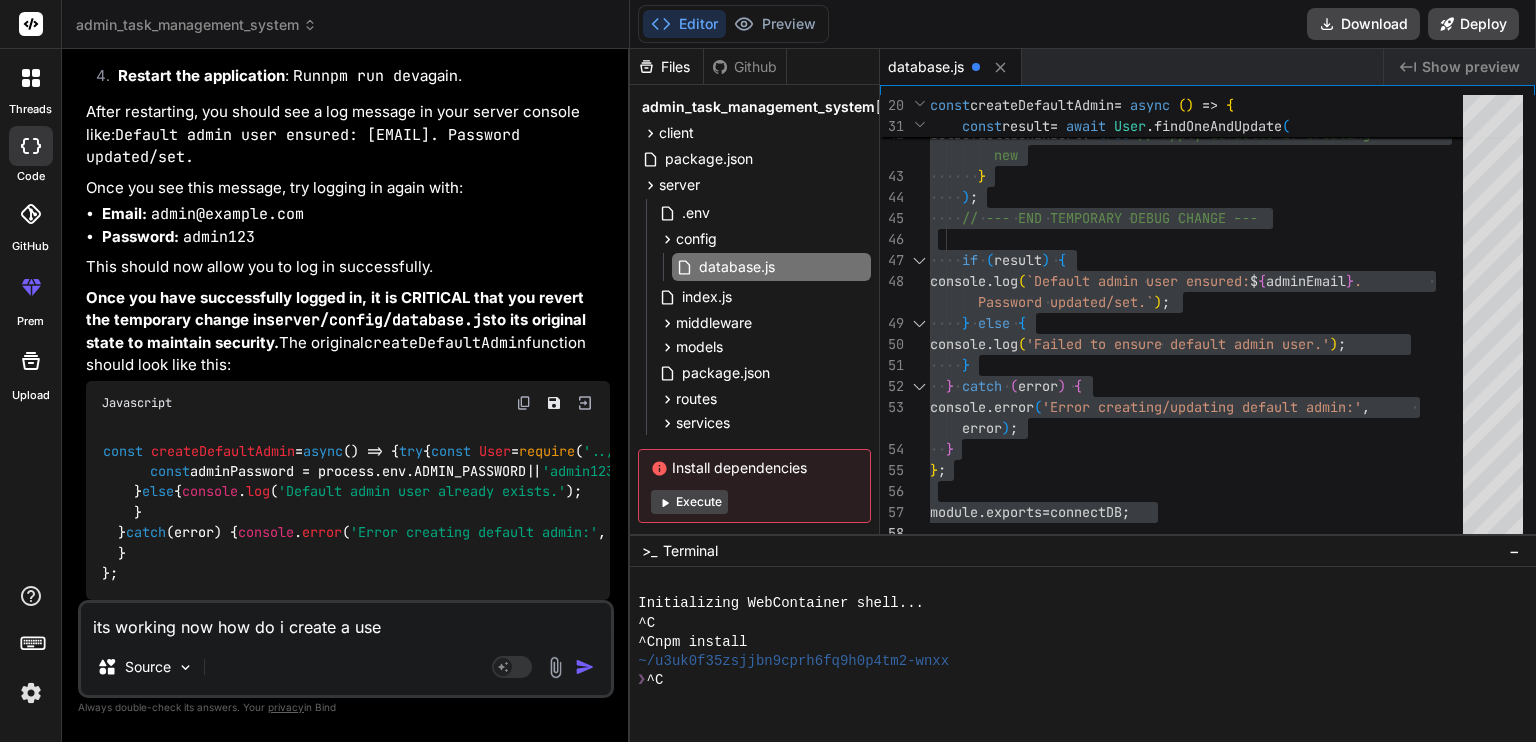 type on "its working now how do i create a user" 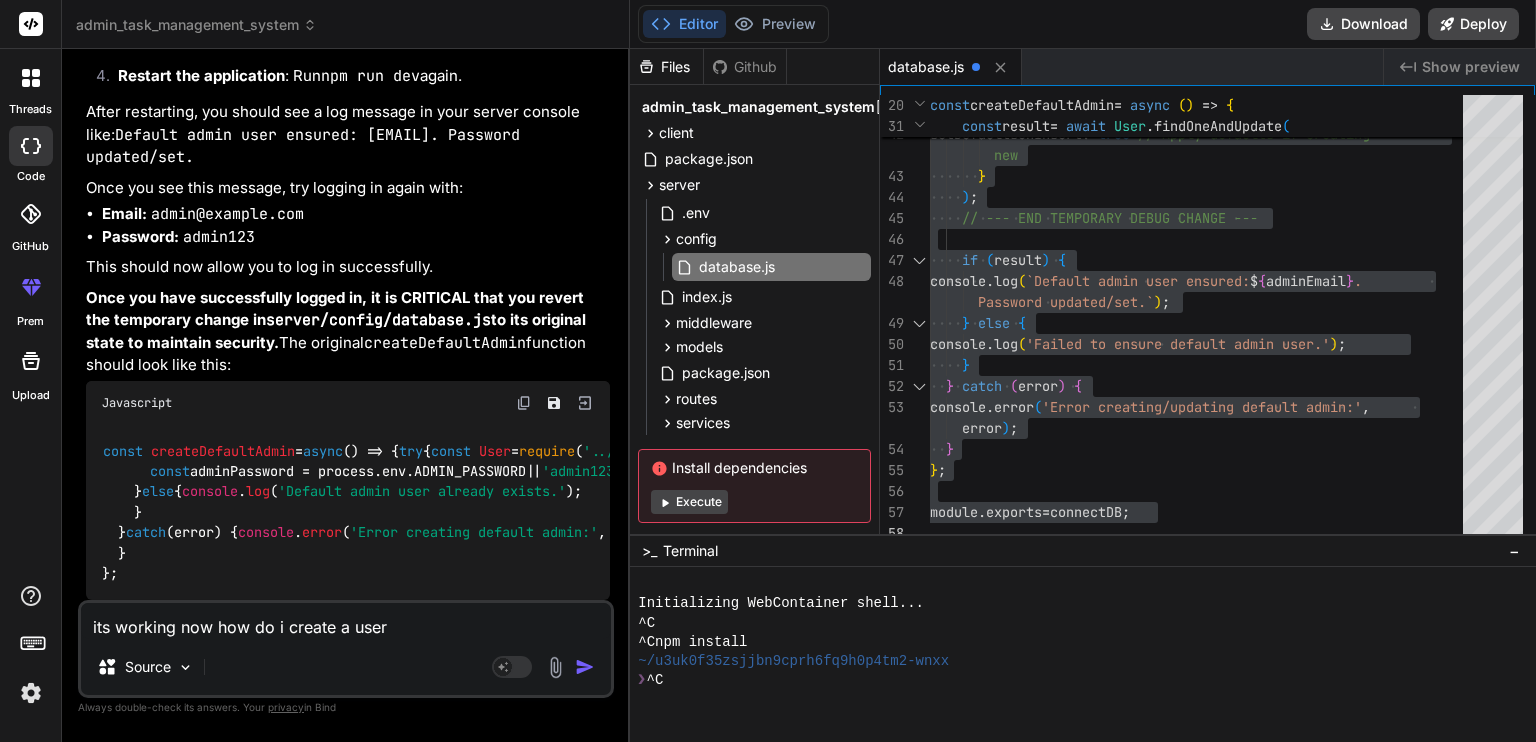 type on "its working now how do i create a user" 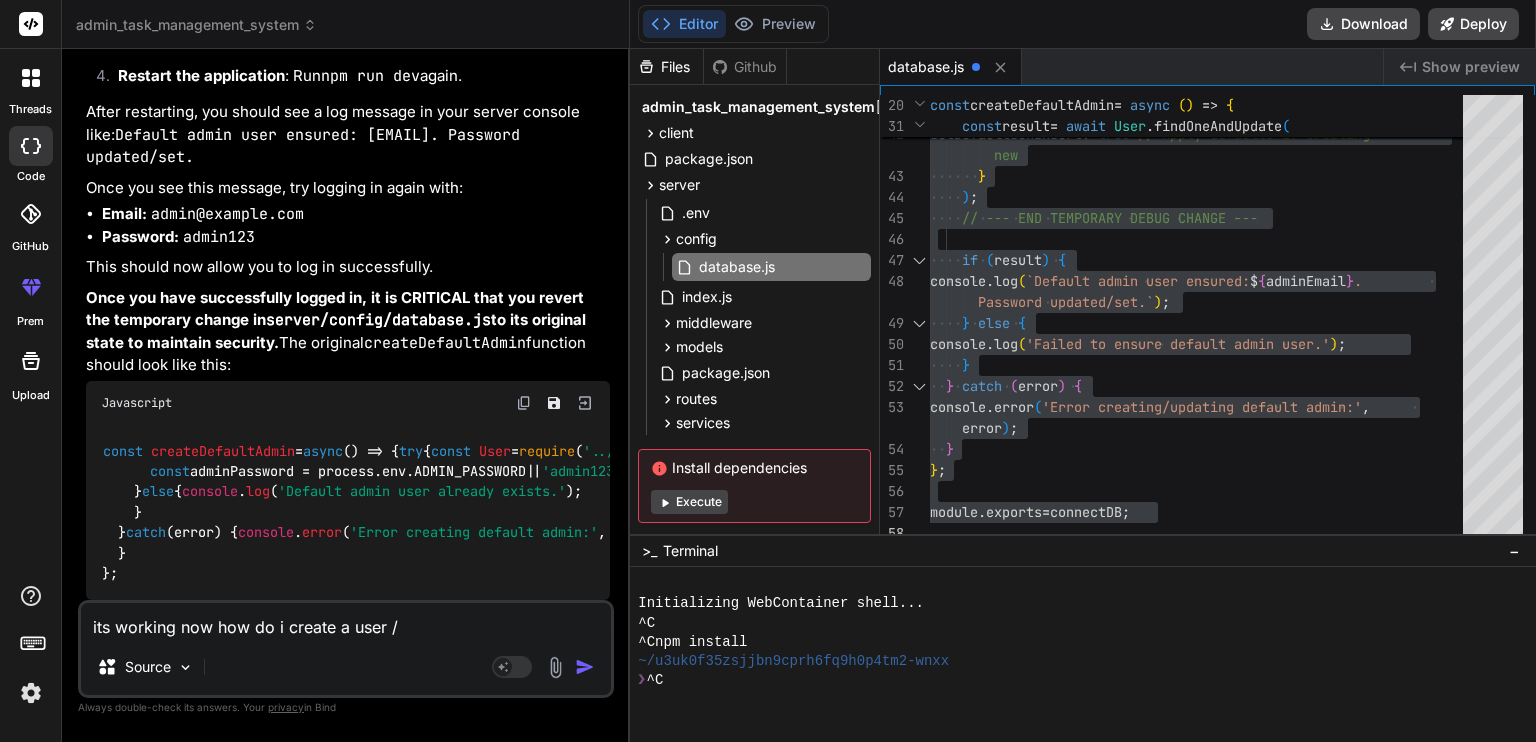 type on "its working now how do i create a user" 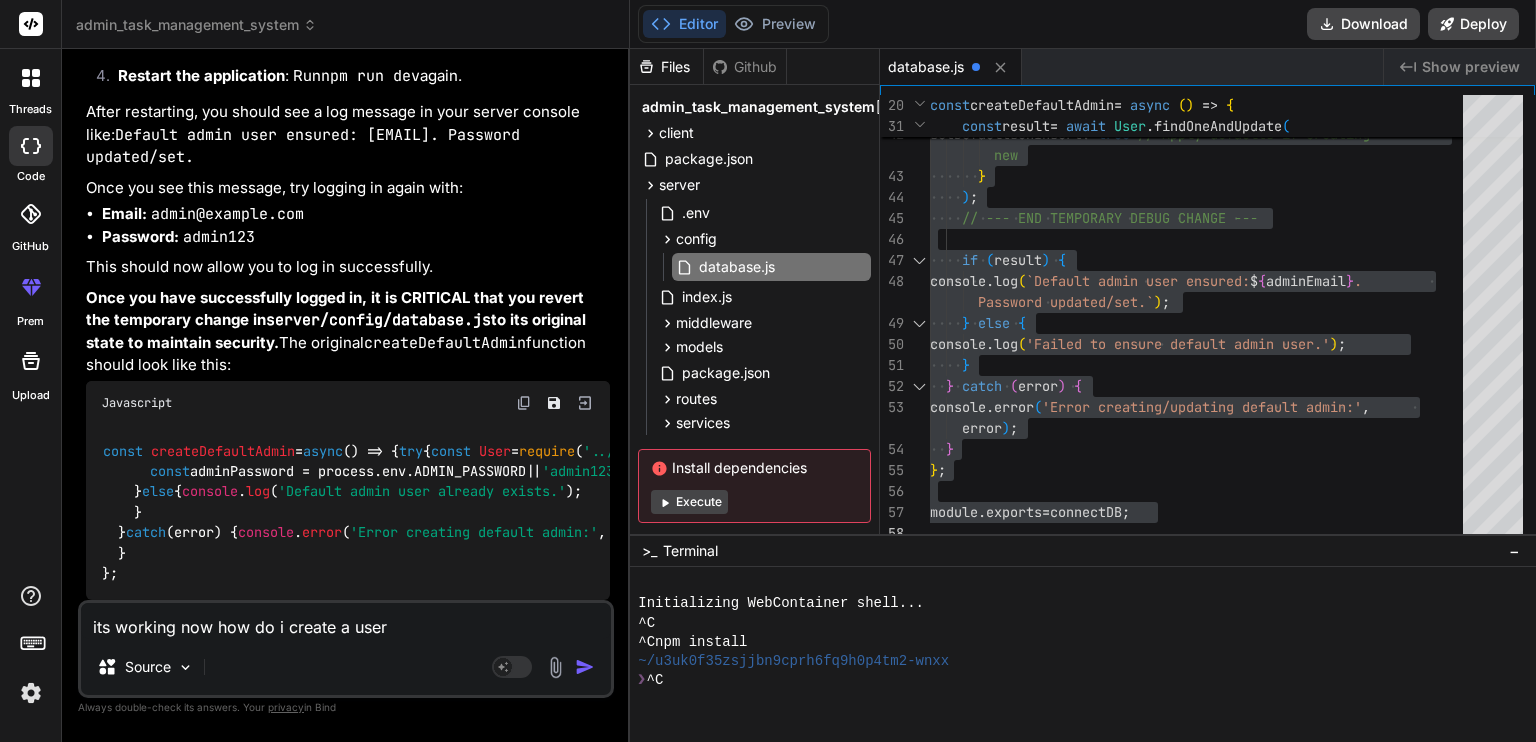 type on "its working now how do i create a user ?" 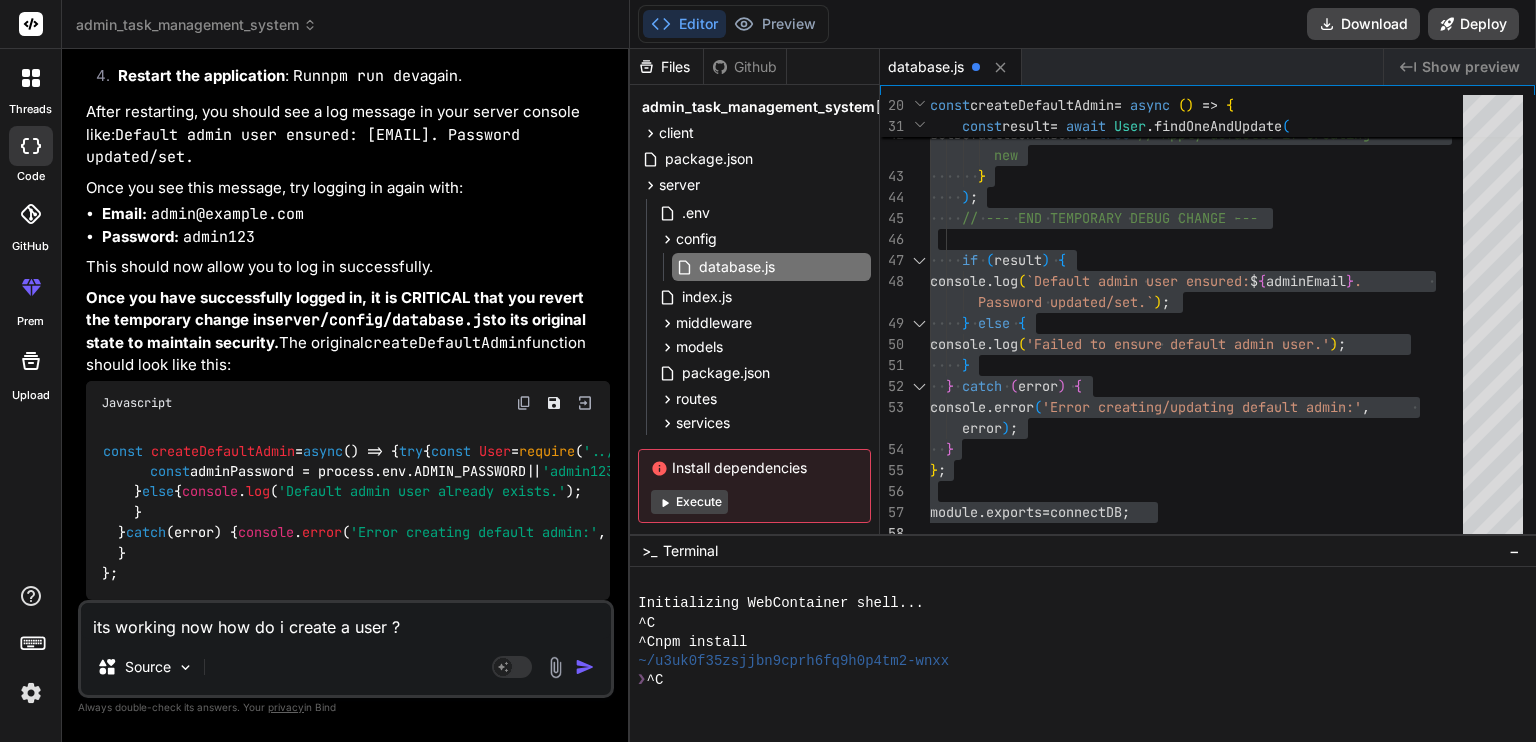 type on "x" 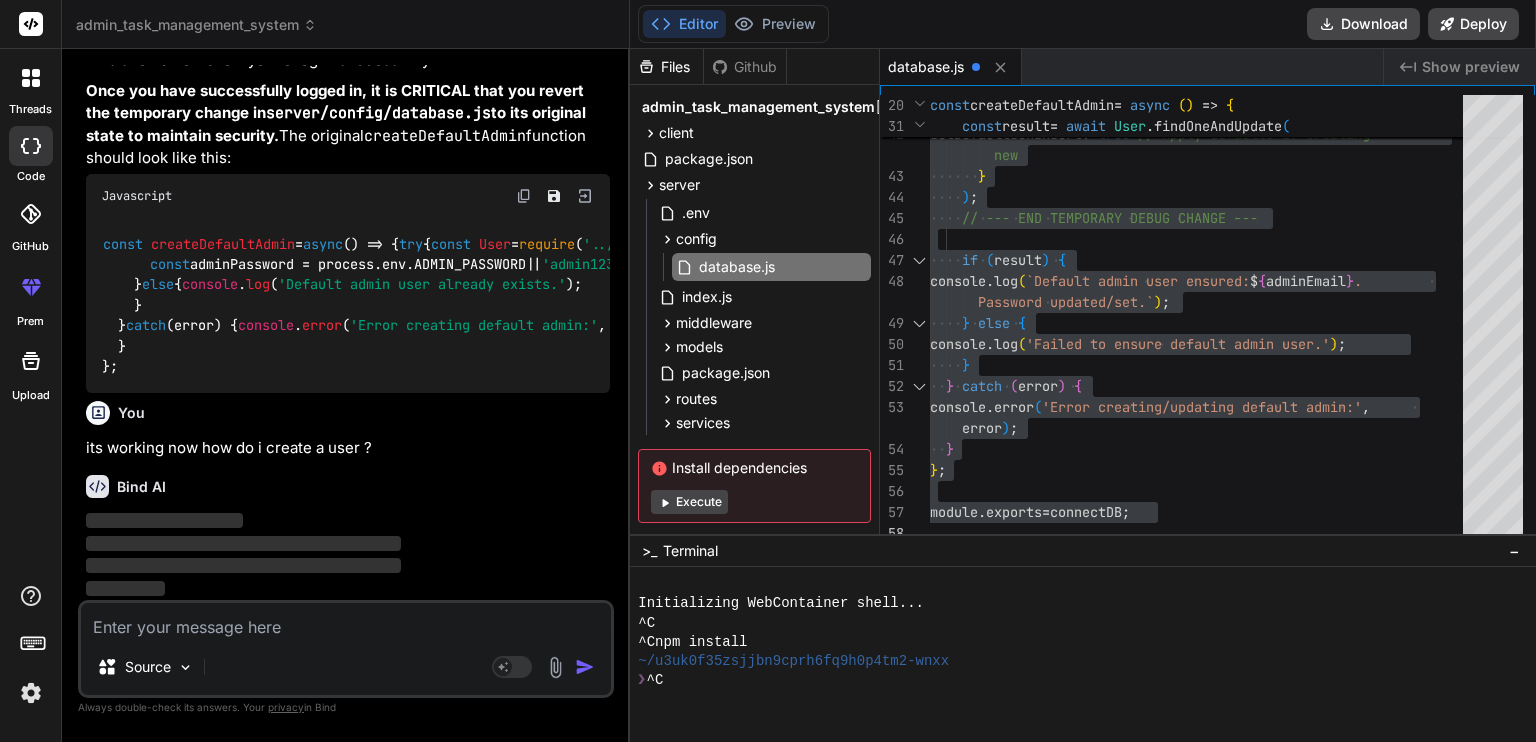 scroll, scrollTop: 9625, scrollLeft: 0, axis: vertical 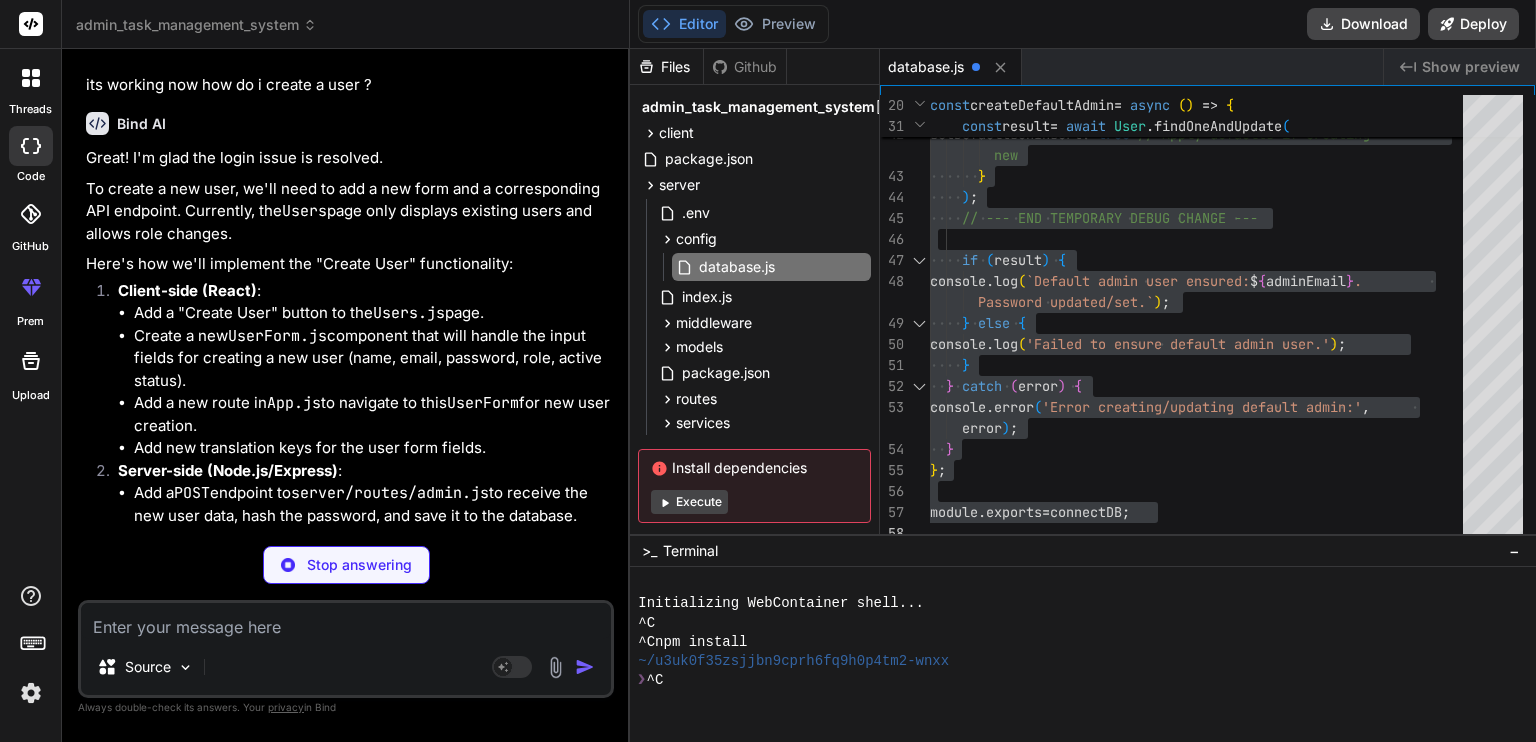 type on "x" 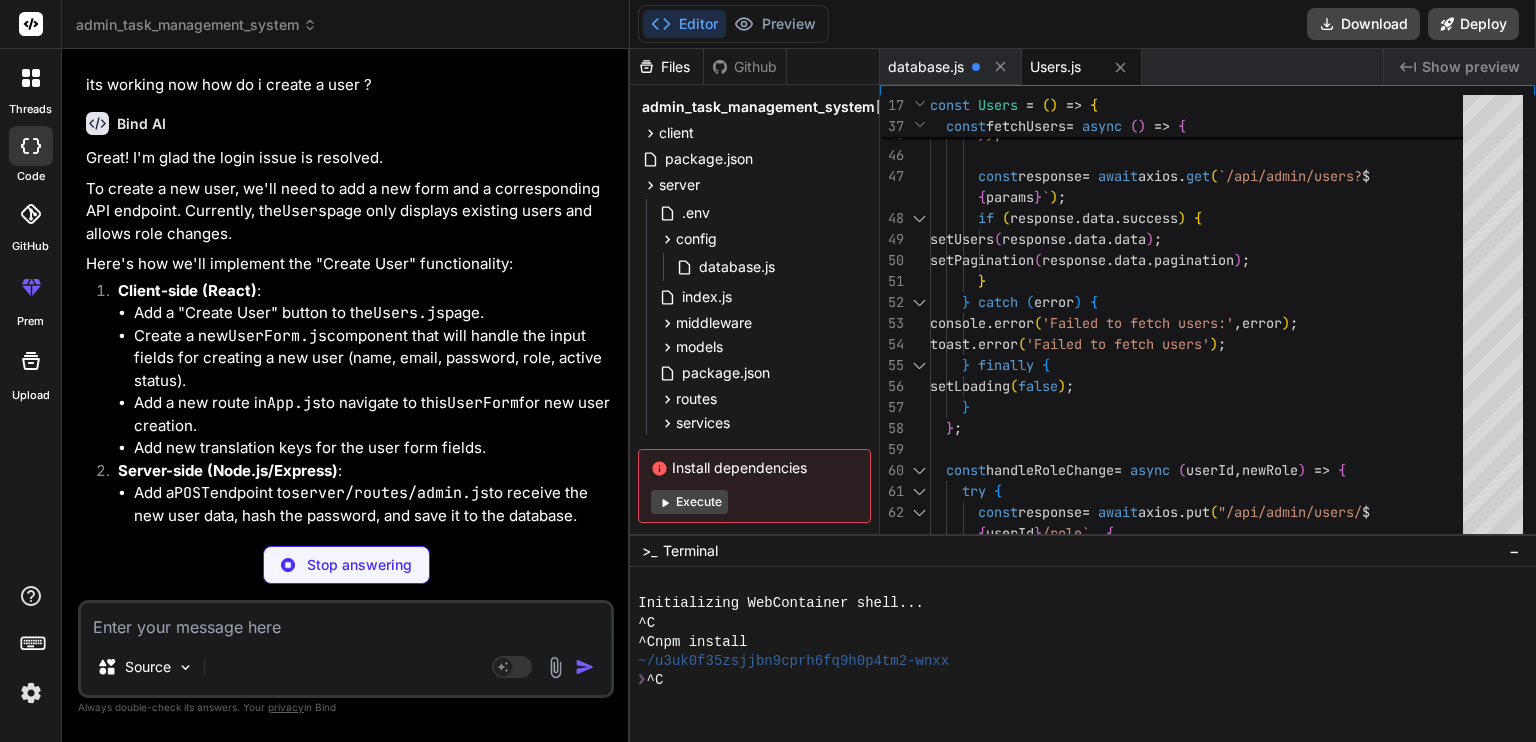 scroll, scrollTop: 9825, scrollLeft: 0, axis: vertical 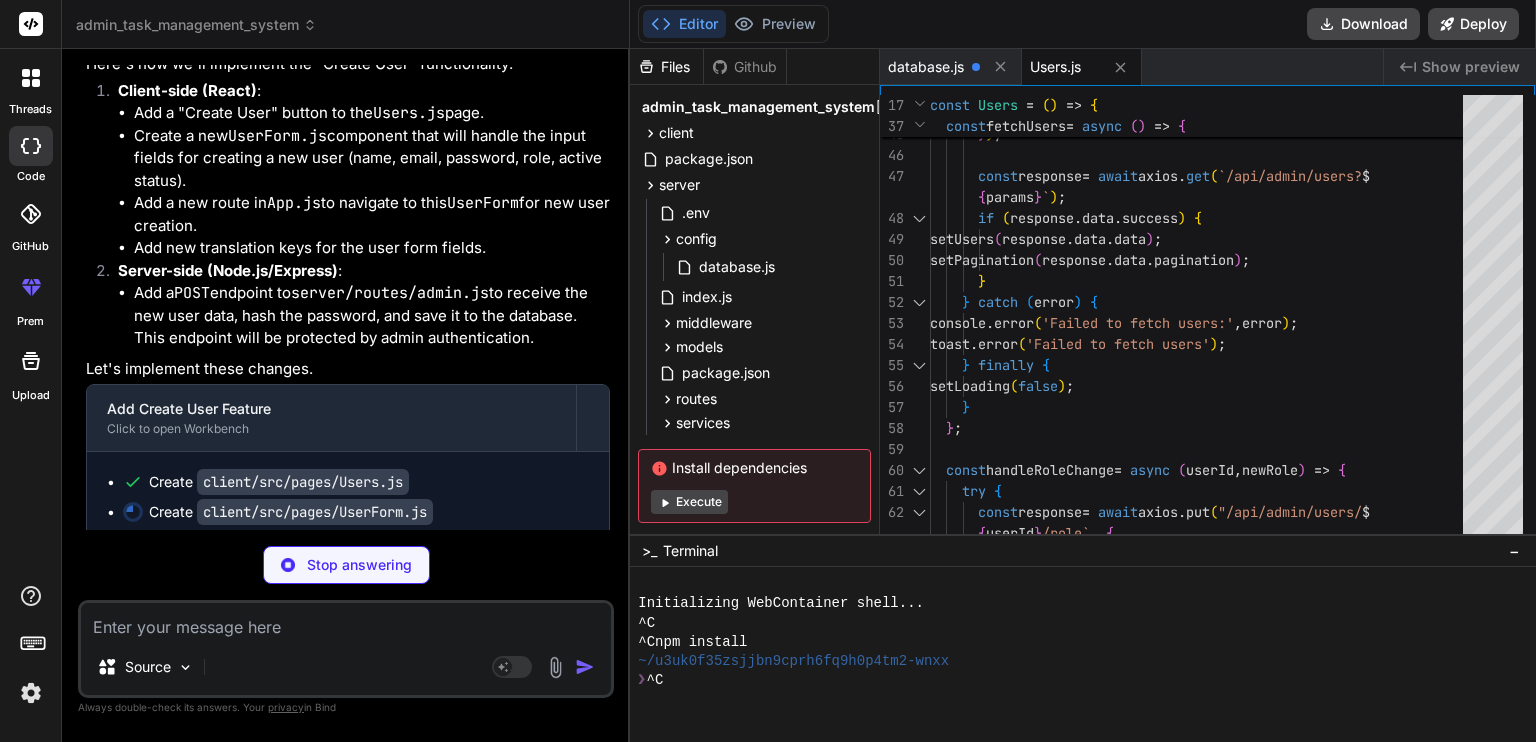 type on "x" 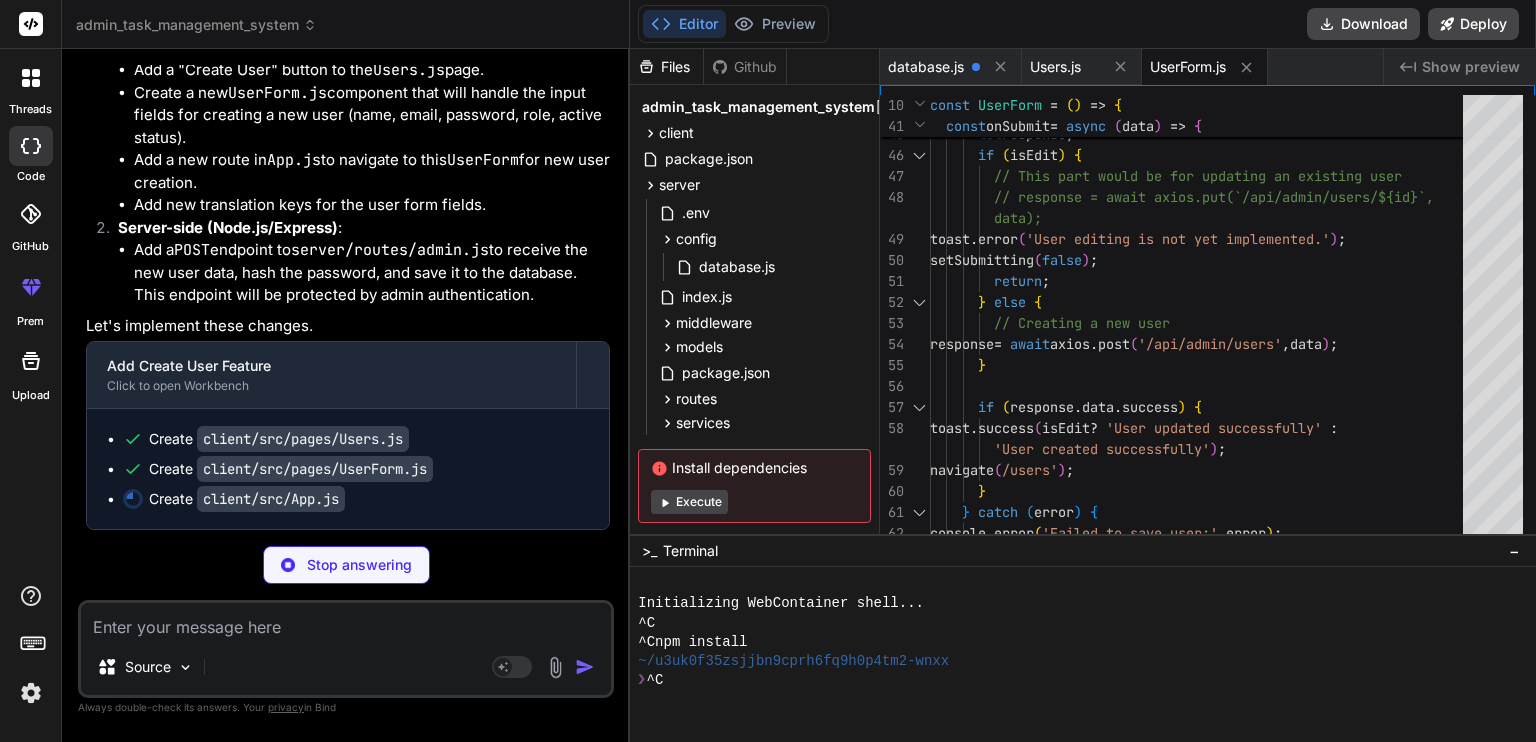 scroll, scrollTop: 10225, scrollLeft: 0, axis: vertical 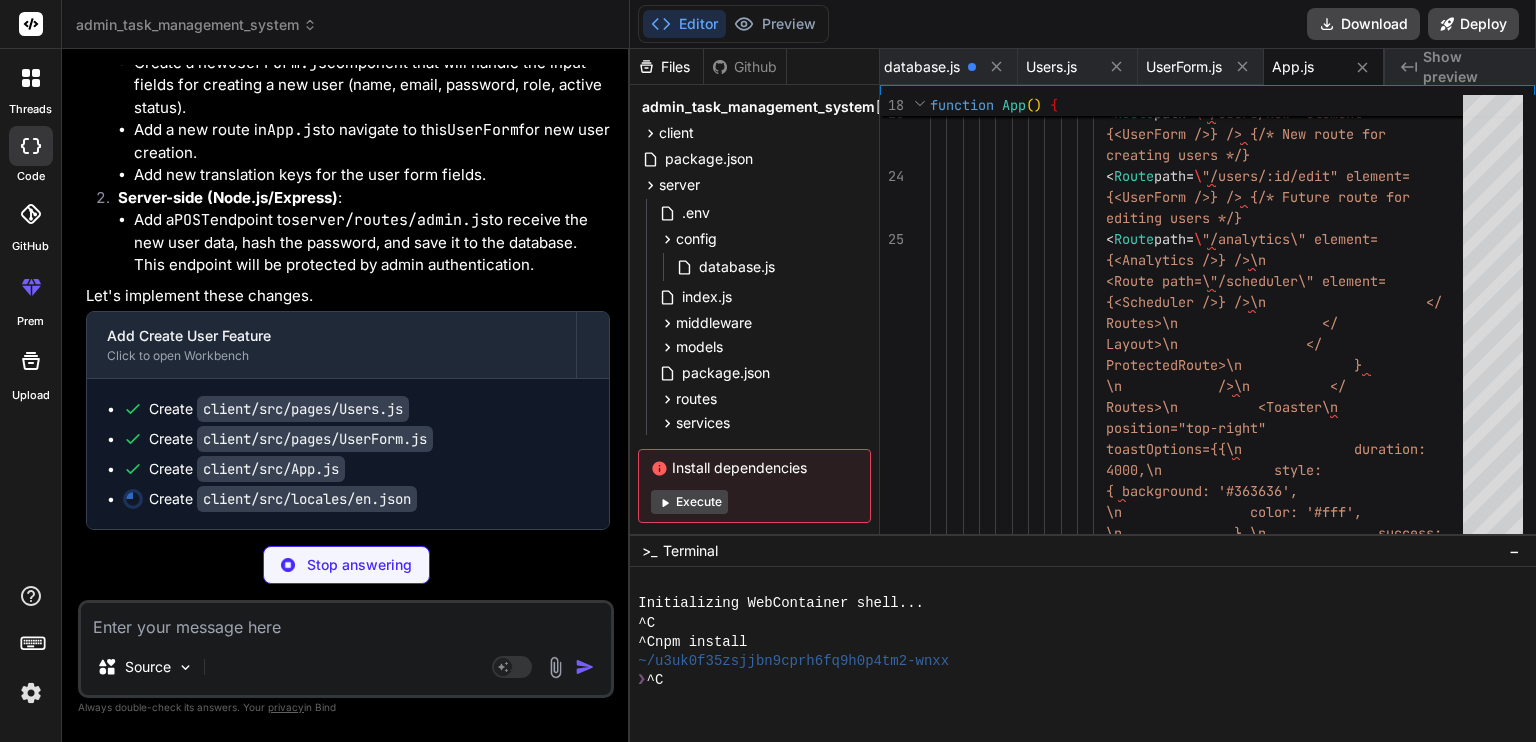 type on "x" 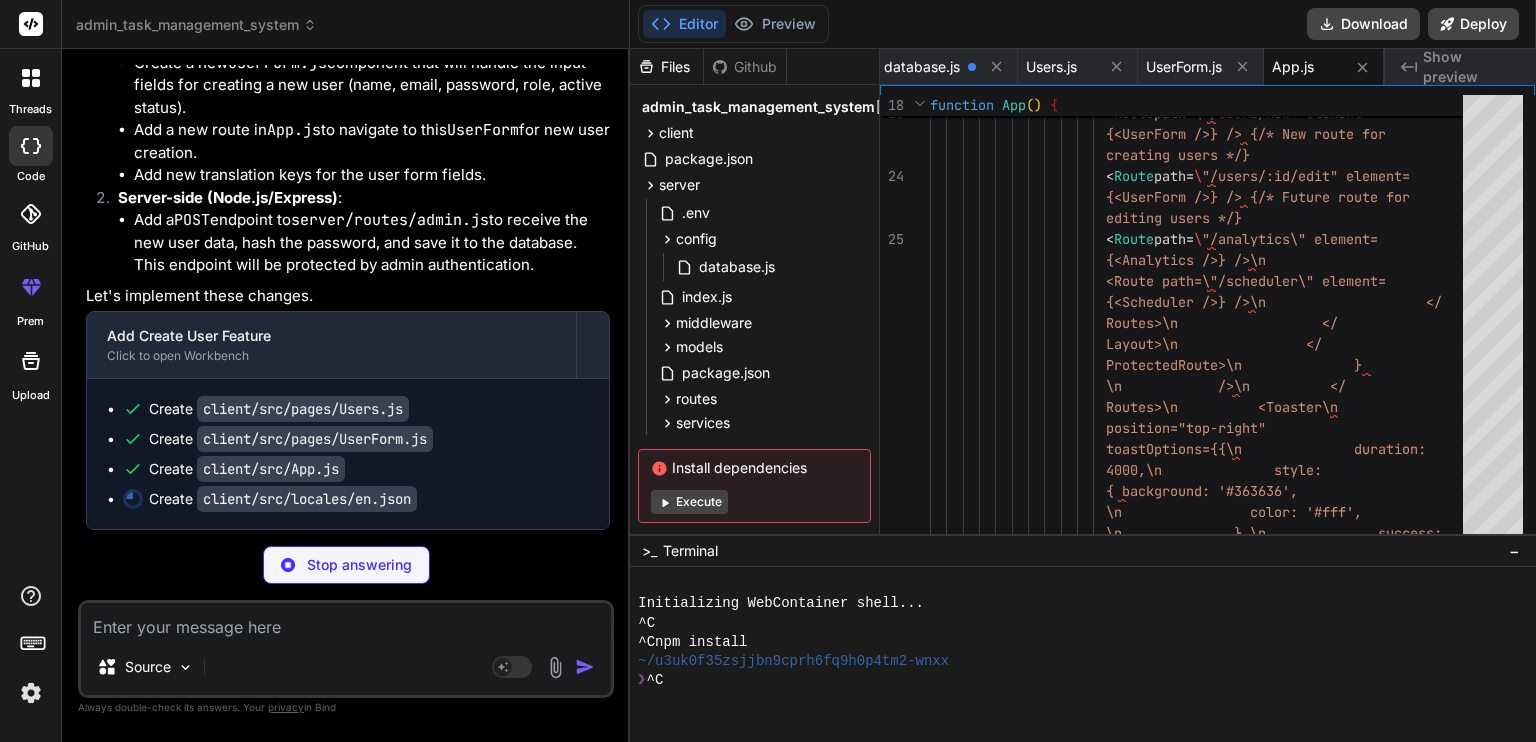 scroll, scrollTop: 0, scrollLeft: 126, axis: horizontal 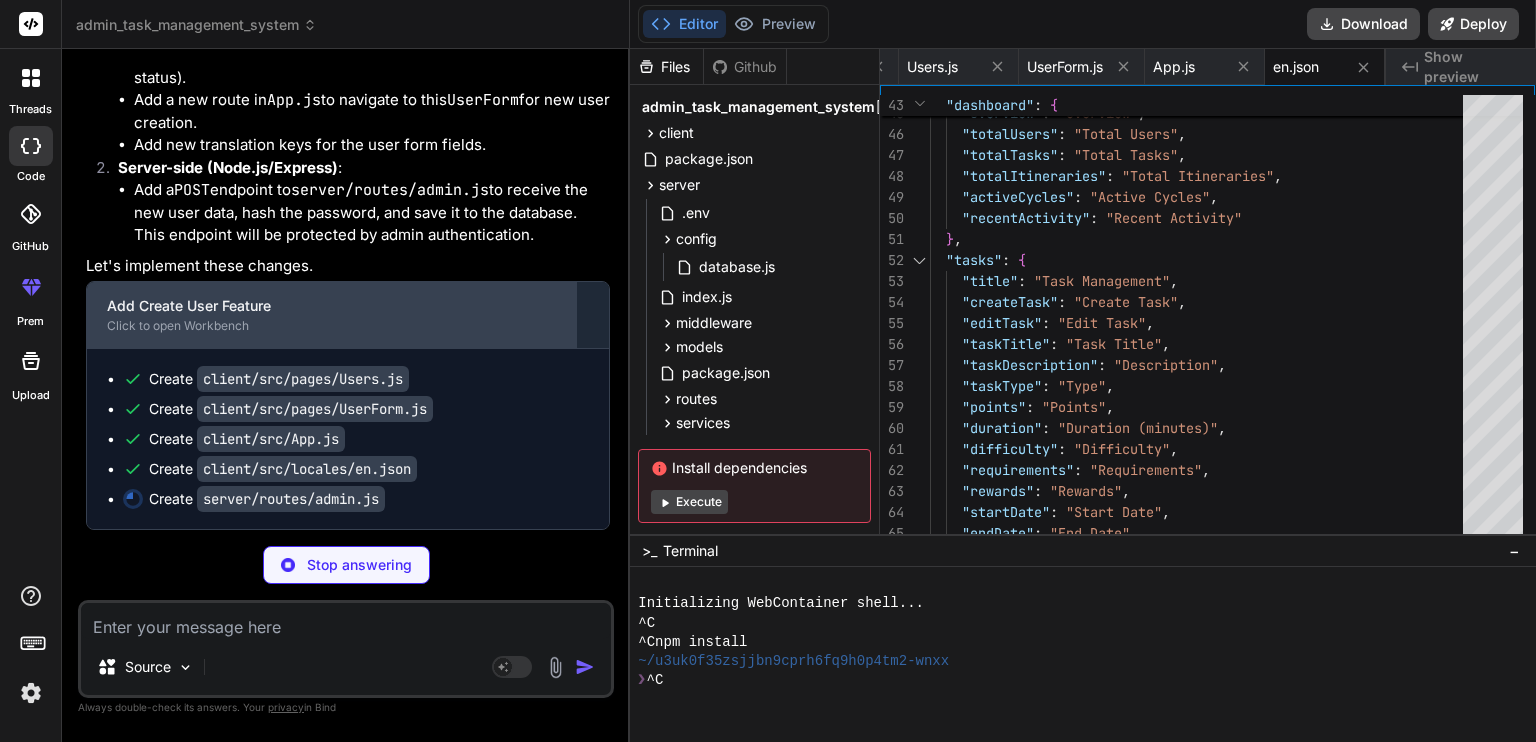 type on "x" 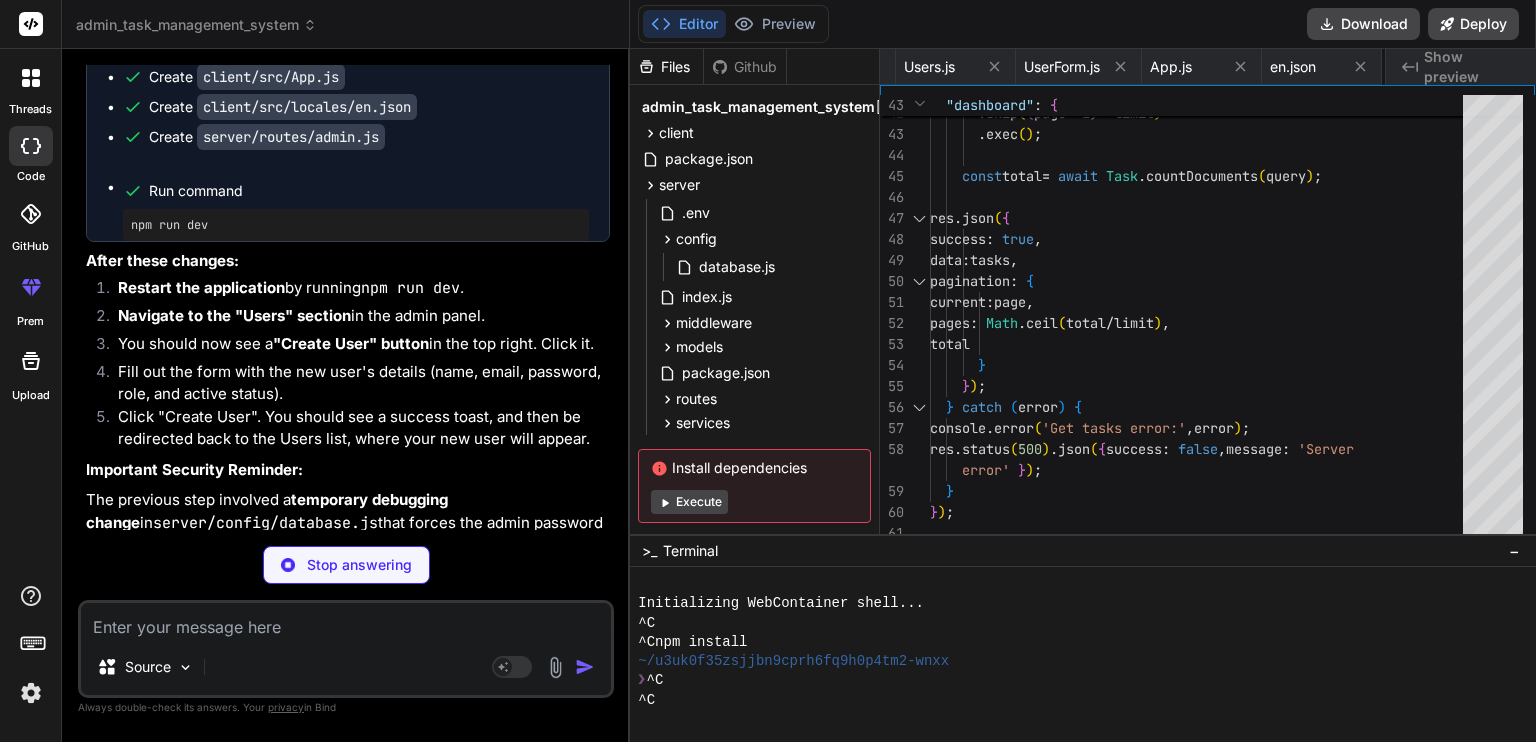 scroll, scrollTop: 0, scrollLeft: 246, axis: horizontal 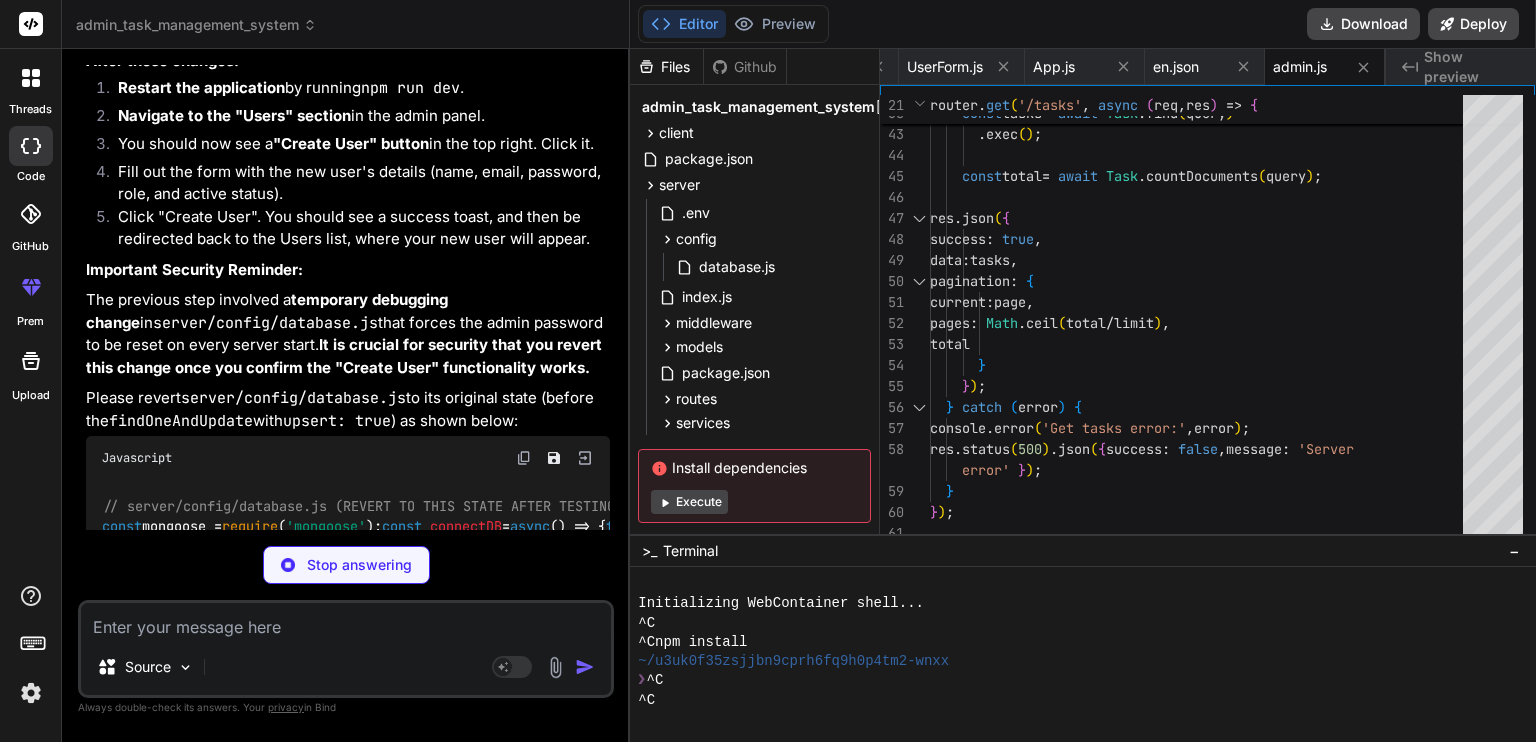 type on "x" 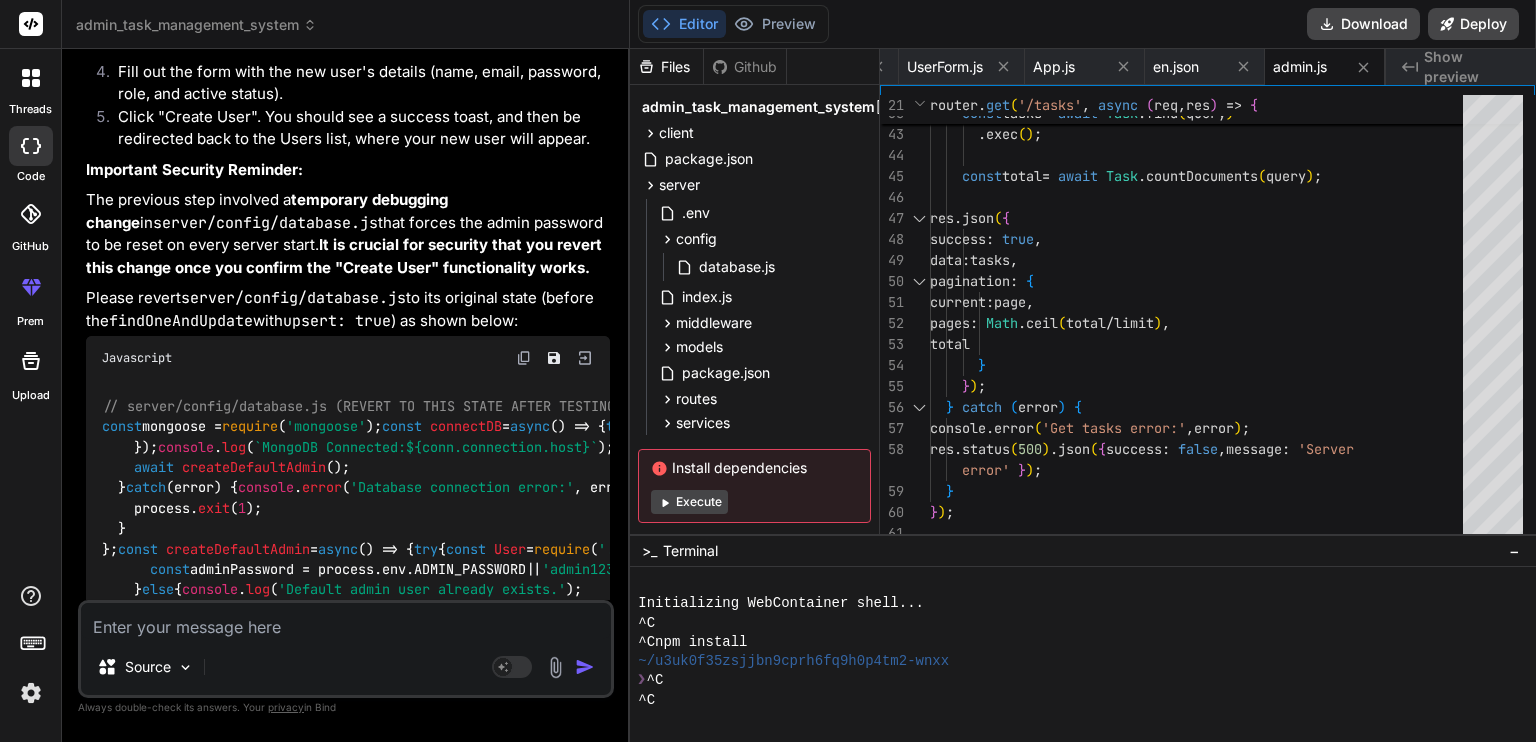 scroll, scrollTop: 10490, scrollLeft: 0, axis: vertical 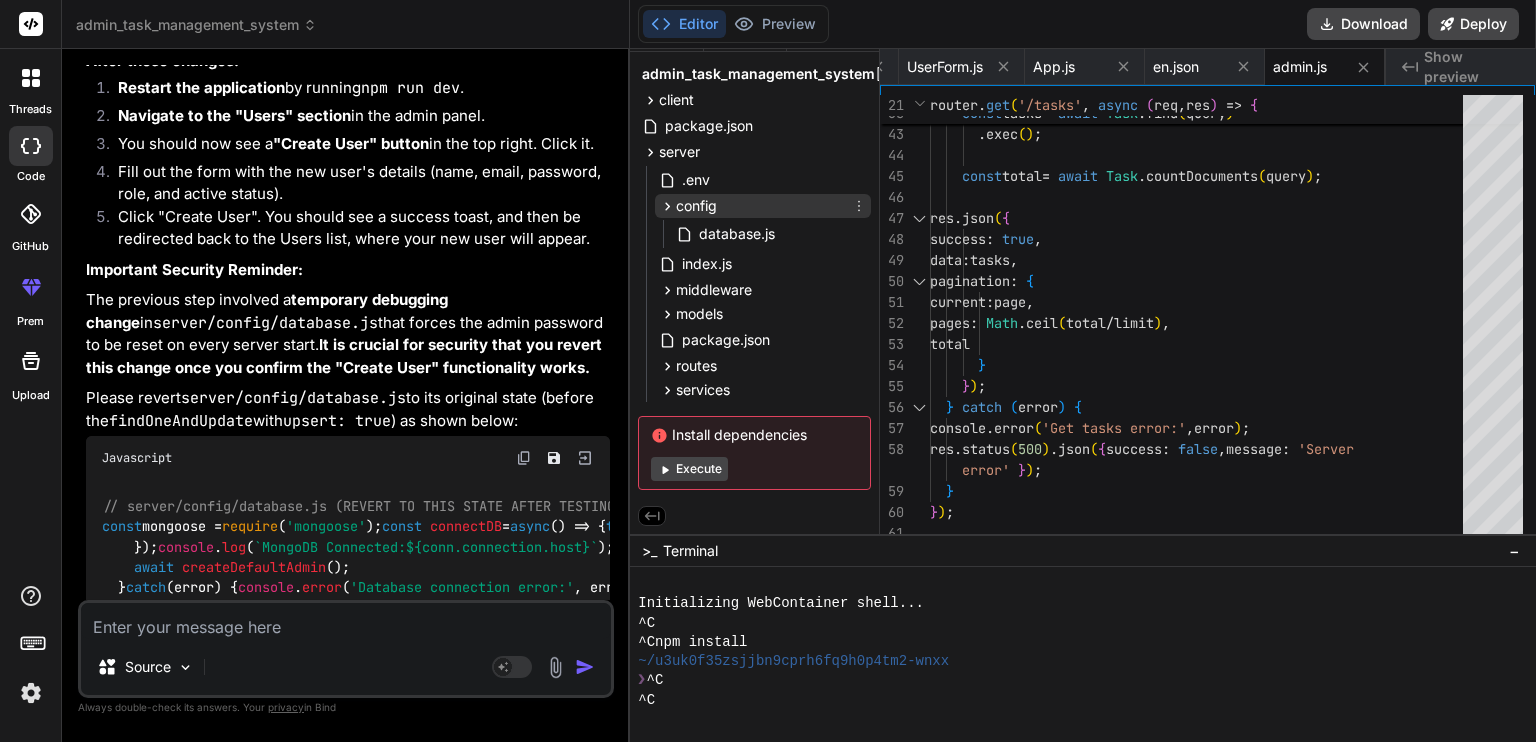 click on "config" at bounding box center [696, 206] 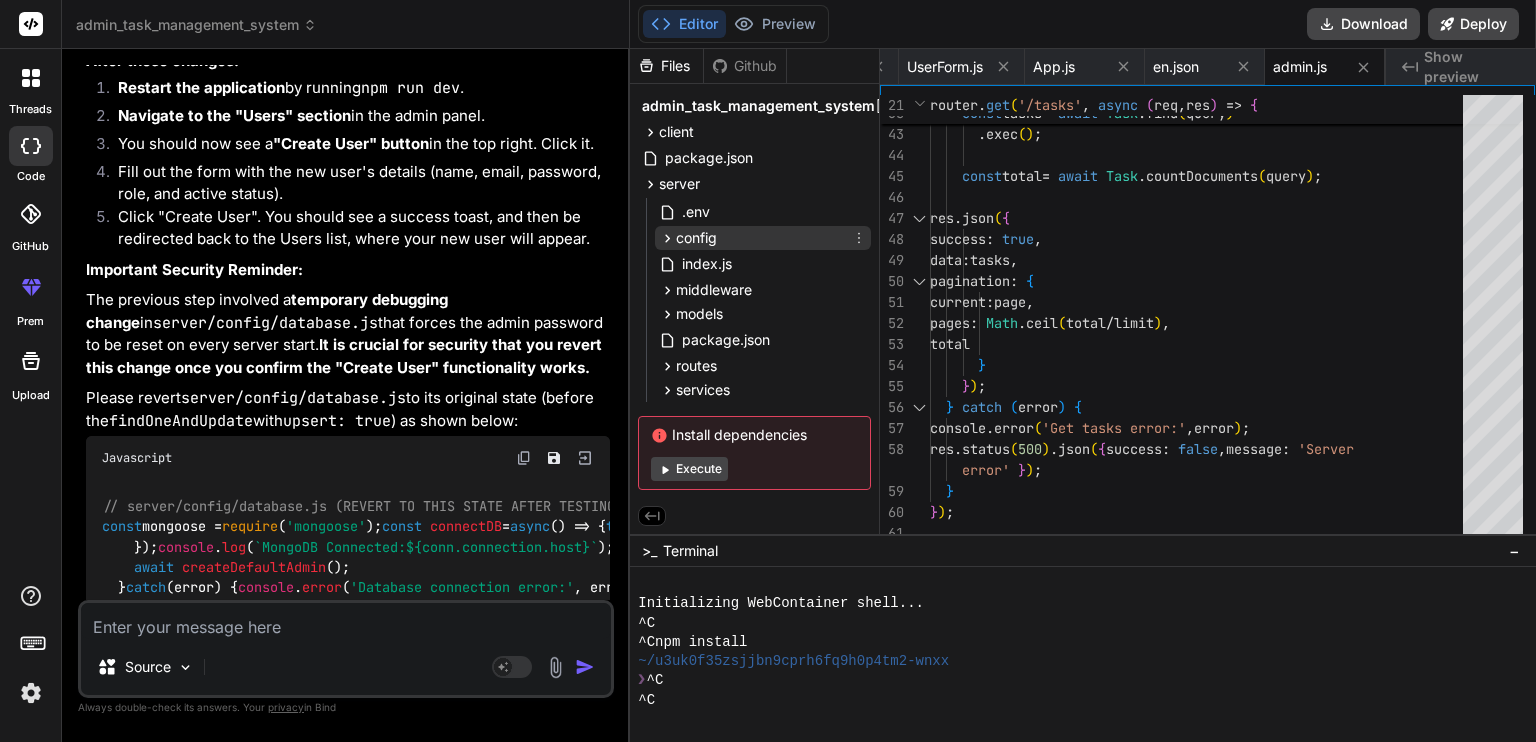 scroll, scrollTop: 4, scrollLeft: 0, axis: vertical 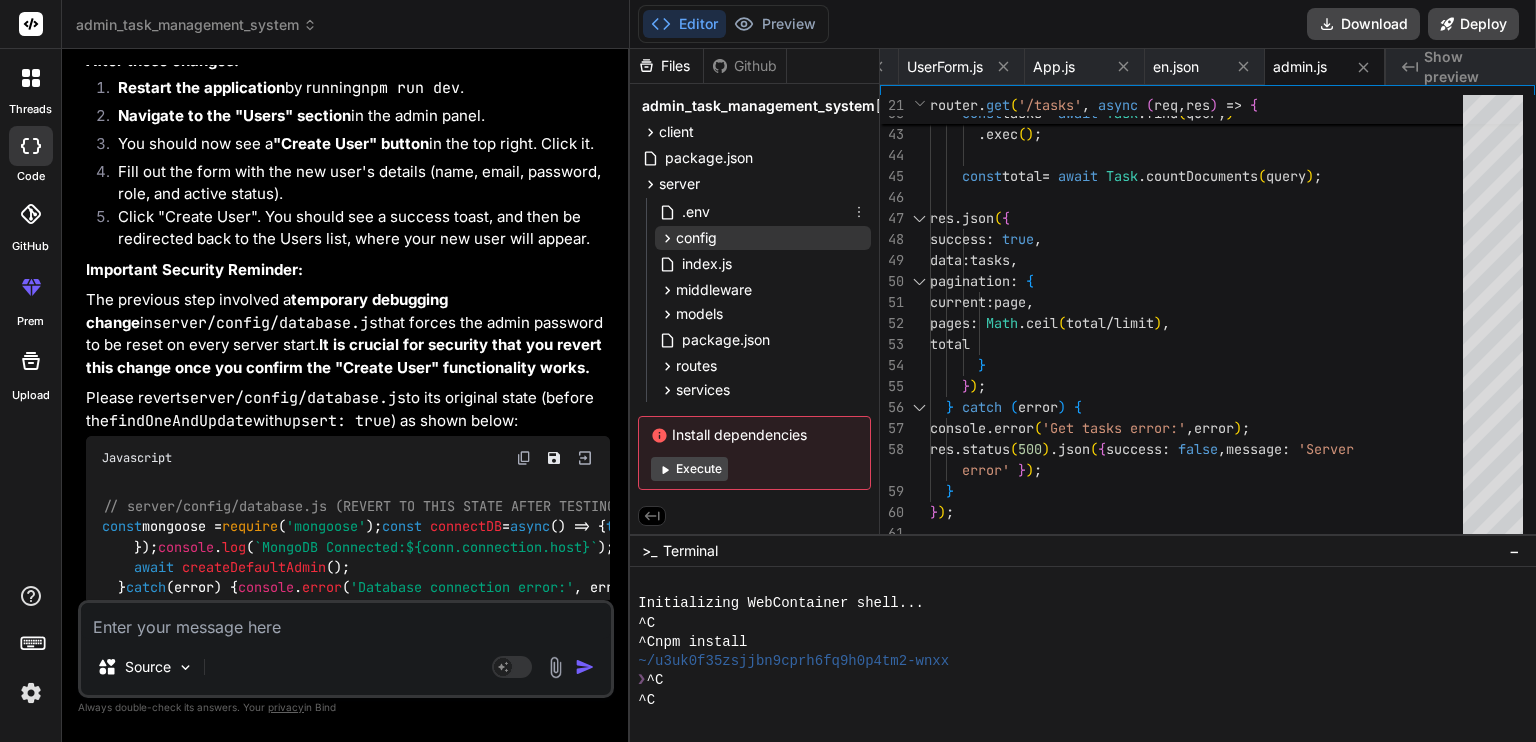 click on ".env" at bounding box center (696, 212) 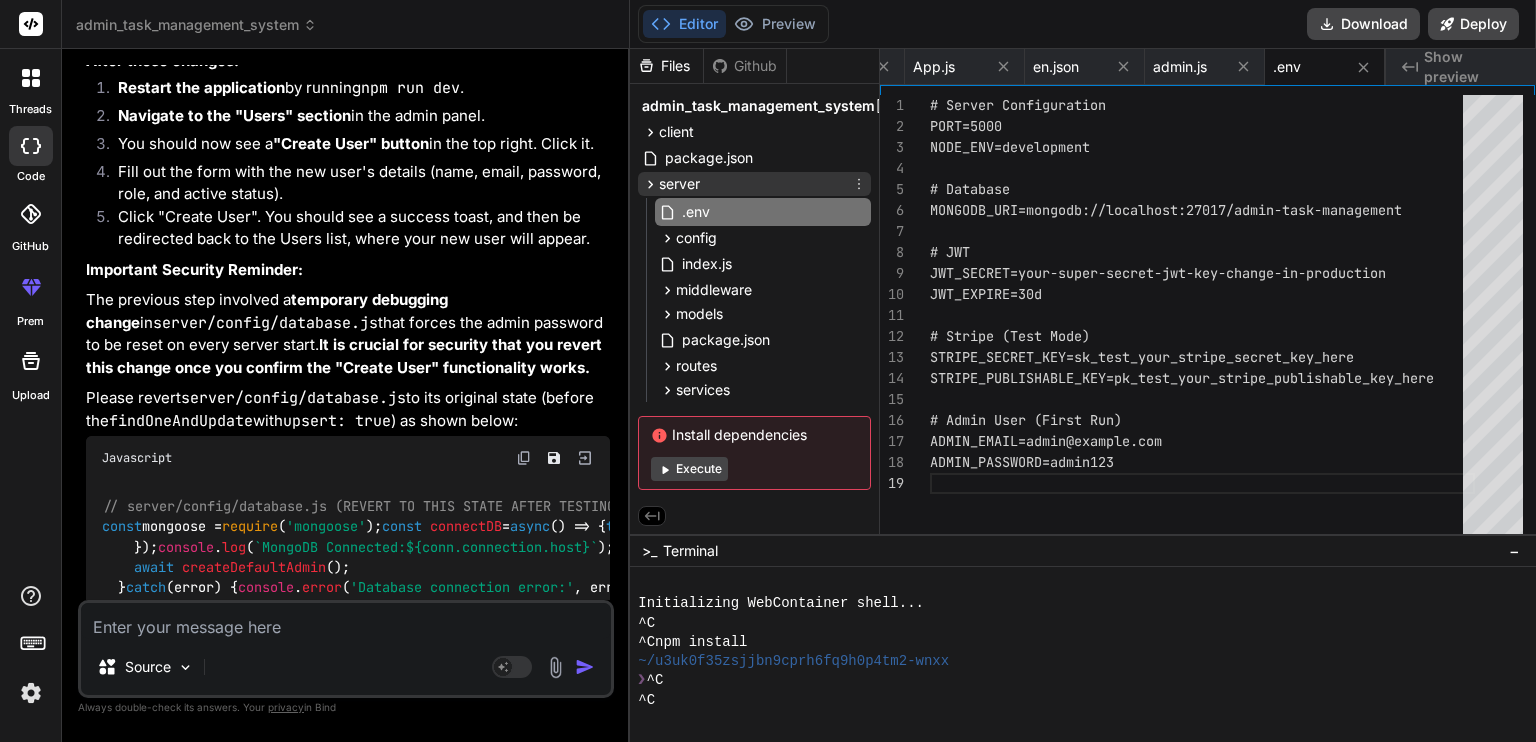 click on "server" at bounding box center [679, 184] 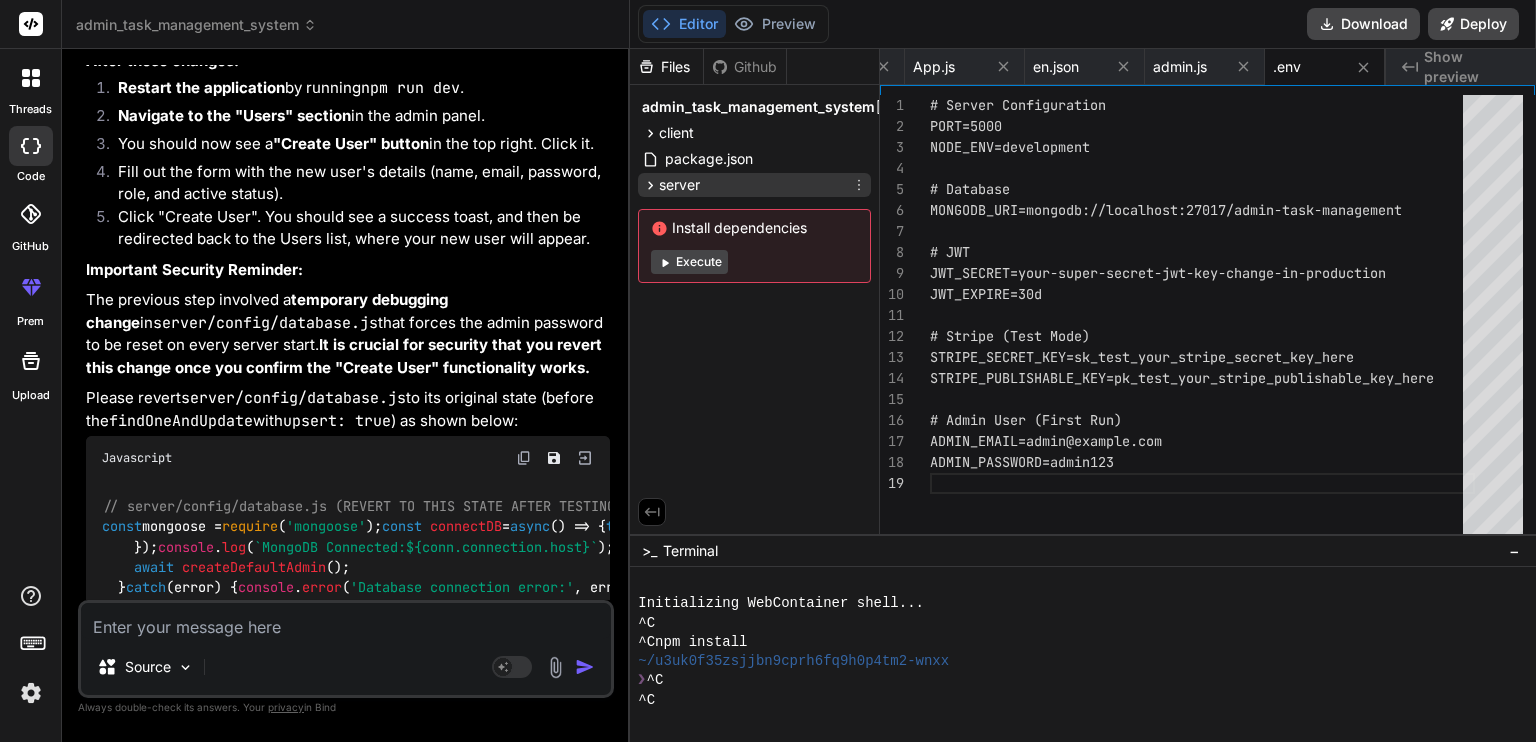scroll, scrollTop: 0, scrollLeft: 0, axis: both 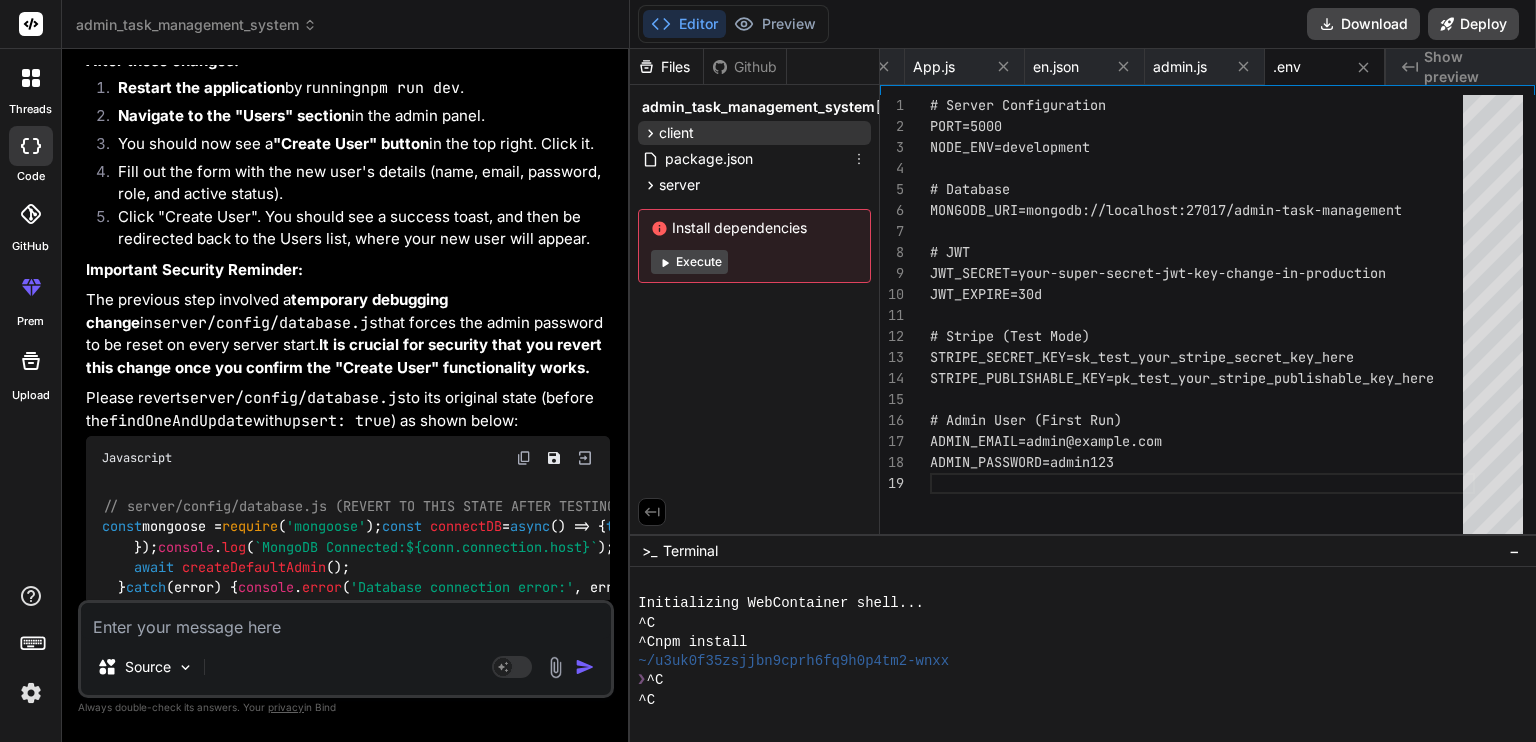 click on "client" at bounding box center [676, 133] 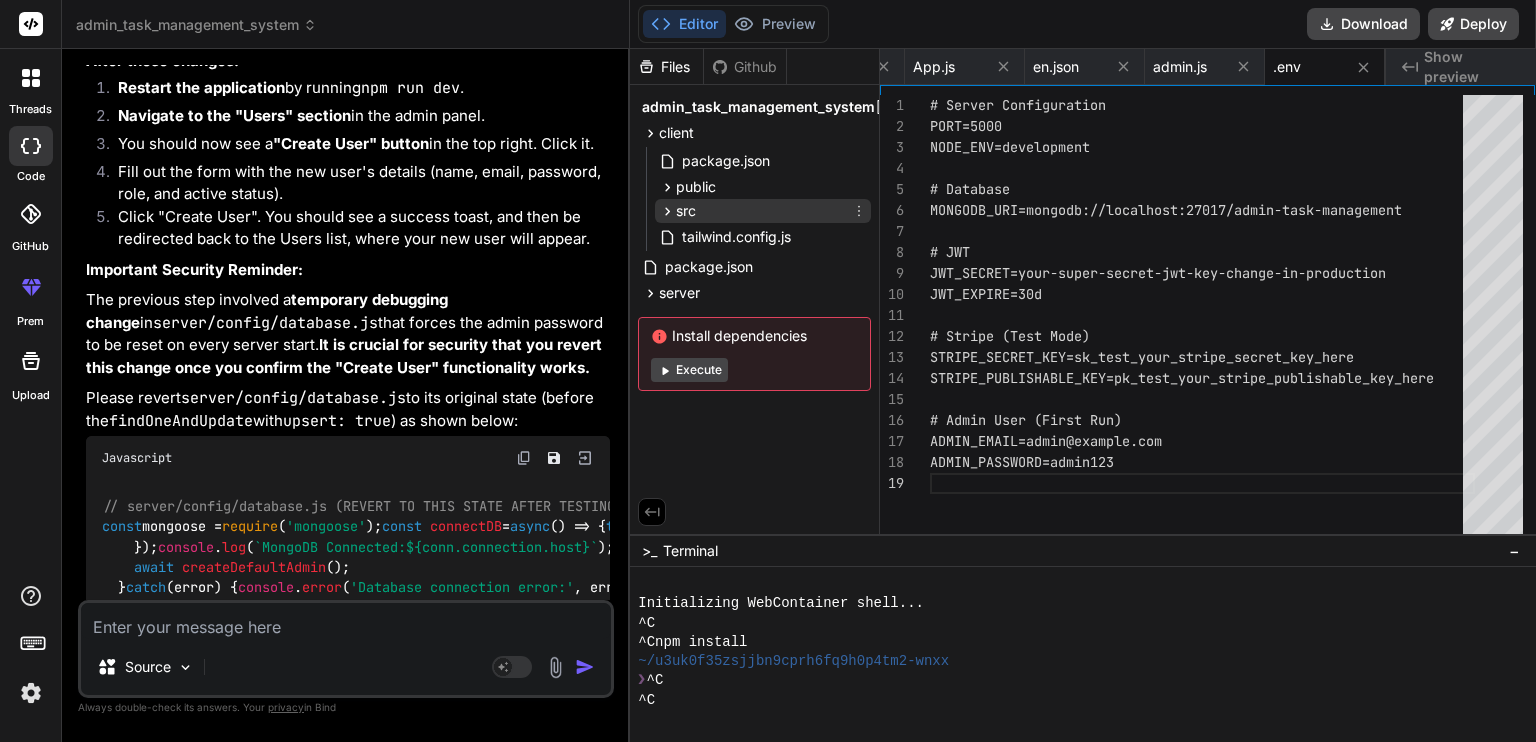 click on "src" at bounding box center [763, 211] 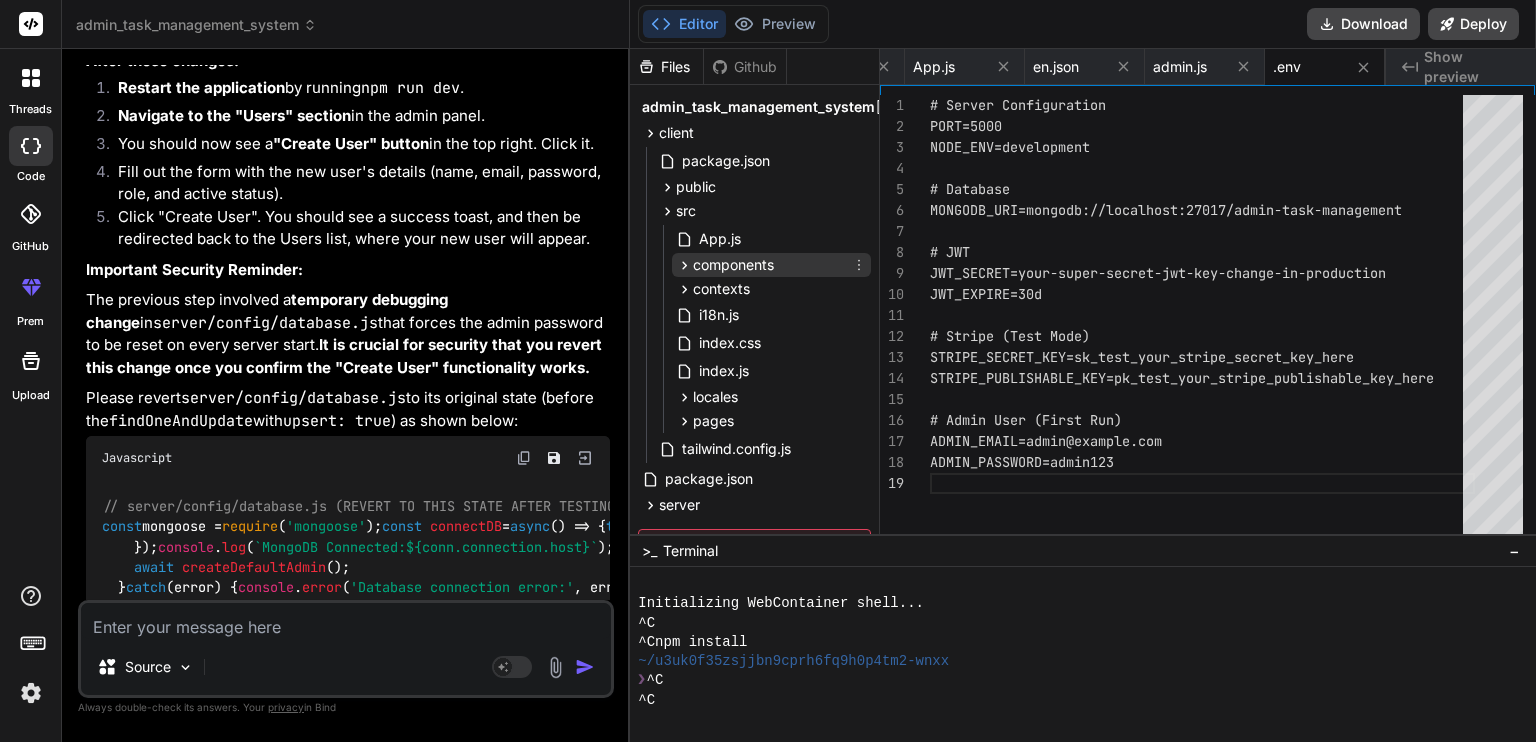 click on "components" at bounding box center (733, 265) 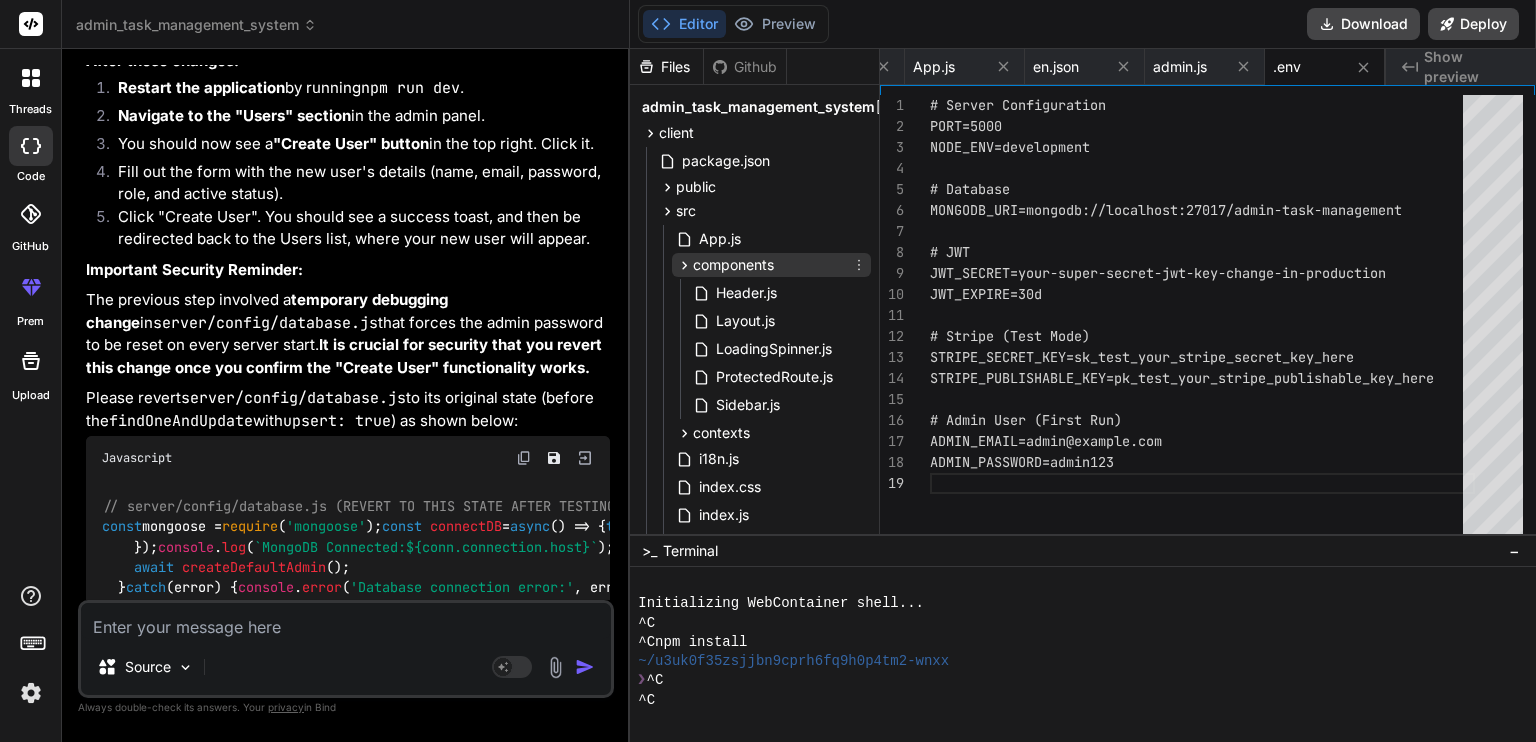 click on "components" at bounding box center [733, 265] 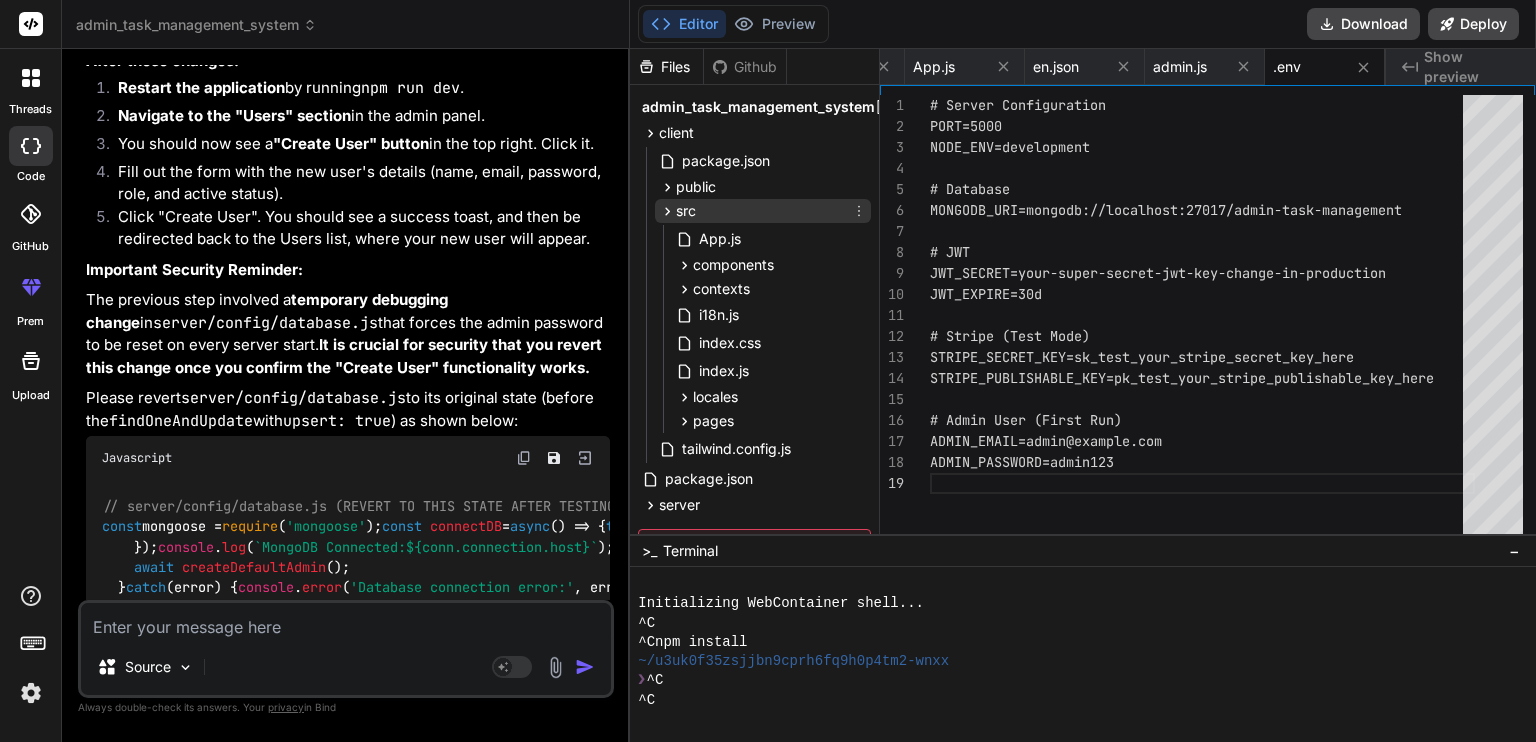 click on "src" at bounding box center [686, 211] 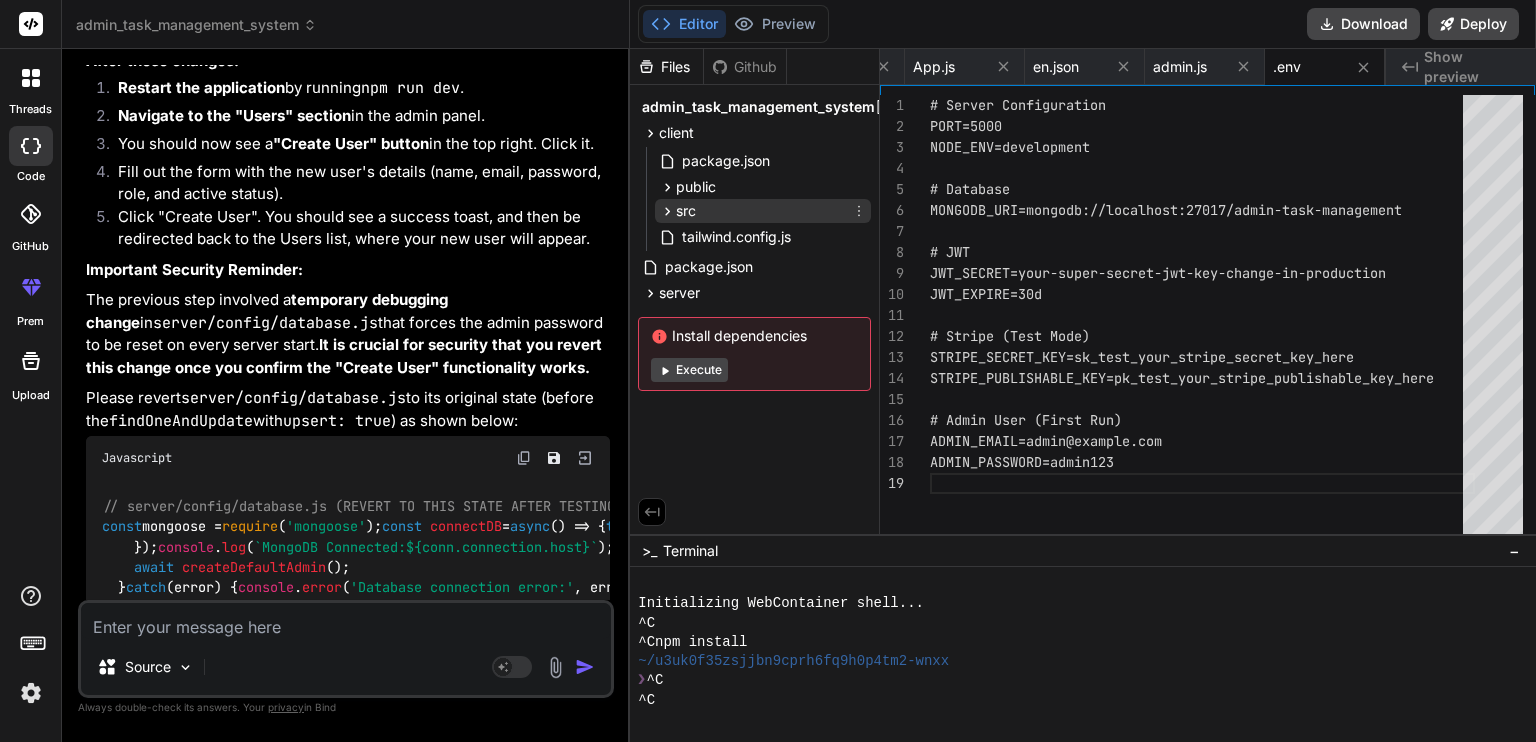 click on "src" at bounding box center (686, 211) 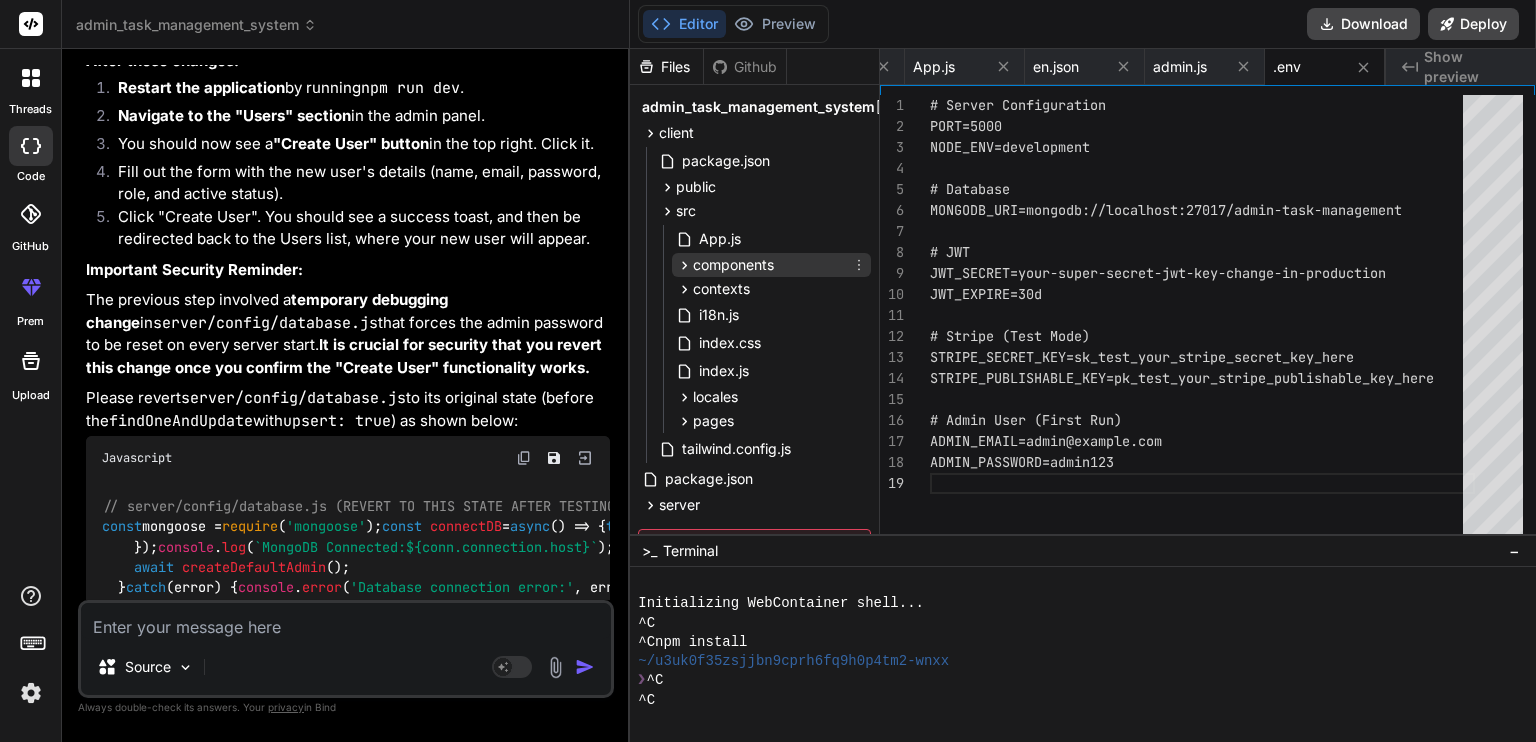 click on "components" at bounding box center (733, 265) 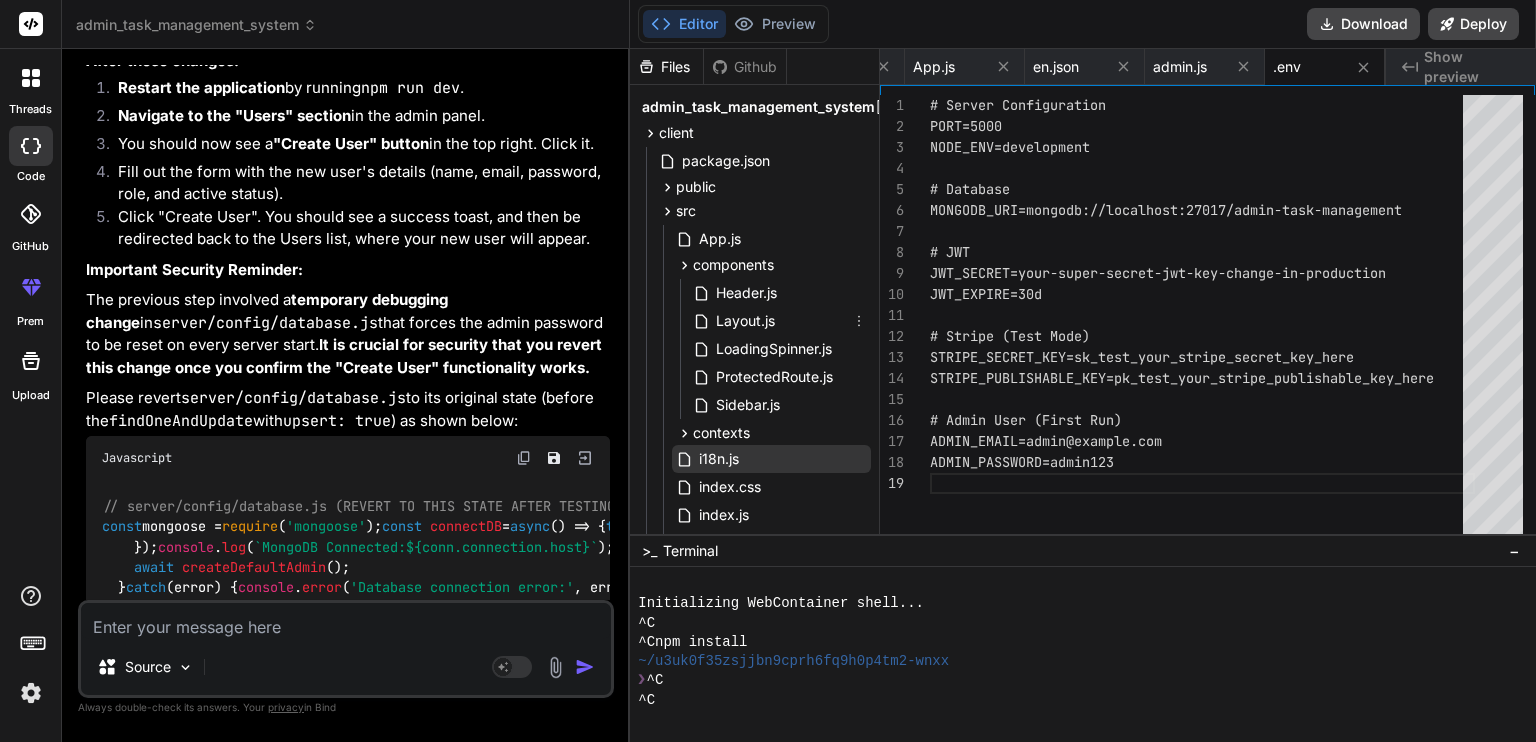 scroll, scrollTop: 100, scrollLeft: 0, axis: vertical 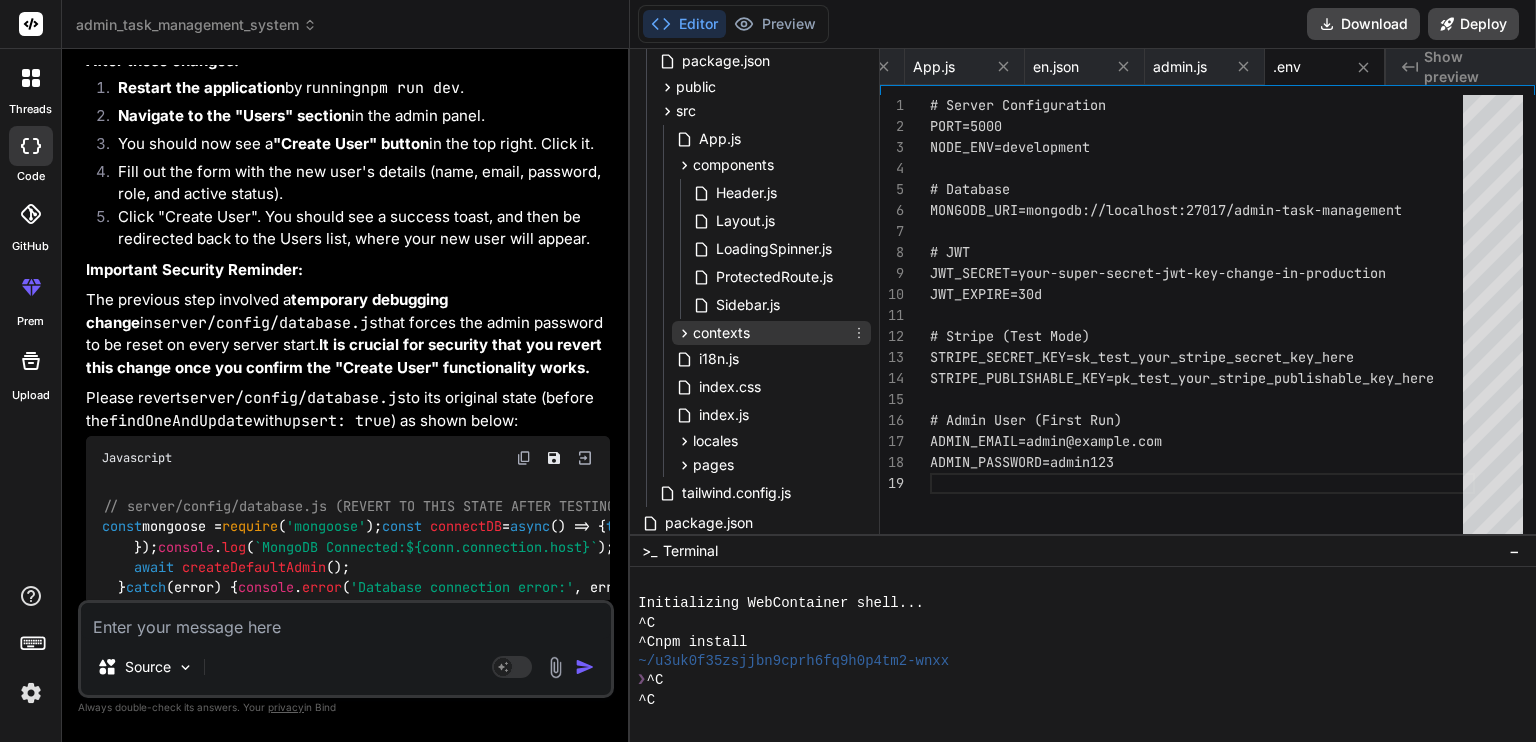 click on "contexts" at bounding box center (721, 333) 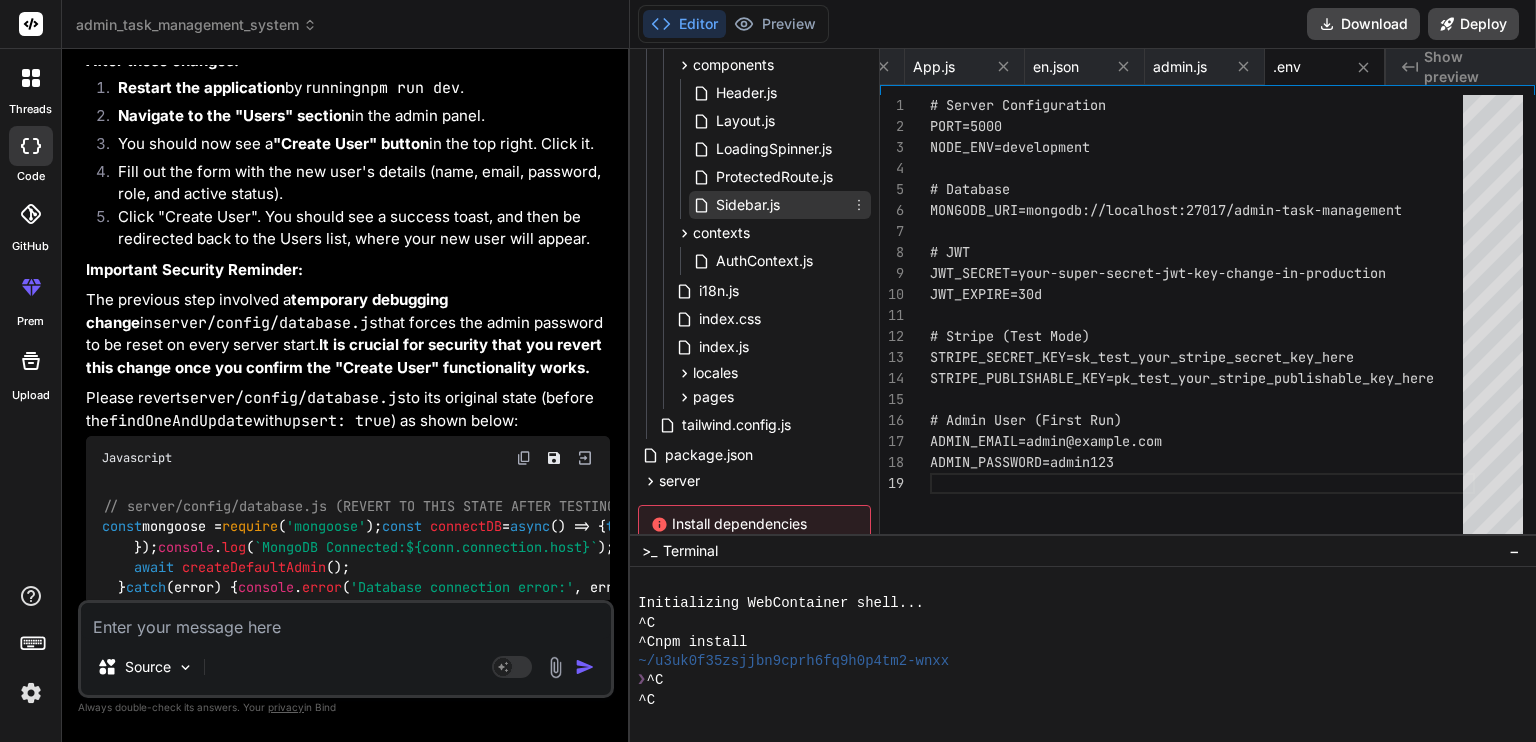 scroll, scrollTop: 292, scrollLeft: 0, axis: vertical 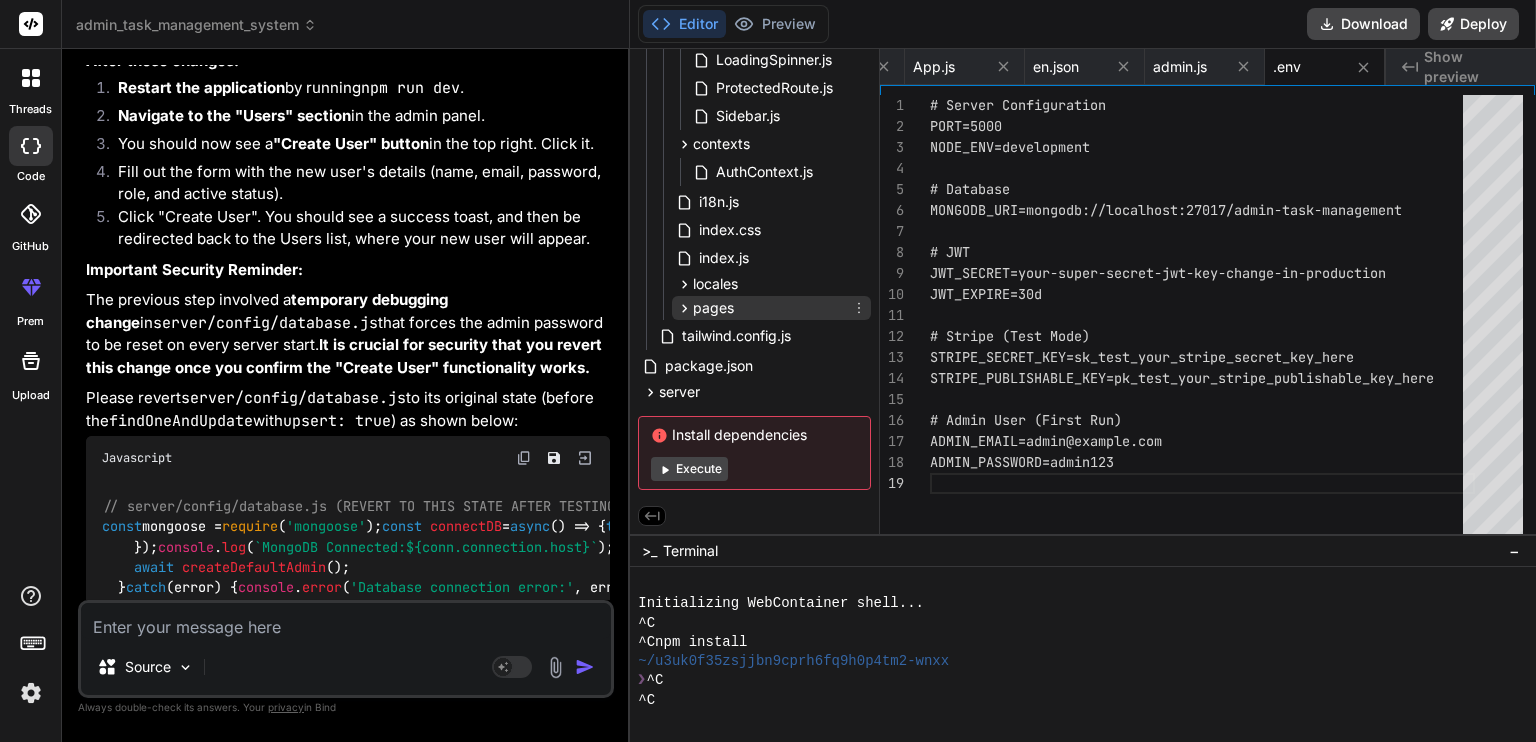 click on "pages" at bounding box center (713, 308) 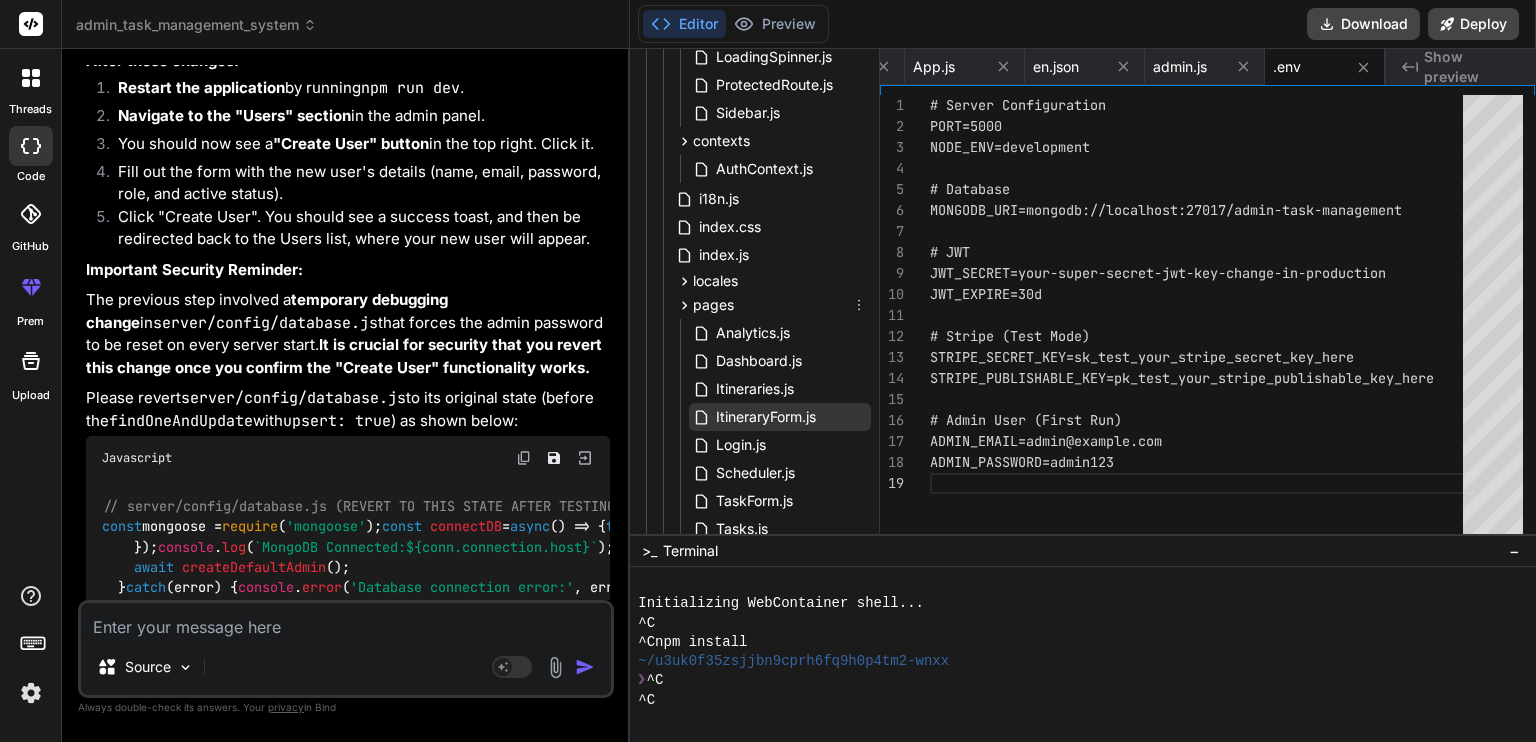 scroll, scrollTop: 392, scrollLeft: 0, axis: vertical 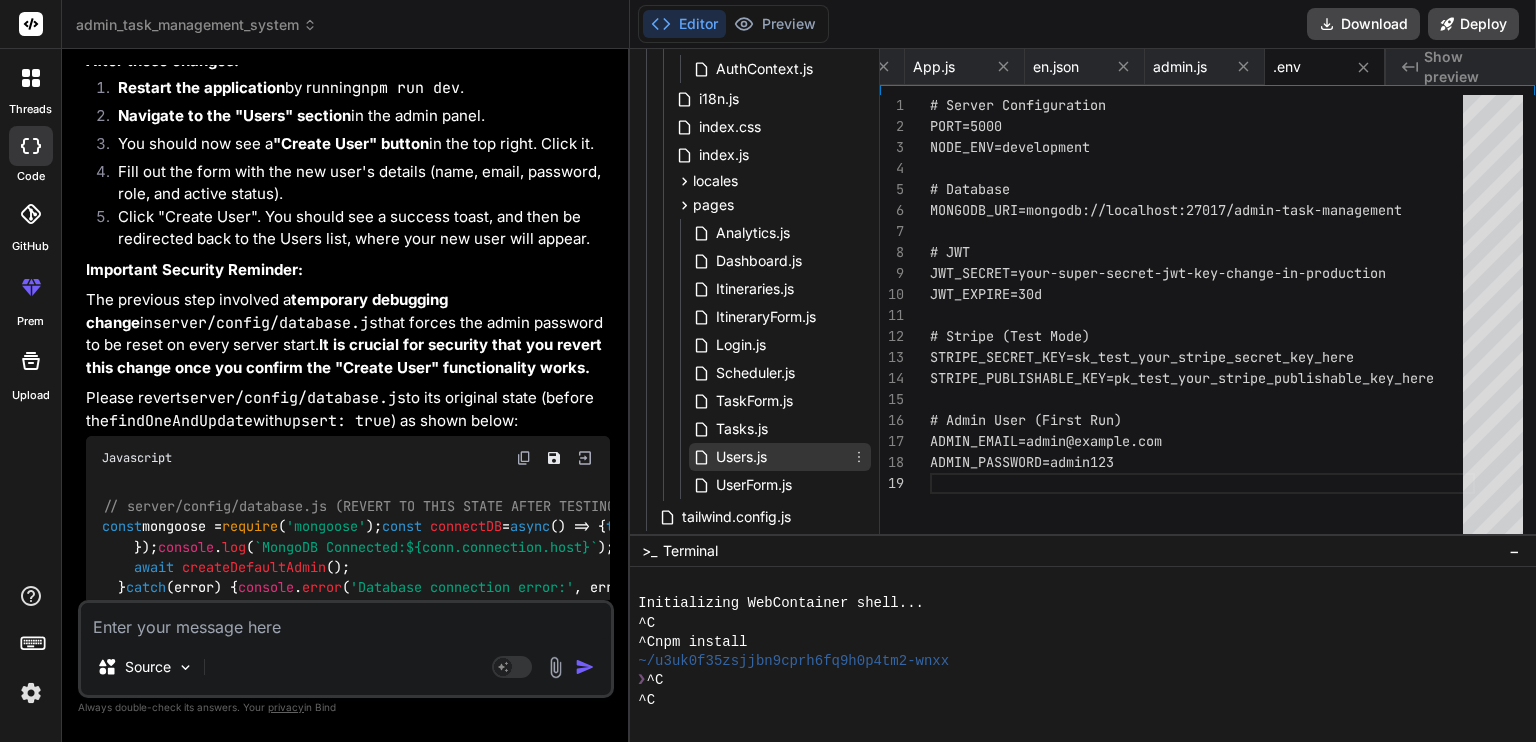 click on "Users.js" at bounding box center [741, 457] 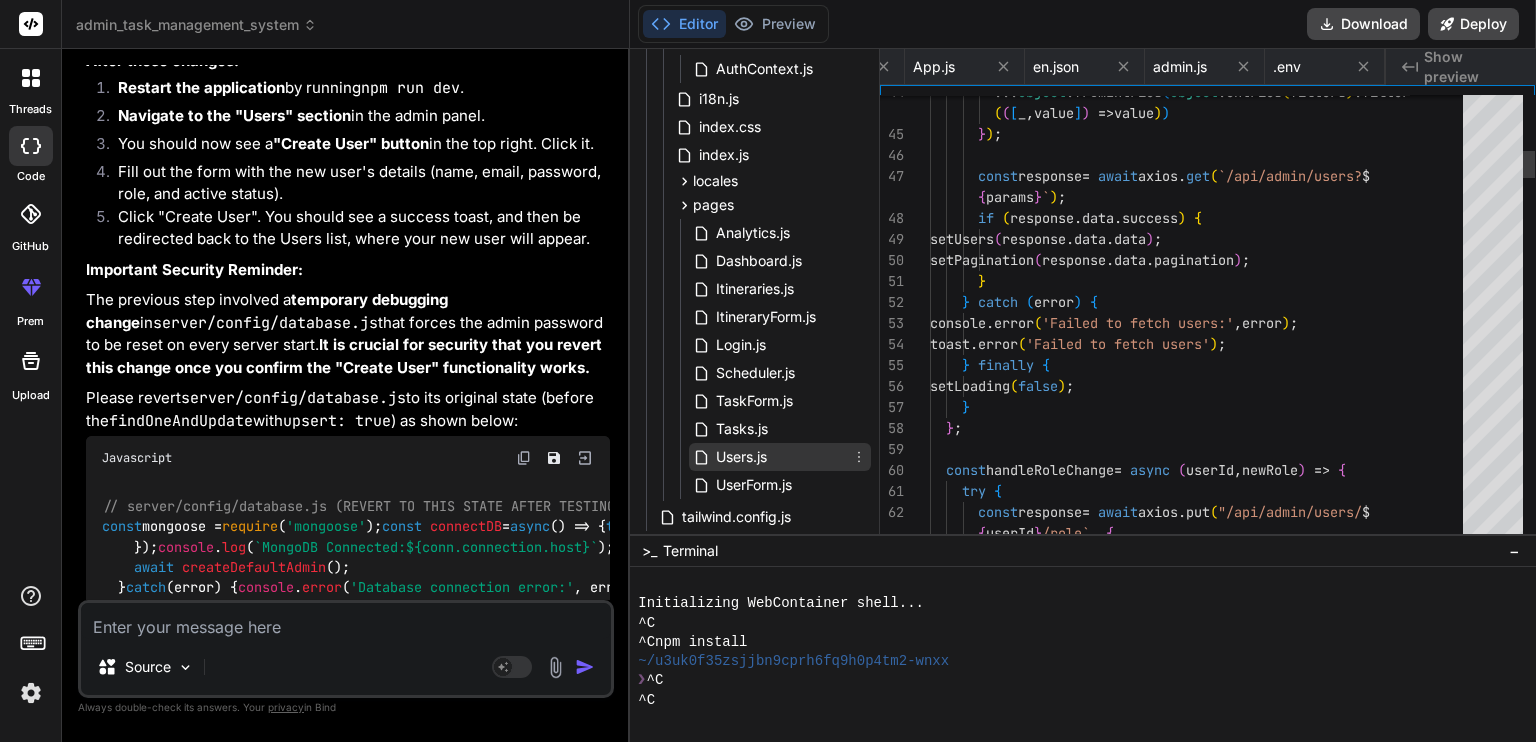 scroll, scrollTop: 0, scrollLeft: 141, axis: horizontal 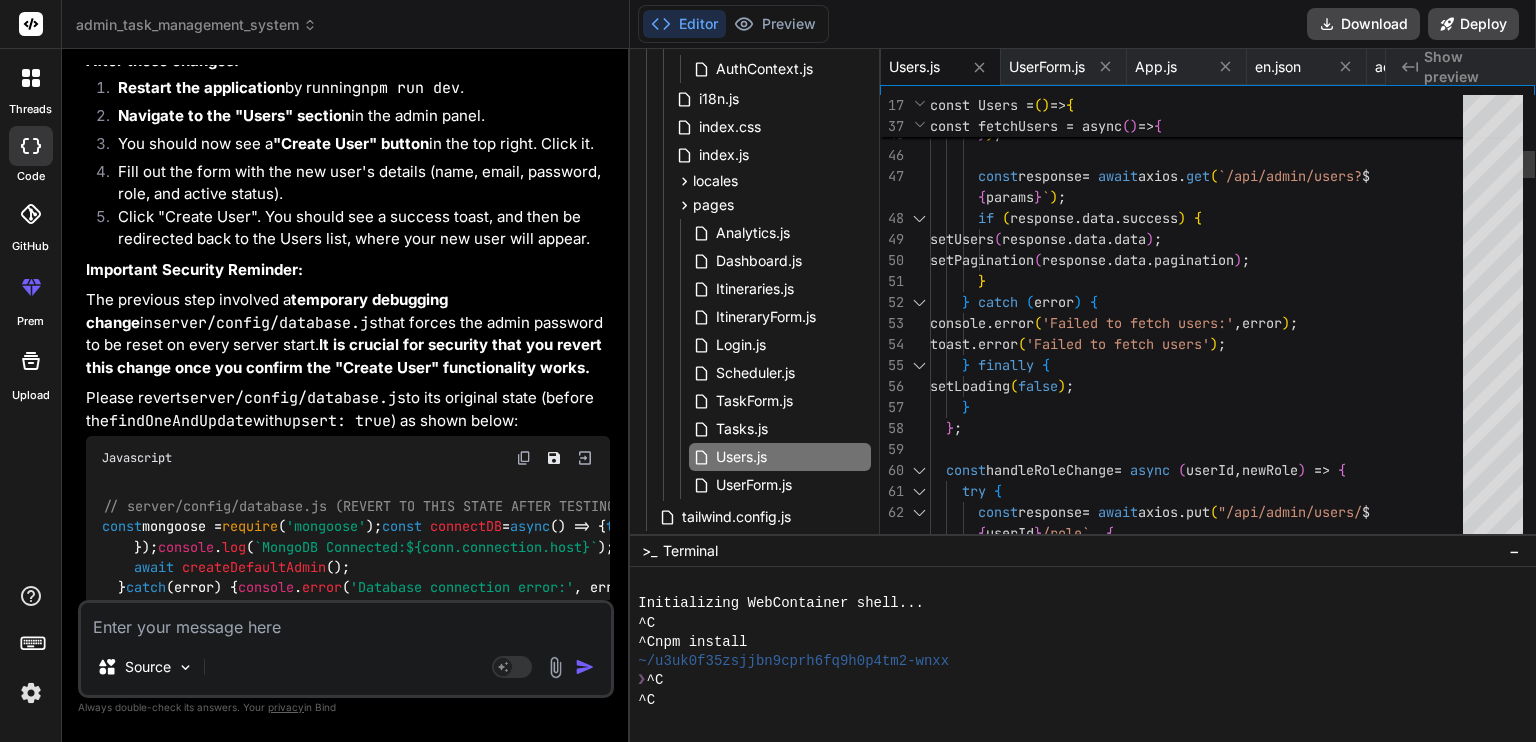 click on "... Object.fromEntries(Object.entries(filters).filter(([value]) => value))
}
);
const response = await axios.get(`/api/admin/users?${params}`);
if (response.data.success) {
setUsers(response.data.data);
setPagination(response.data.pagination);
} } catch (error) {
console.error('Failed to fetch users:', error);
toast.error('Failed to fetch users');
} finally {
setLoading(false);
}
};
const handleRoleChange = async (userId, newRole) => {
try {
const response = await axios.put(`/api/admin/users/${userId}/role`, {" at bounding box center (1202, 2875) 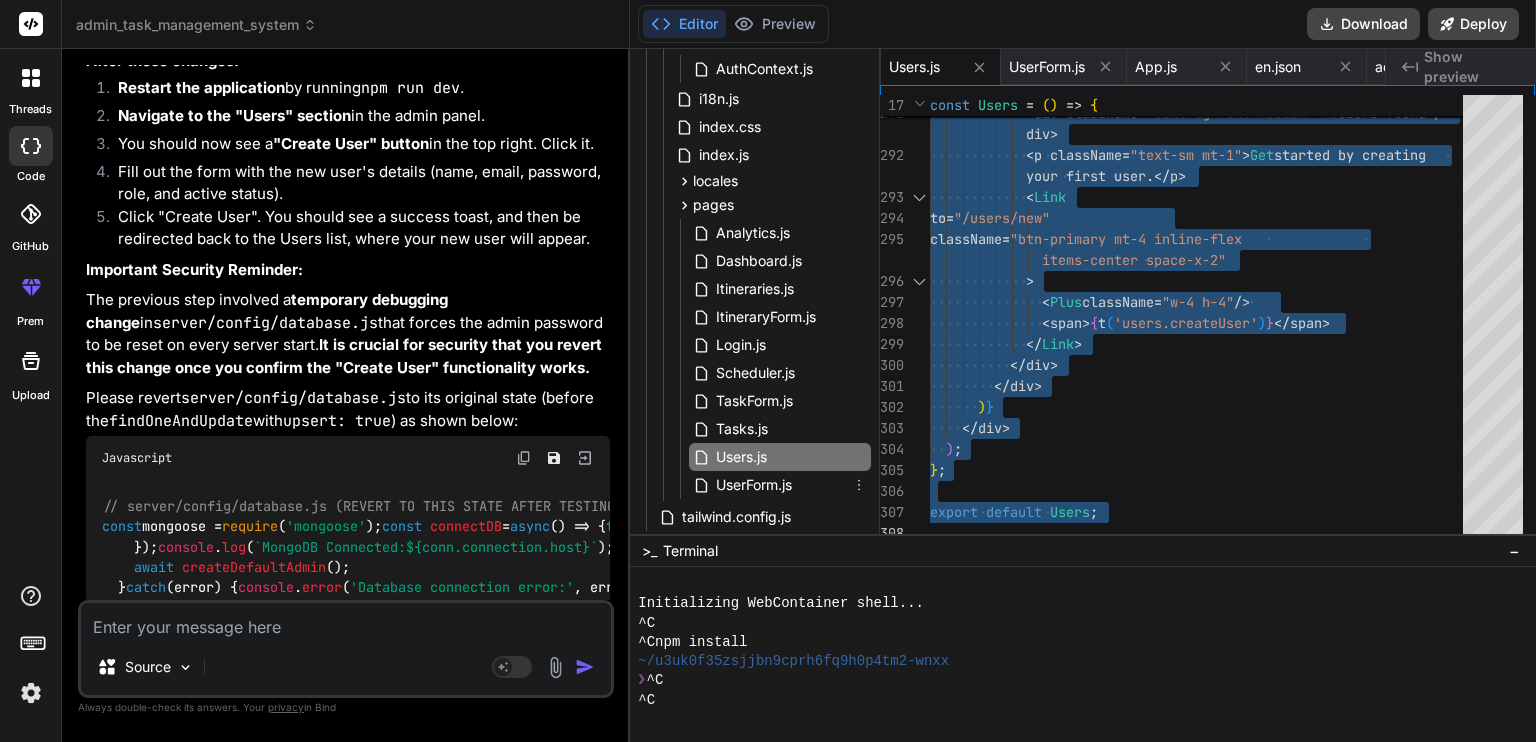 scroll, scrollTop: 492, scrollLeft: 0, axis: vertical 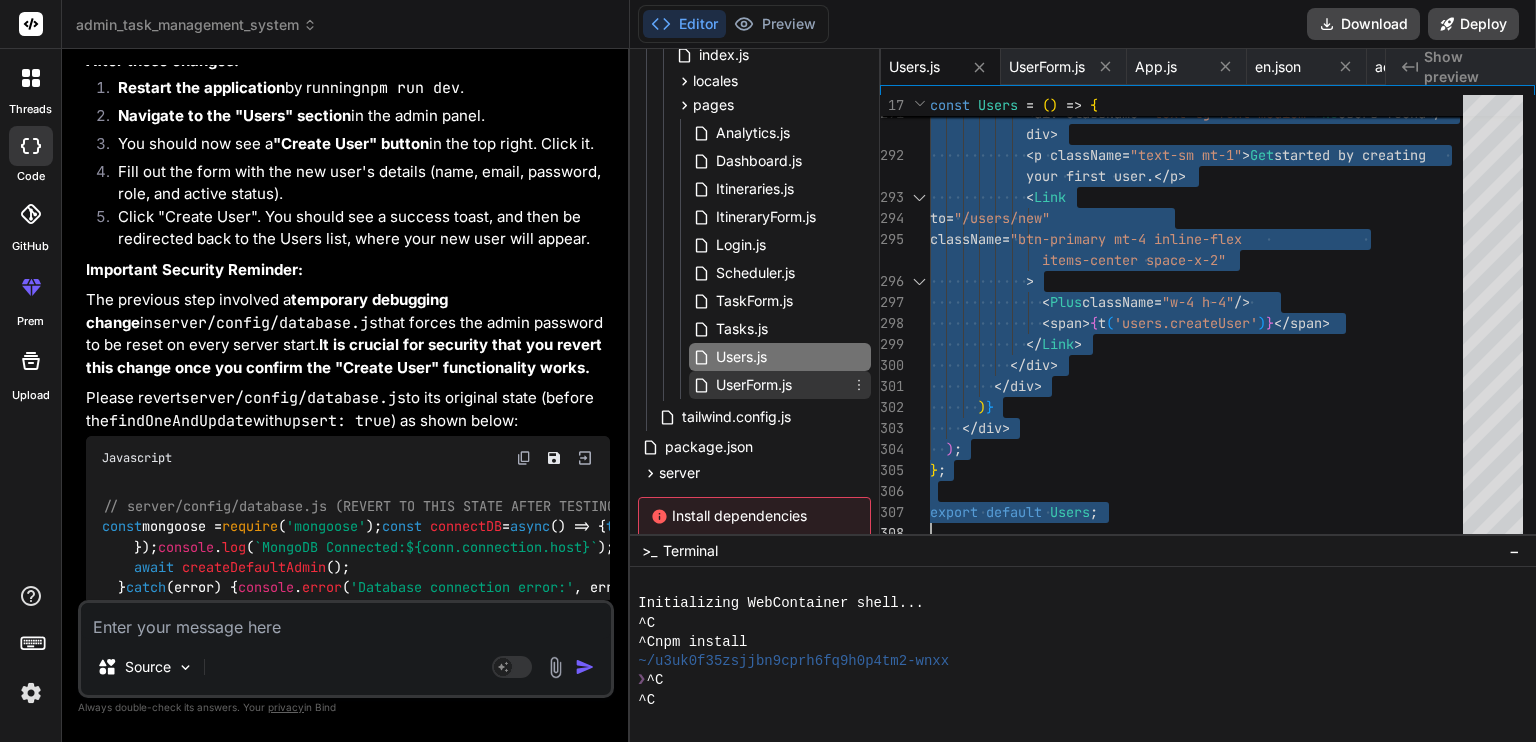 click on "UserForm.js" at bounding box center [754, 385] 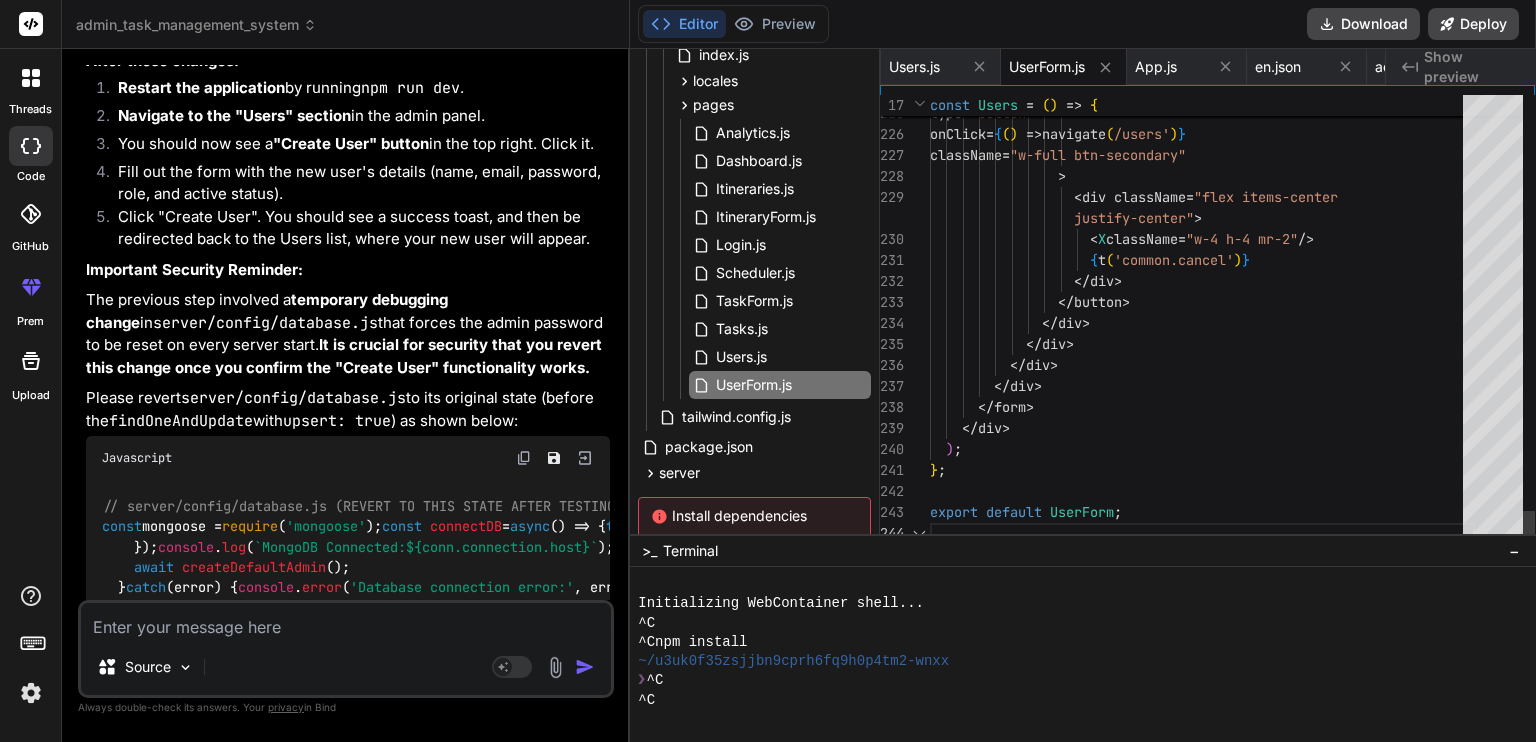 click on "< button                   type = "button"                   onClick = { ( )   =>  navigate ( '/users' ) }                   className = "w-full btn-secondary"                  >                    < div className = "flex items-center                     justify-center" >                      < X  className = "w-4 h-4 mr-2"  />                      { t ( 'common.cancel' ) }                    </ div >                  </ button >                </ div >              </ div >            </ div >          </ div >        </ form >      </ div >    ) ; } ; export   default   UserForm ;" at bounding box center (1202, -2438) 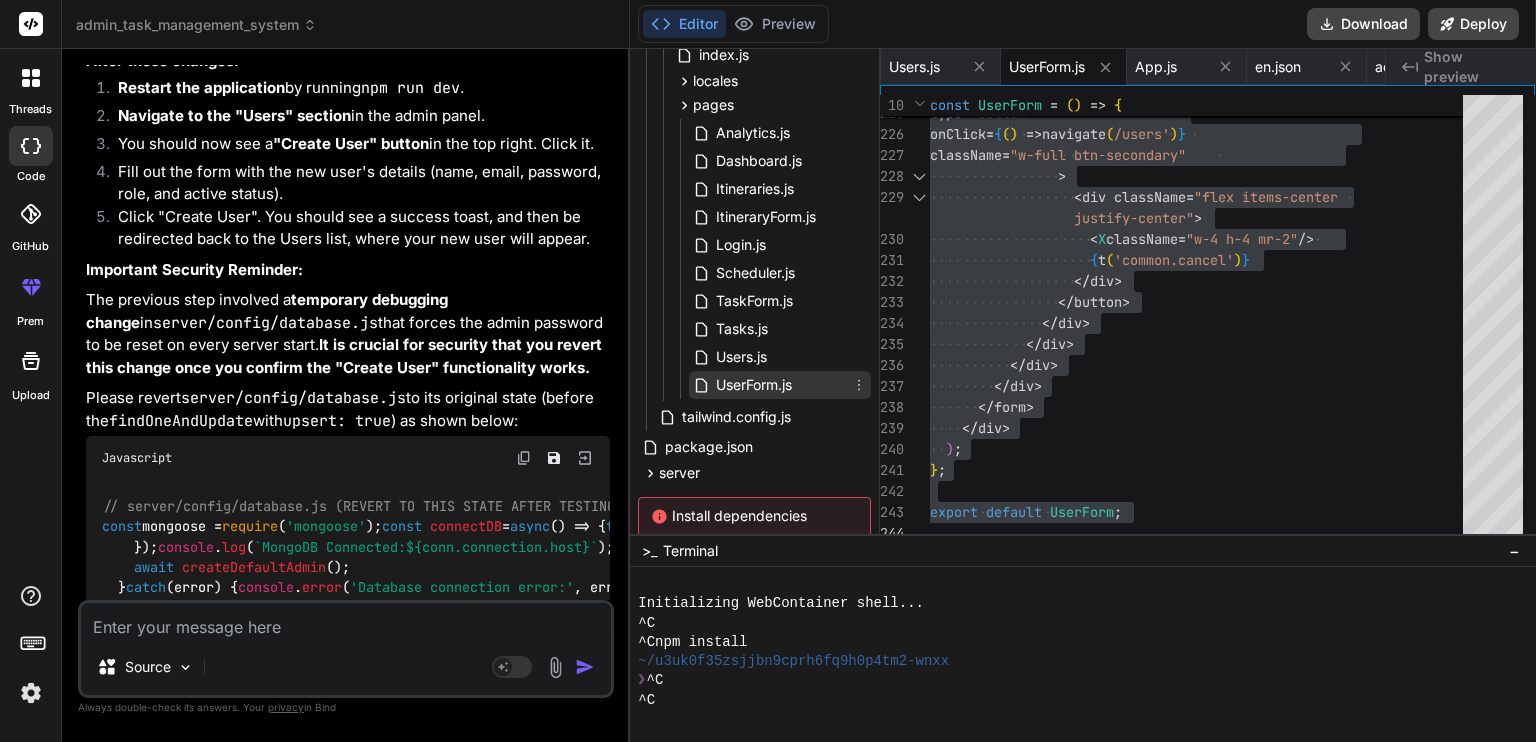 click on "UserForm.js" at bounding box center (754, 385) 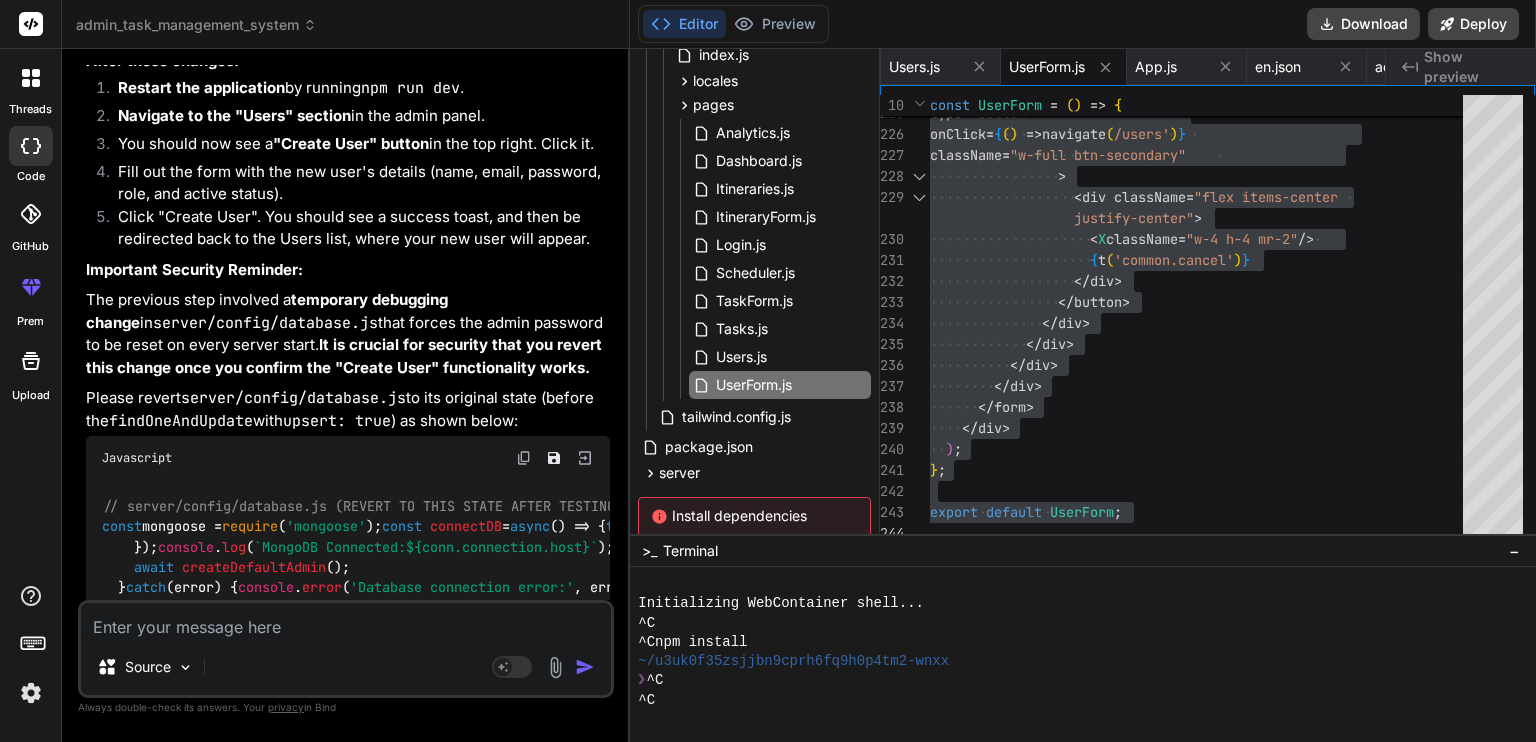 drag, startPoint x: 344, startPoint y: 209, endPoint x: 440, endPoint y: 205, distance: 96.0833 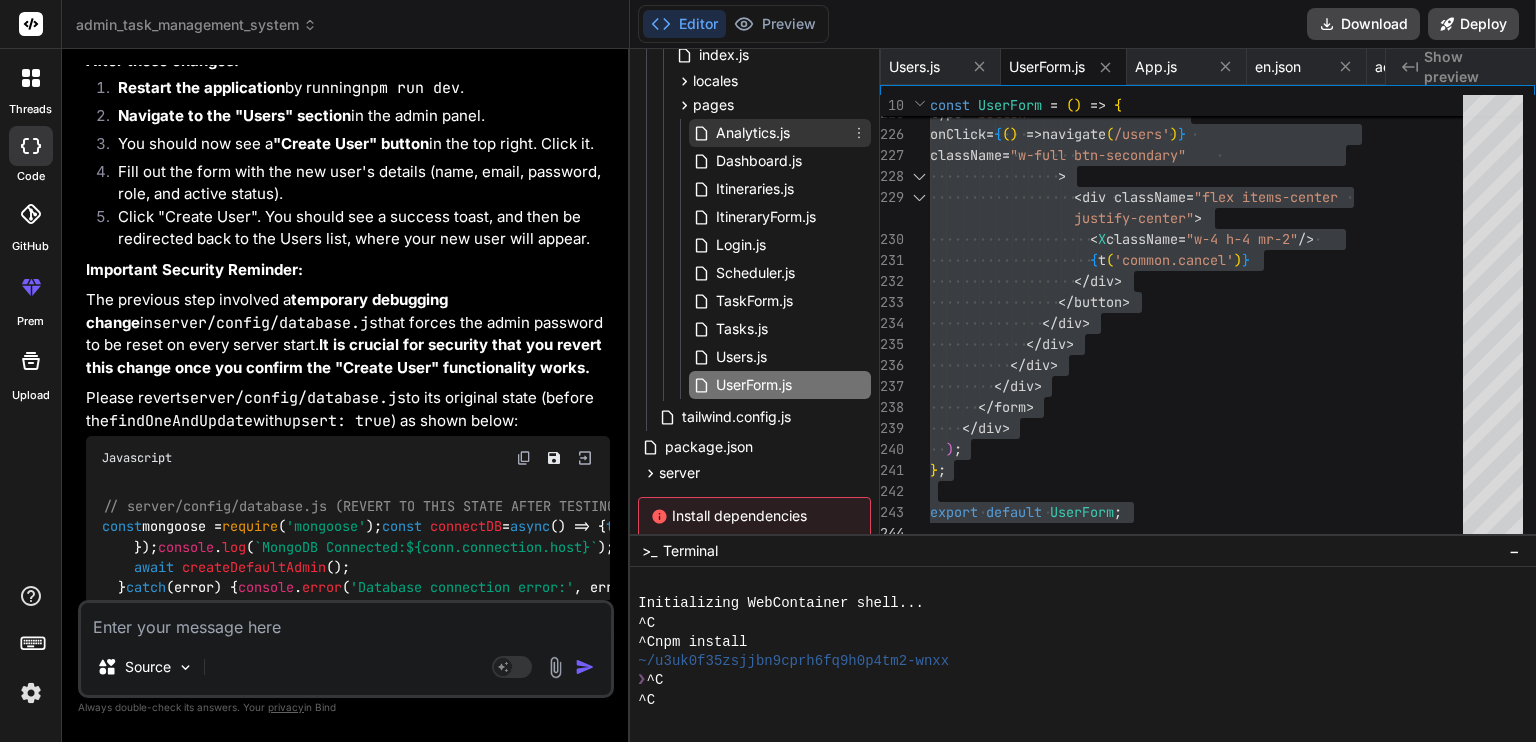 copy on "UserForm.js" 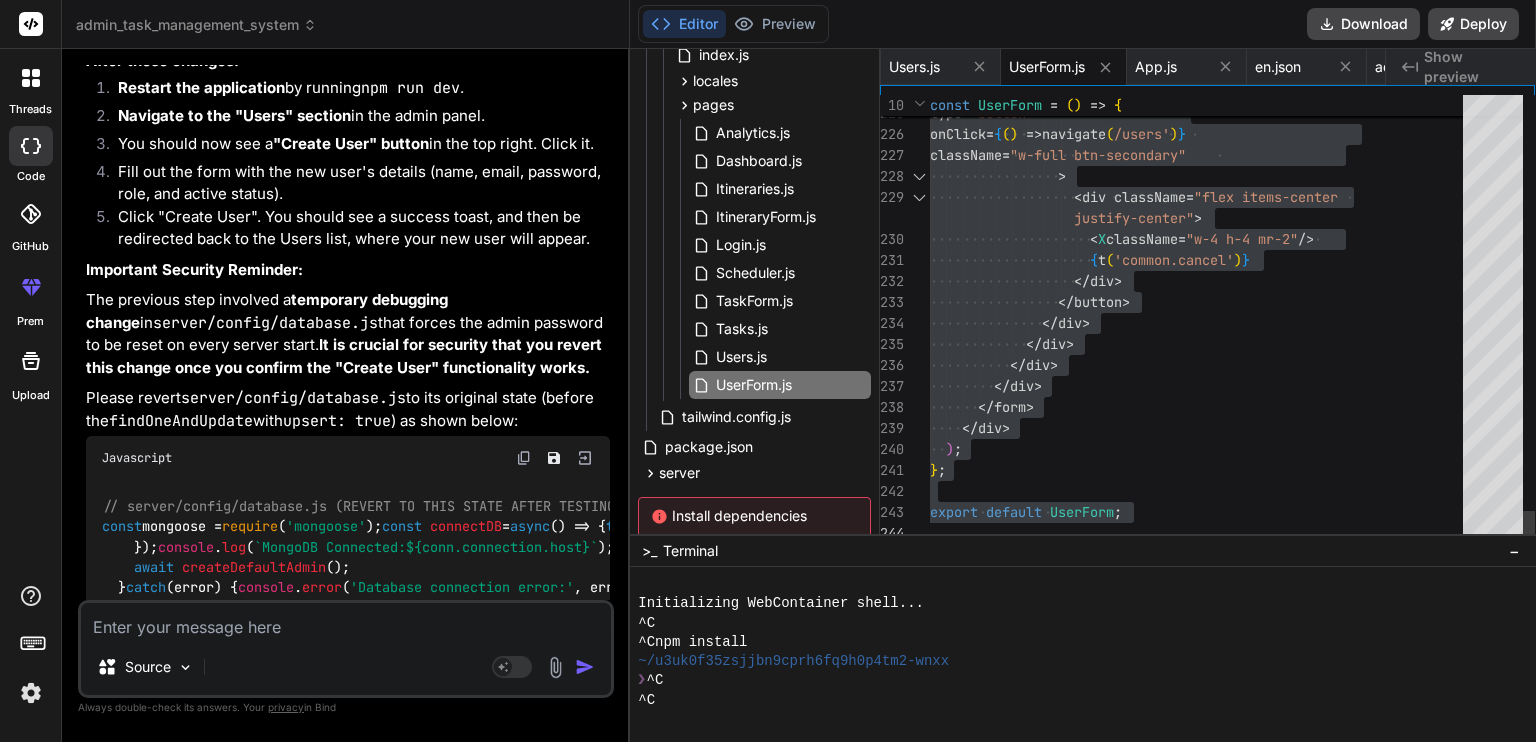 click on "< button                   type = "button"                   onClick = { ( )   =>  navigate ( '/users' ) }                   className = "w-full btn-secondary"                  >                    < div className = "flex items-center                     justify-center" >                      < X  className = "w-4 h-4 mr-2"  />                      { t ( 'common.cancel' ) }                    </ div >                  </ button >                </ div >              </ div >            </ div >          </ div >        </ form >      </ div >    ) ; } ; export   default   UserForm ;" at bounding box center (1202, -2438) 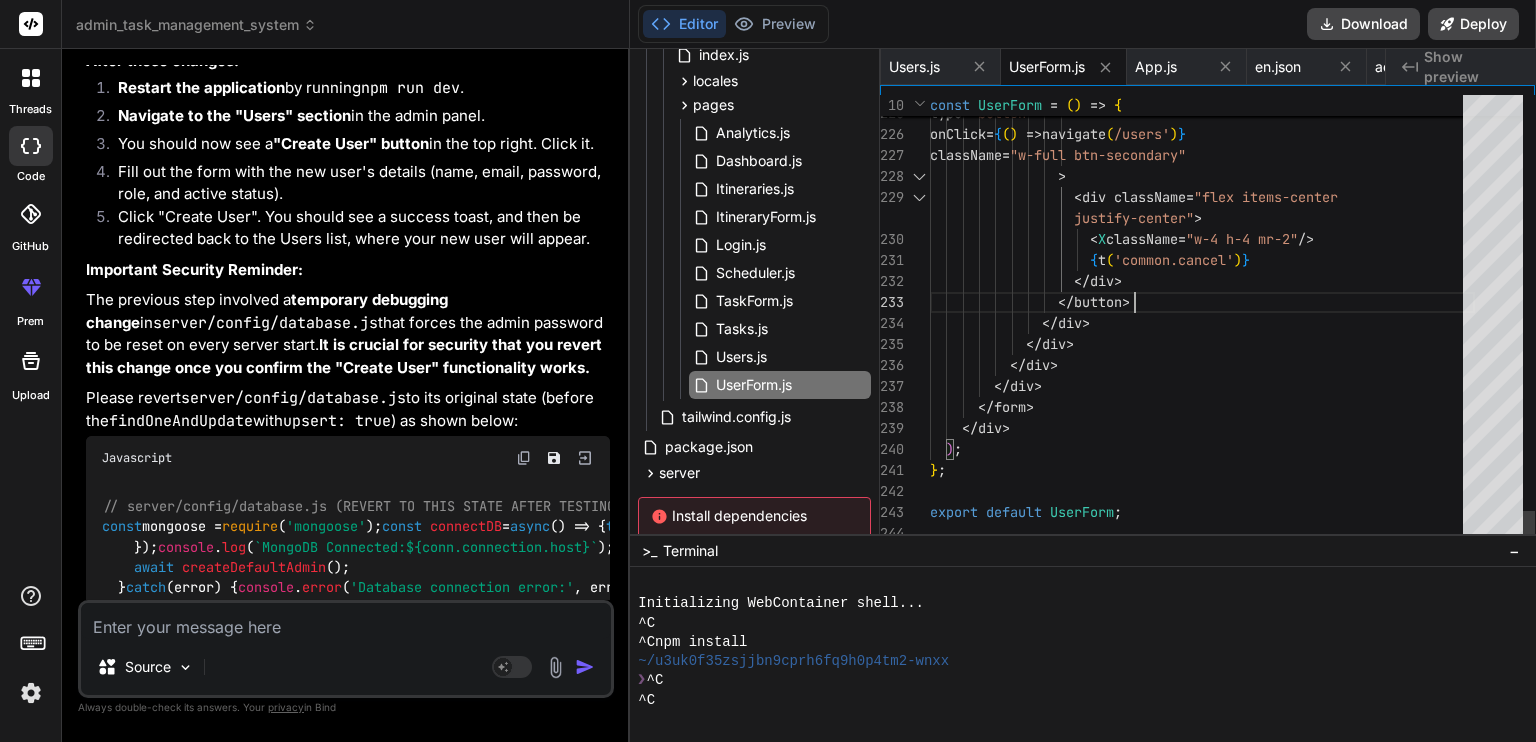 click on "< button                   type = "button"                   onClick = { ( )   =>  navigate ( '/users' ) }                   className = "w-full btn-secondary"                  >                    < div className = "flex items-center                     justify-center" >                      < X  className = "w-4 h-4 mr-2"  />                      { t ( 'common.cancel' ) }                    </ div >                  </ button >                </ div >              </ div >            </ div >          </ div >        </ form >      </ div >    ) ; } ; export   default   UserForm ;" at bounding box center (1202, -2438) 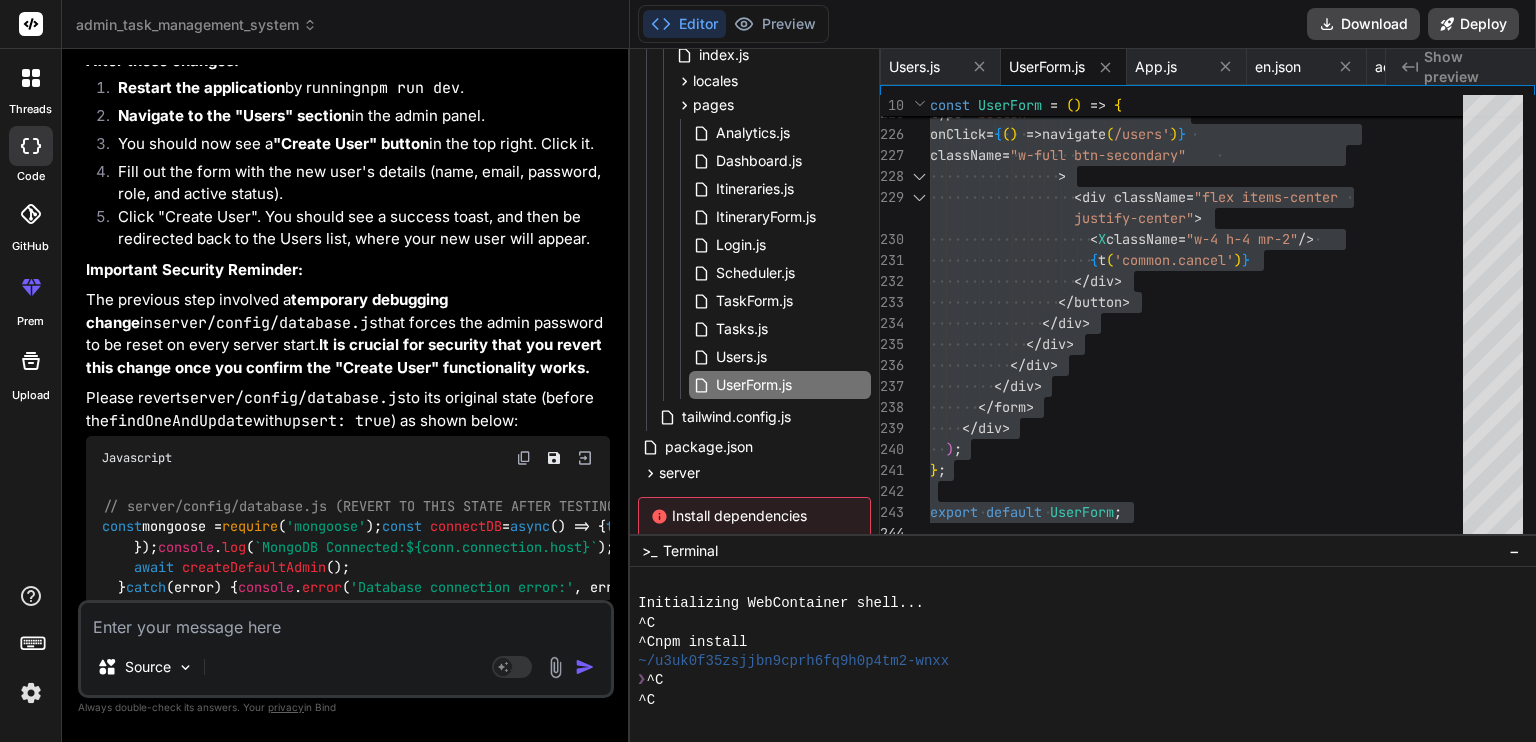 drag, startPoint x: 293, startPoint y: 234, endPoint x: 368, endPoint y: 235, distance: 75.00667 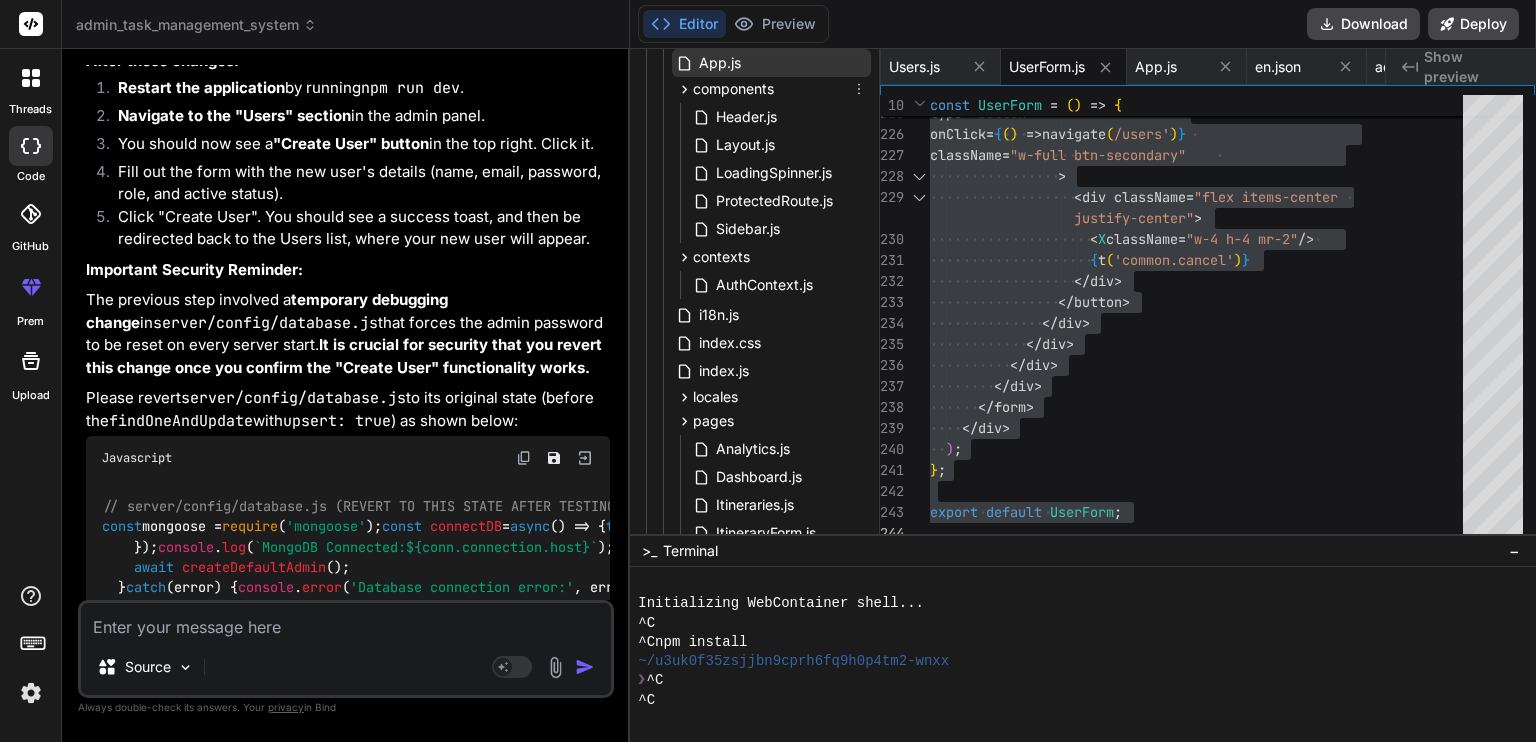scroll, scrollTop: 0, scrollLeft: 0, axis: both 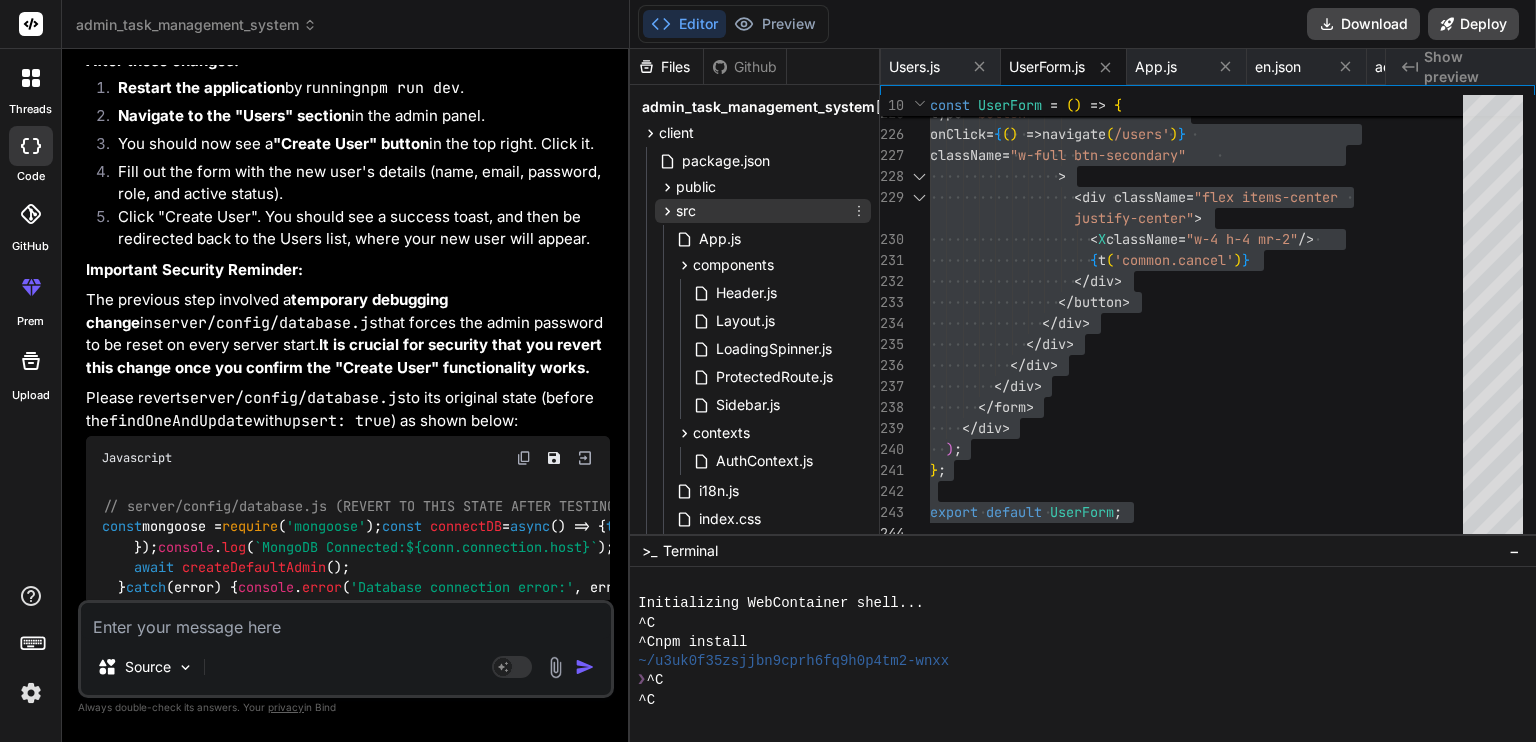 click on "src" at bounding box center (763, 211) 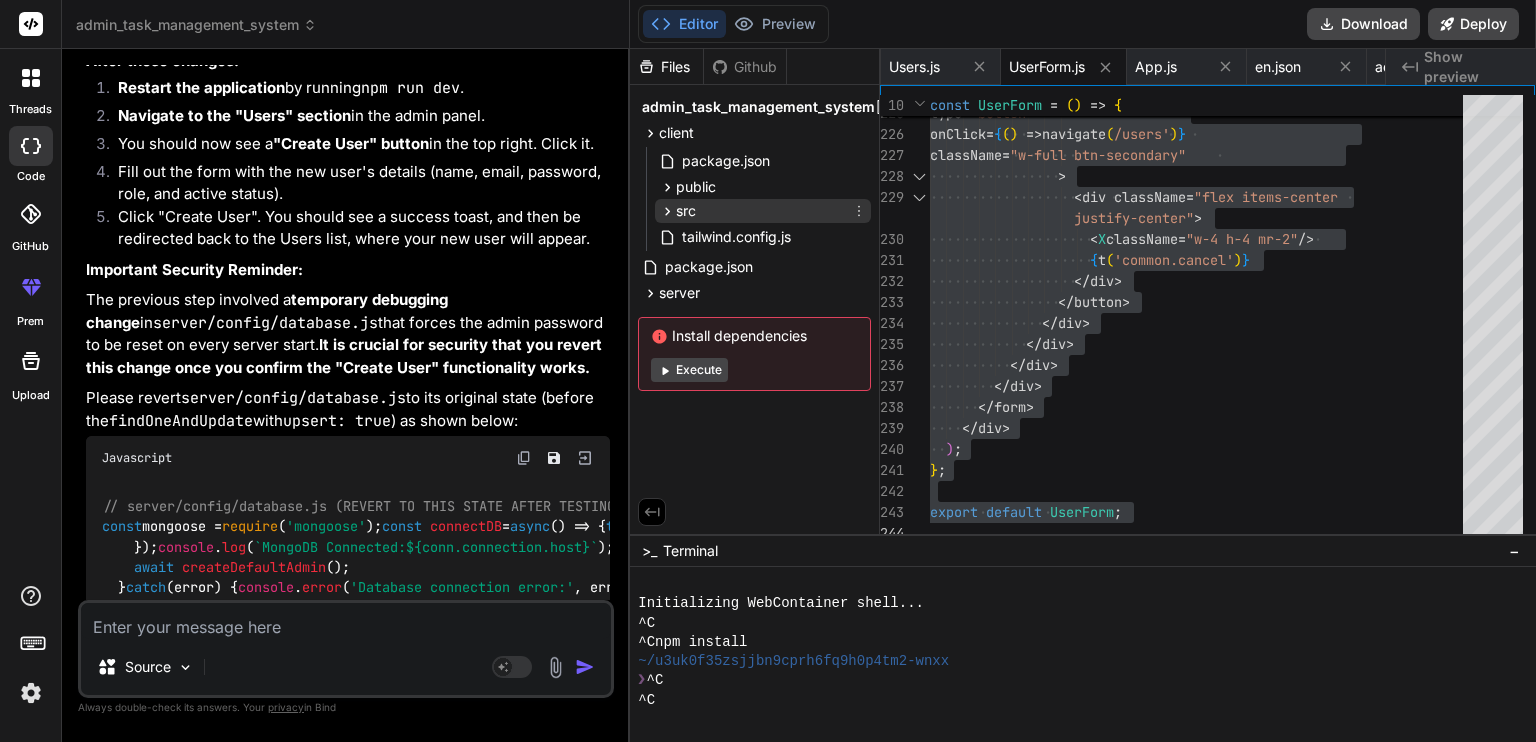 click on "src" at bounding box center (763, 211) 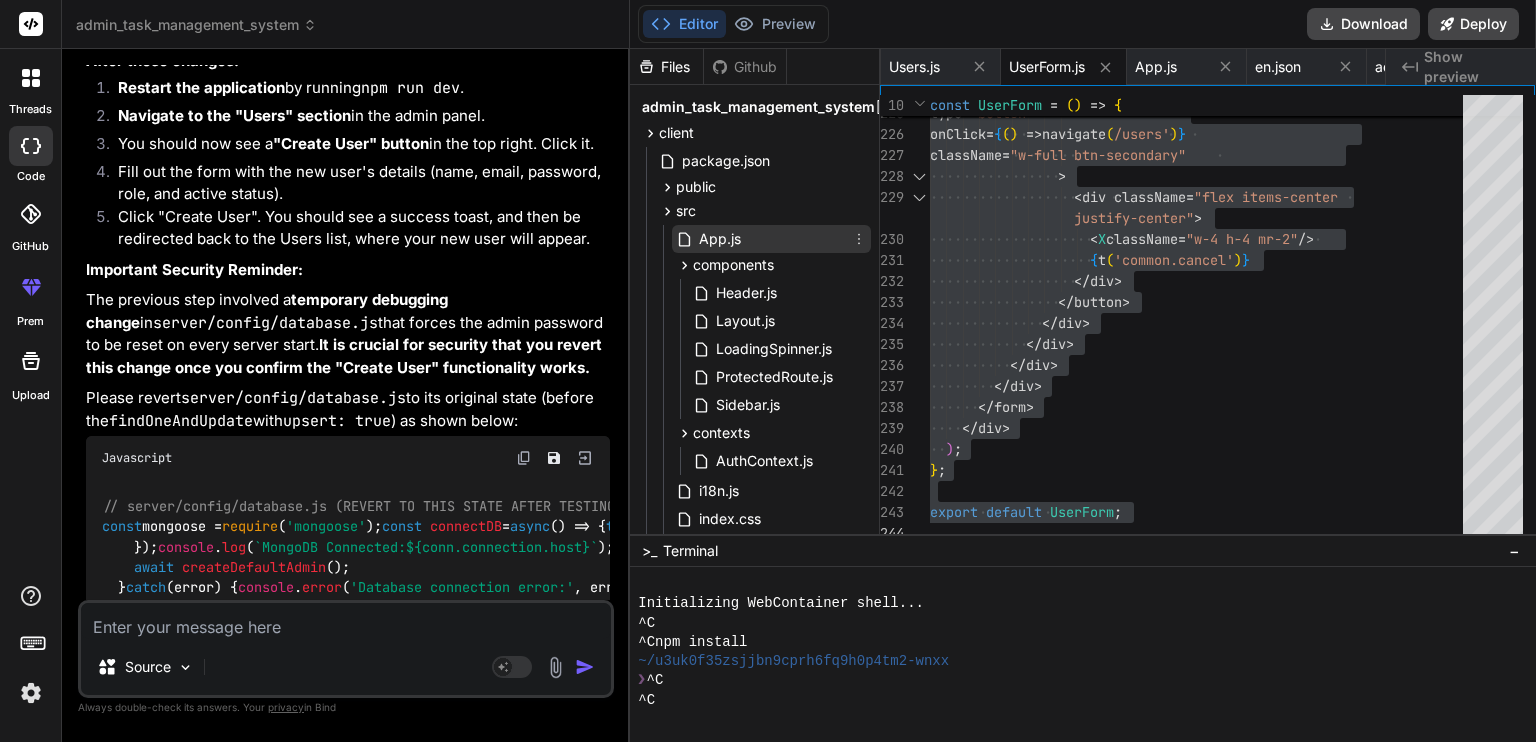 click on "App.js" at bounding box center [720, 239] 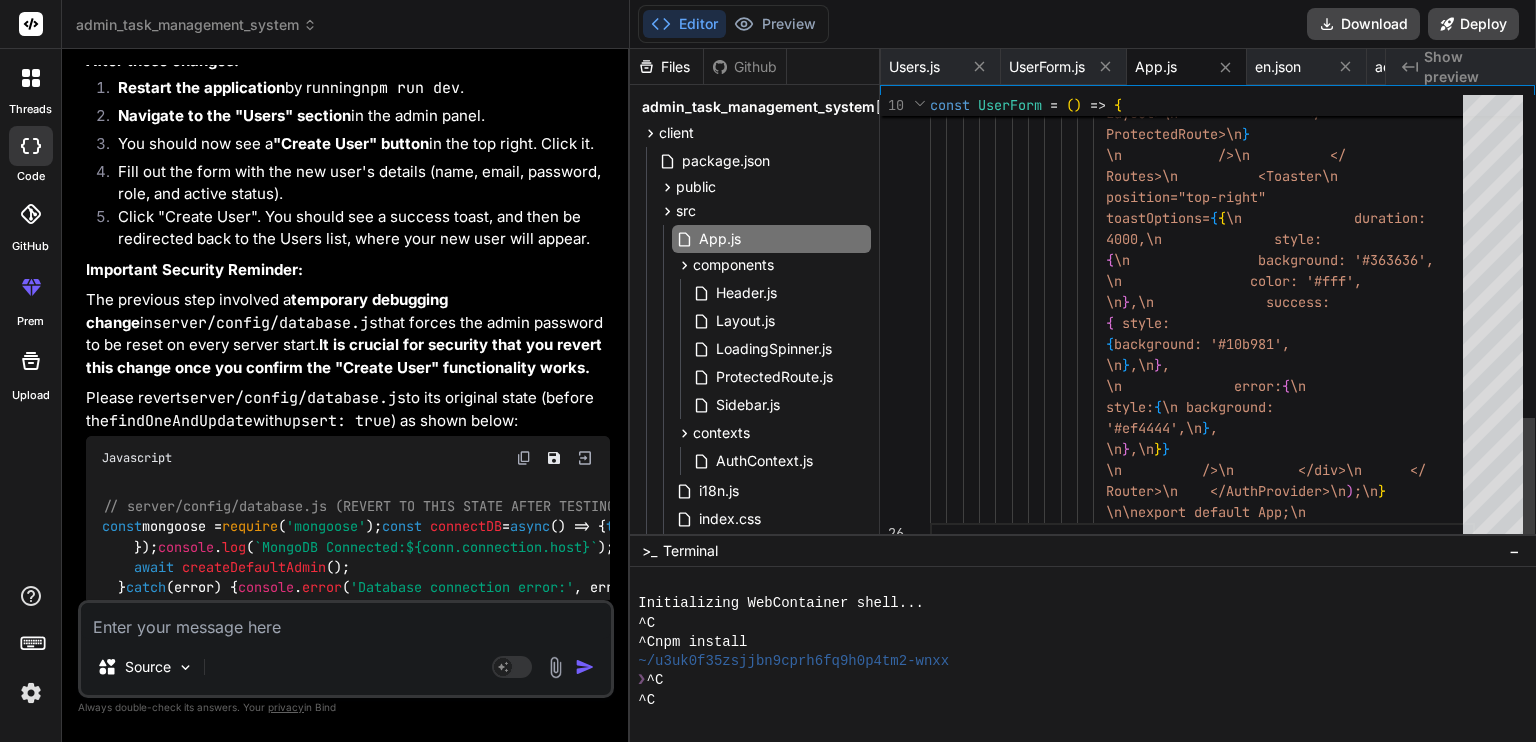 click on "< button                   type = "button"                   onClick = { ( )   =>  navigate ( '/users' ) }                   className = "w-full btn-secondary"                  >                    < div className = "flex items-center                     justify-center" >                      < X  className = "w-4 h-4 mr-2"  />                      { t ( 'common.cancel' ) }                    </ div >                  </ button >                </ div >              </ div >            </ div >          </ div >        </ form >      </ div >    ) ; } ; export   default   UserForm ;" at bounding box center [1202, -254] 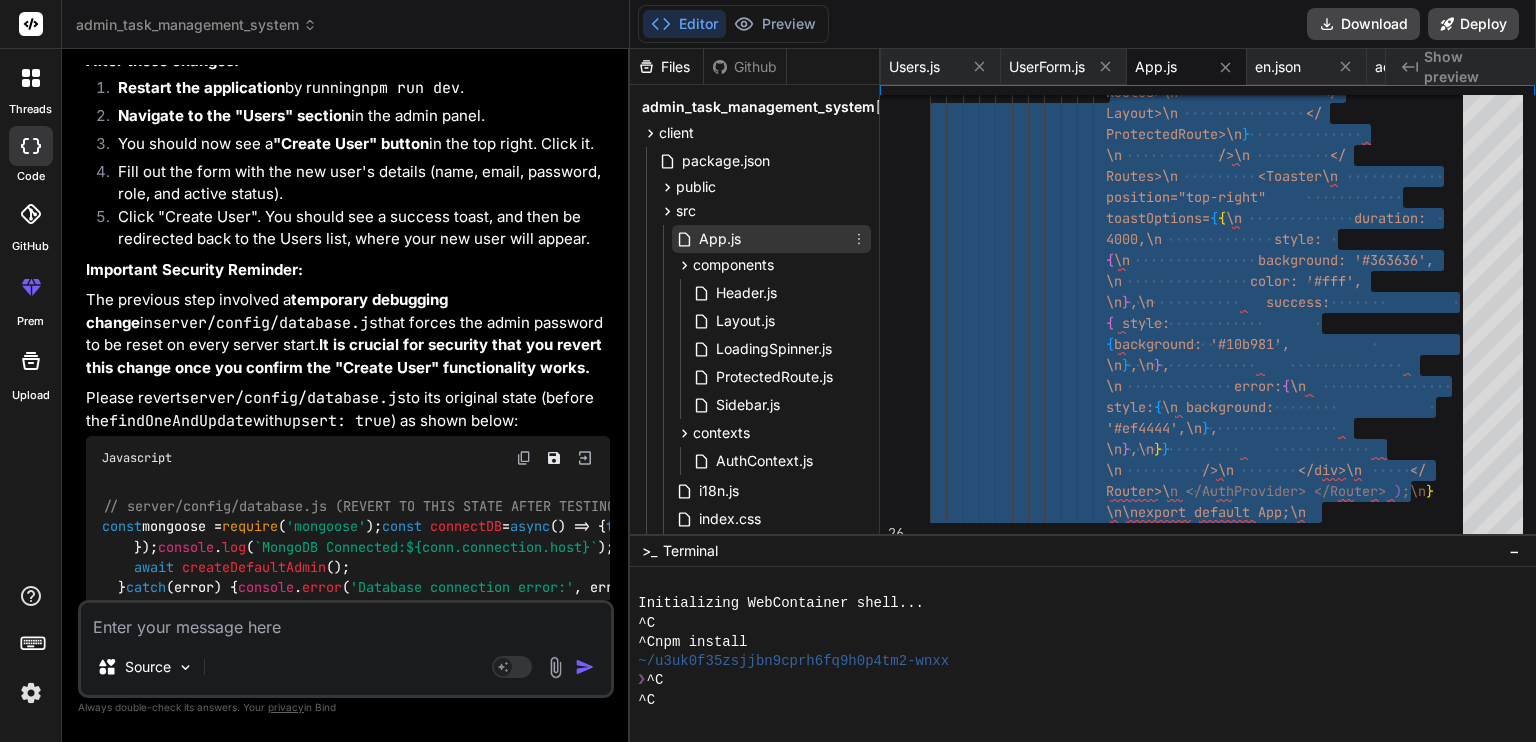 click on "App.js" at bounding box center (771, 239) 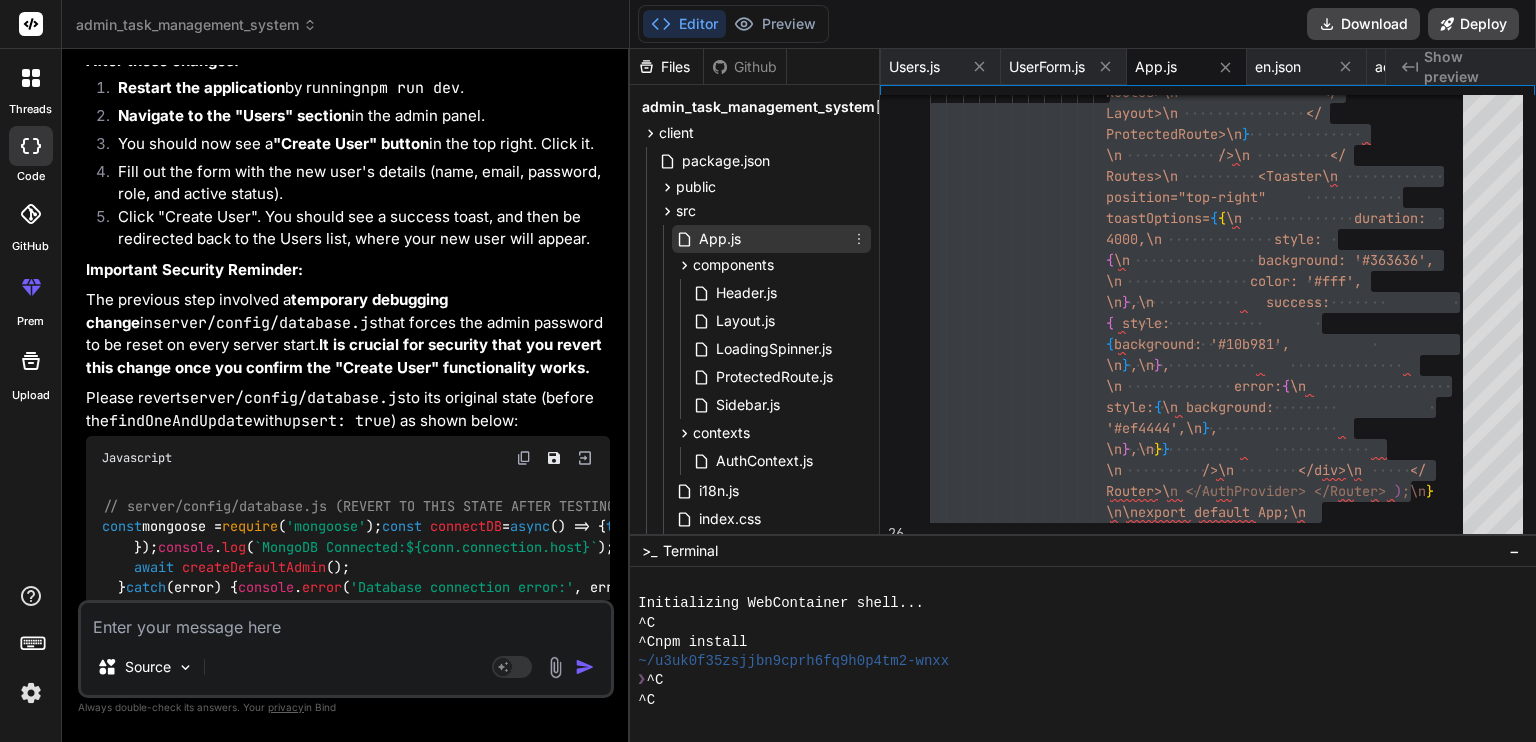 click on "App.js" at bounding box center [771, 239] 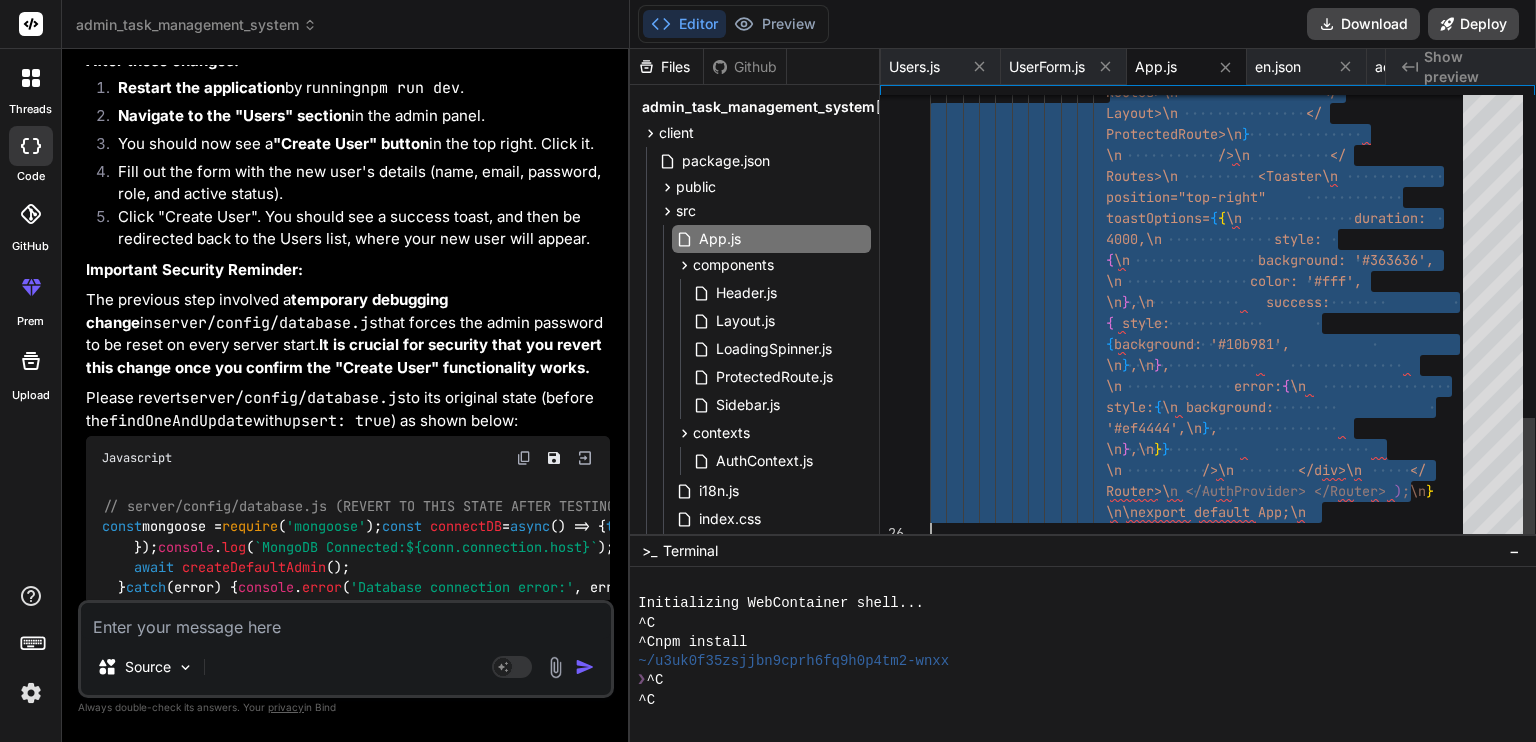click on "< button                   type = "button"                   onClick = { ( )   =>  navigate ( '/users' ) }                   className = "w-full btn-secondary"                  >                    < div className = "flex items-center                     justify-center" >                      < X  className = "w-4 h-4 mr-2"  />                      { t ( 'common.cancel' ) }                    </ div >                  </ button >                </ div >              </ div >            </ div >          </ div >        </ form >      </ div >    ) ; } ; export   default   UserForm ;" at bounding box center (1202, -254) 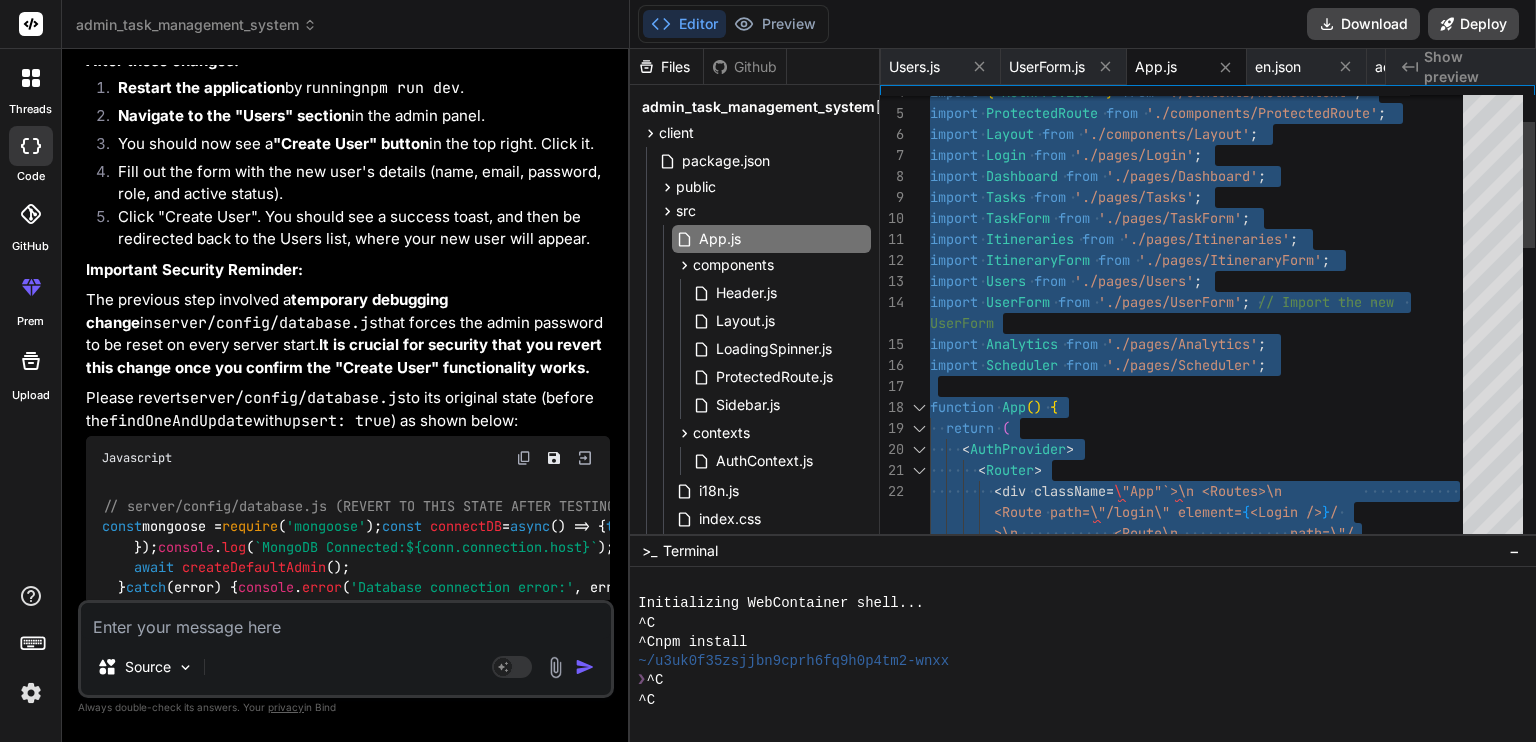click on "< div className = \ "App\">\n          <Routes>\n                      <Route path=\"/login\" element= { <Login /> }  /          >\n            <Route\n              path=\"/      < AuthProvider >        < Router > function   App ( )   {    return   ( import   Analytics   from   './pages/Analytics' ; import   Scheduler   from   './pages/Scheduler' ; import   UserForm   from   './pages/UserForm' ;   // Import the new  UserForm import   Itineraries   from   './pages/Itineraries' ; import   ItineraryForm   from   './pages/ItineraryForm' ; import   Users   from   './pages/Users' ; import   Tasks   from   './pages/Tasks' ; import   TaskForm   from   './pages/TaskForm' ; import   Login   from   './pages/Login' ; import   Dashboard   from   './pages/Dashboard' ; import   {   AuthProvider   }   from   './contexts/AuthContext' ; import   ProtectedRoute   from   ; import" at bounding box center (1202, 796) 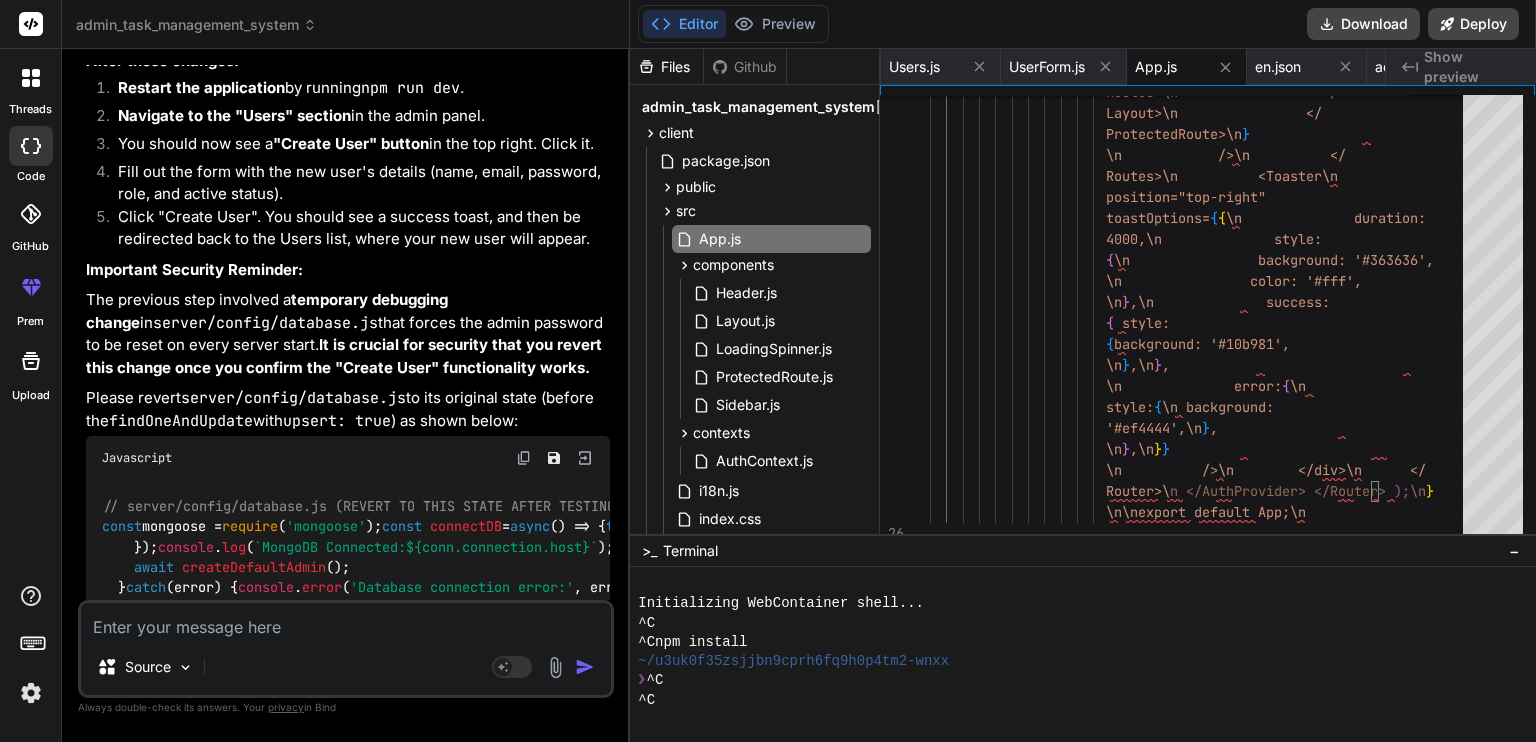 click on "client/src/App.js" at bounding box center (271, -123) 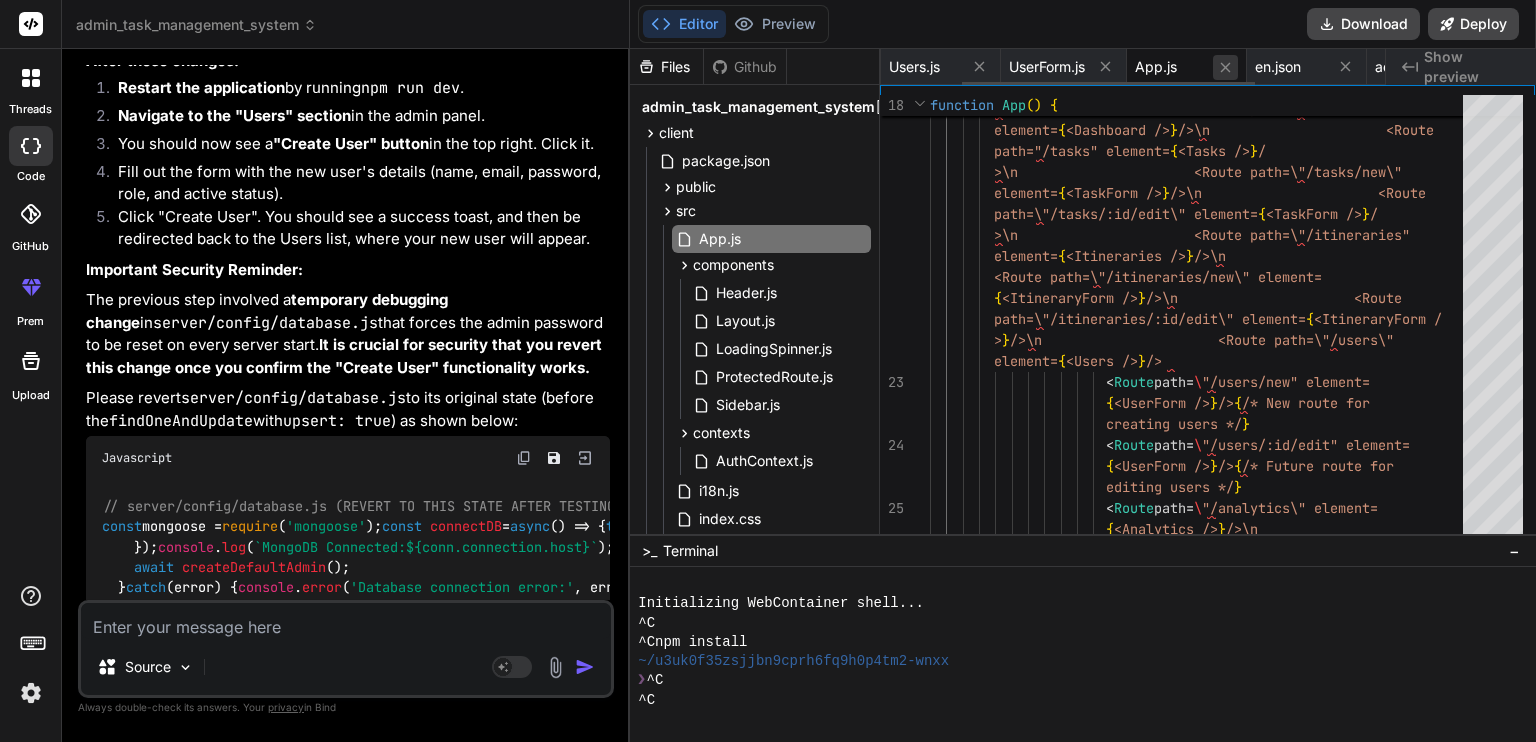 click 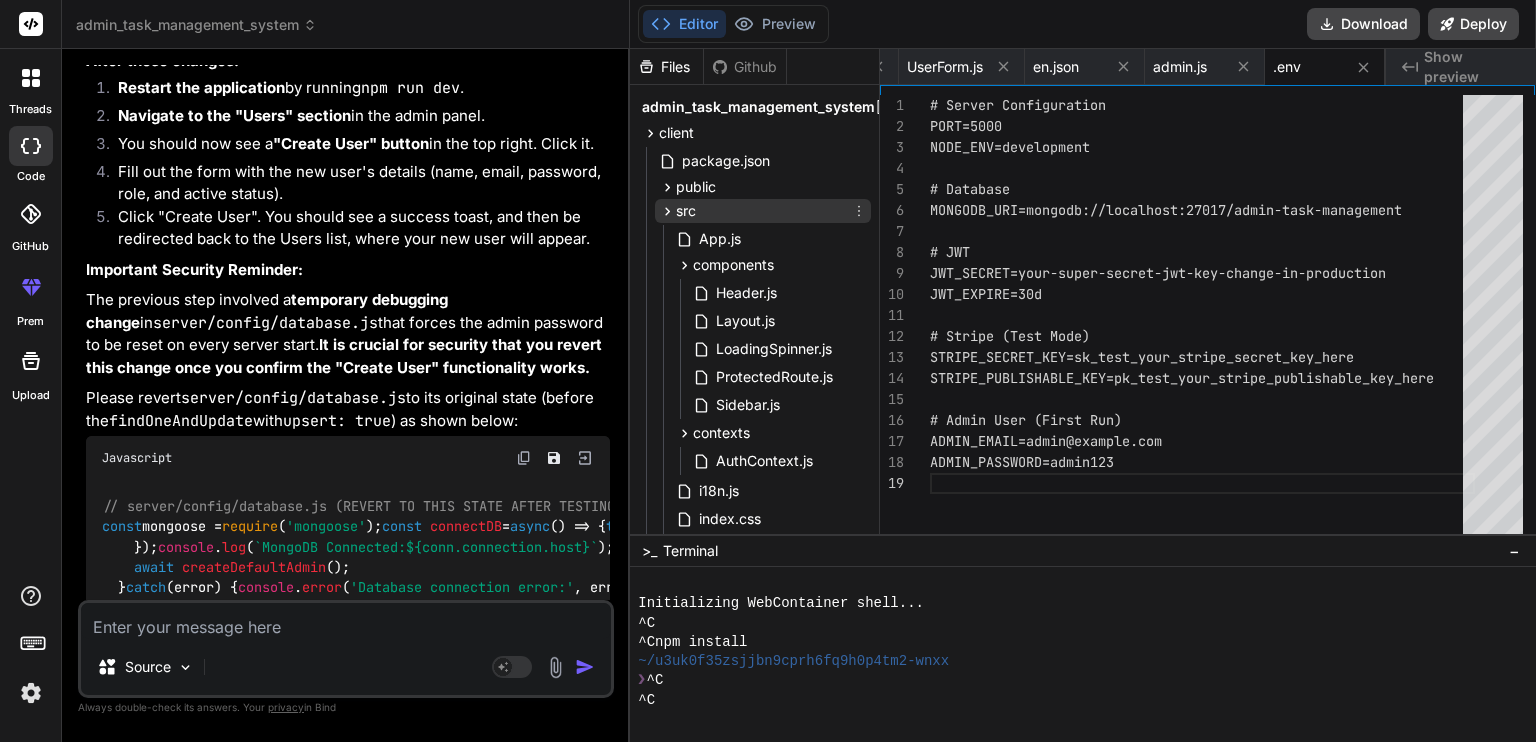 click on "src" at bounding box center (763, 211) 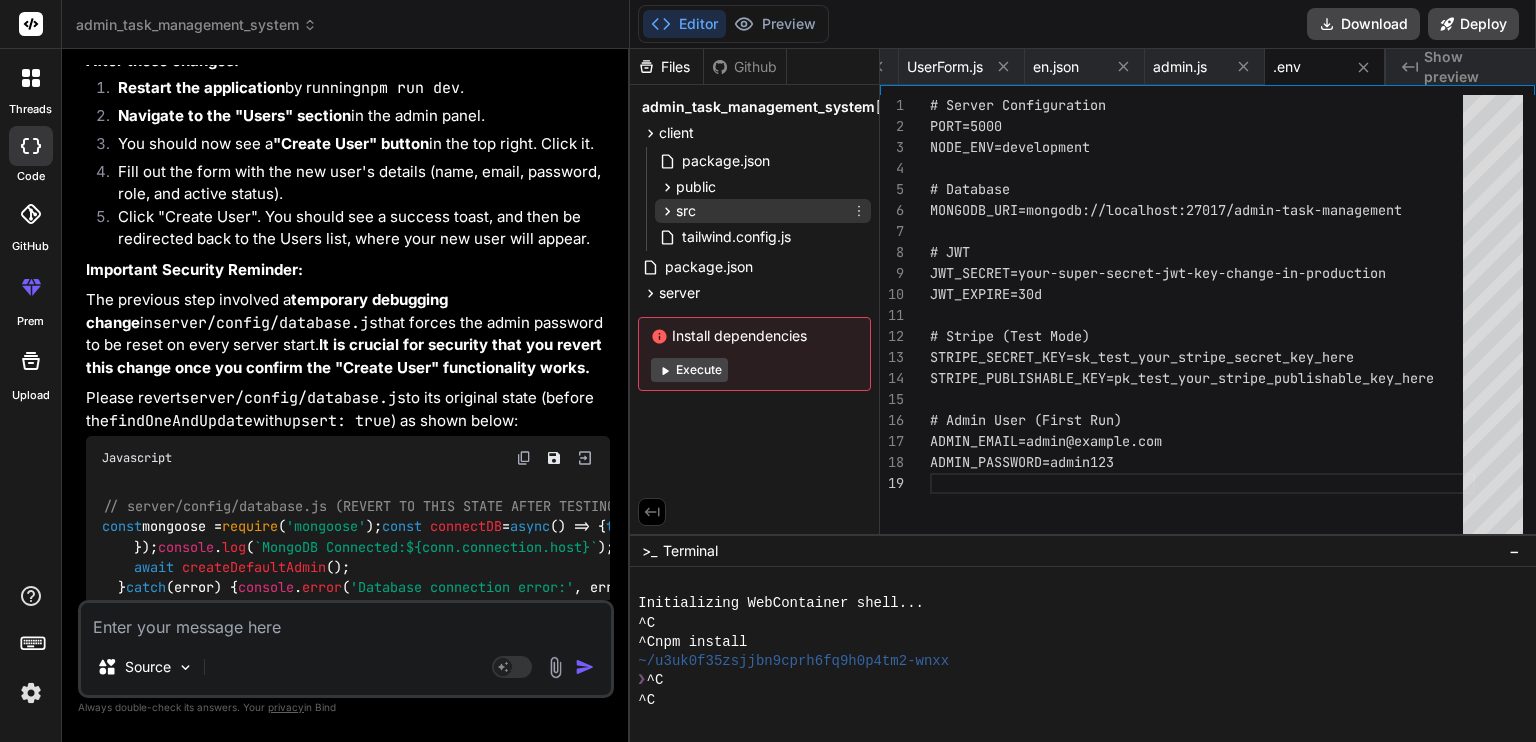 click on "src" at bounding box center [763, 211] 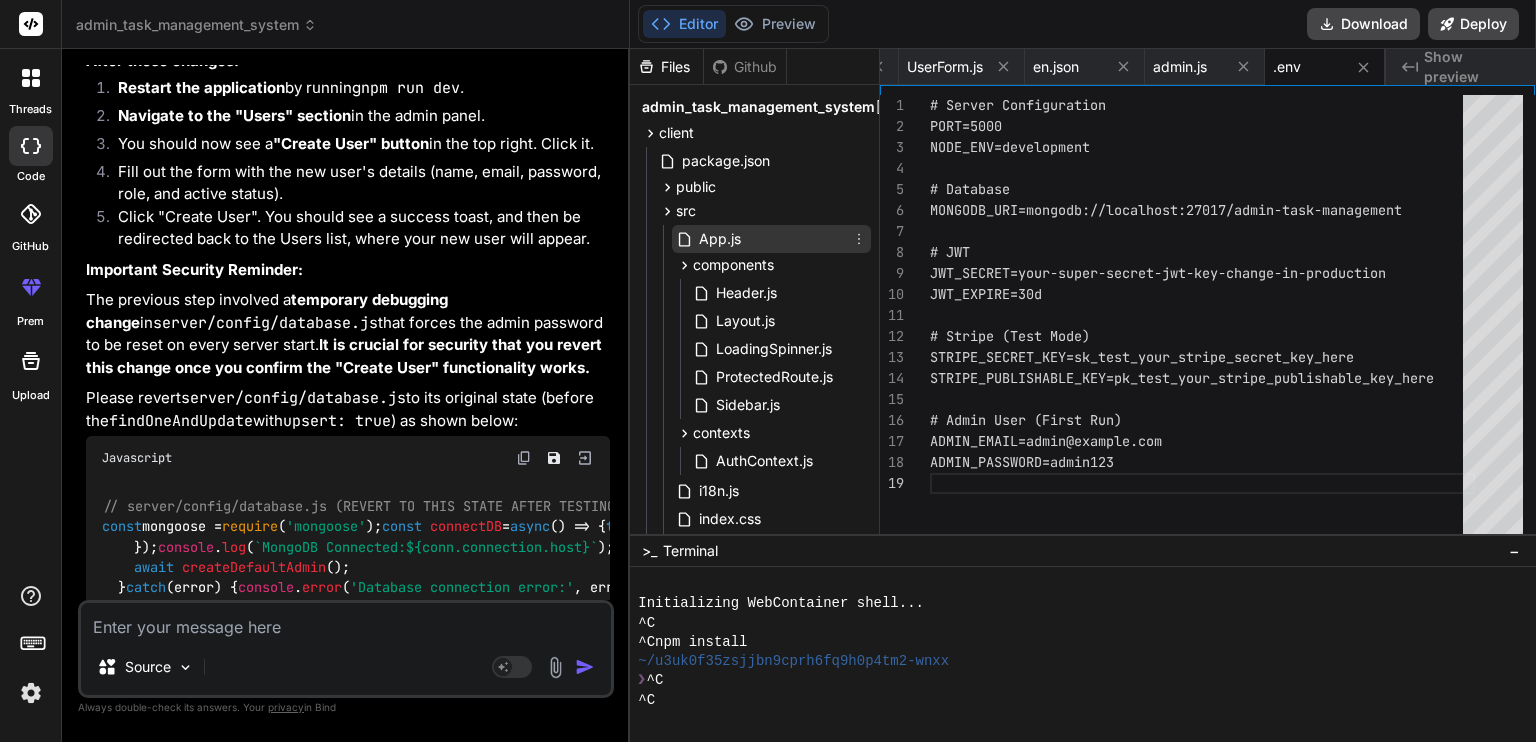 click on "App.js" at bounding box center (720, 239) 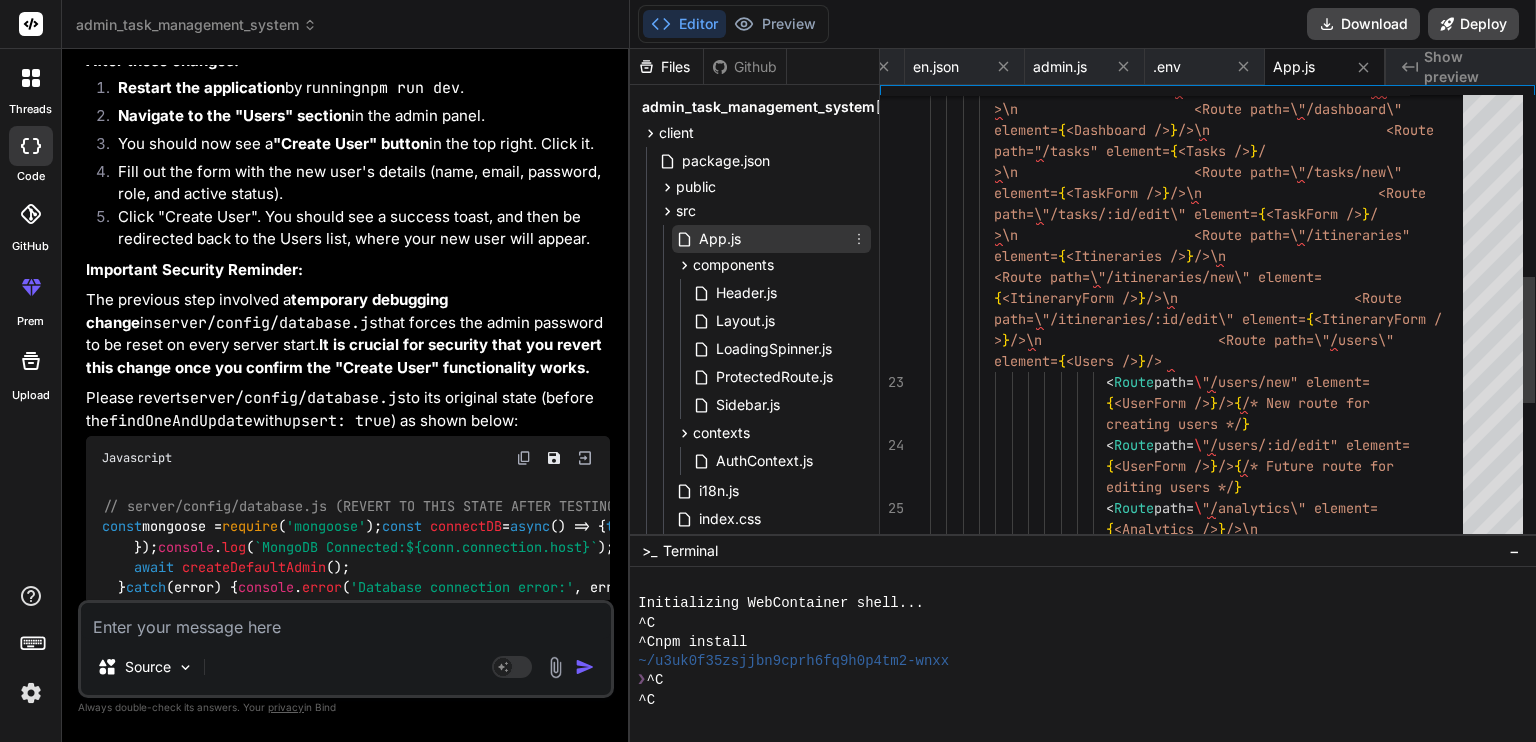 click on "App.js" at bounding box center [720, 239] 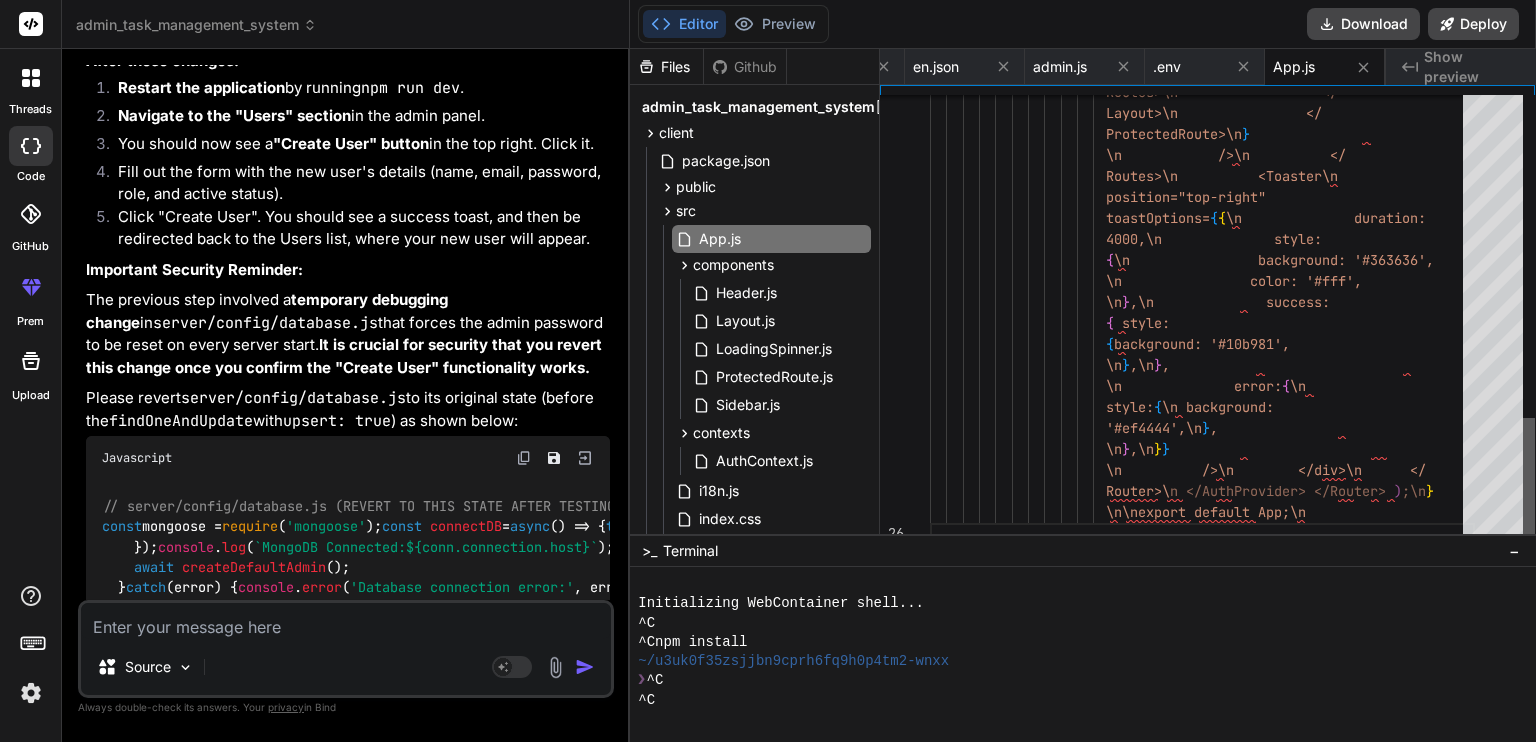 click at bounding box center (1529, 319) 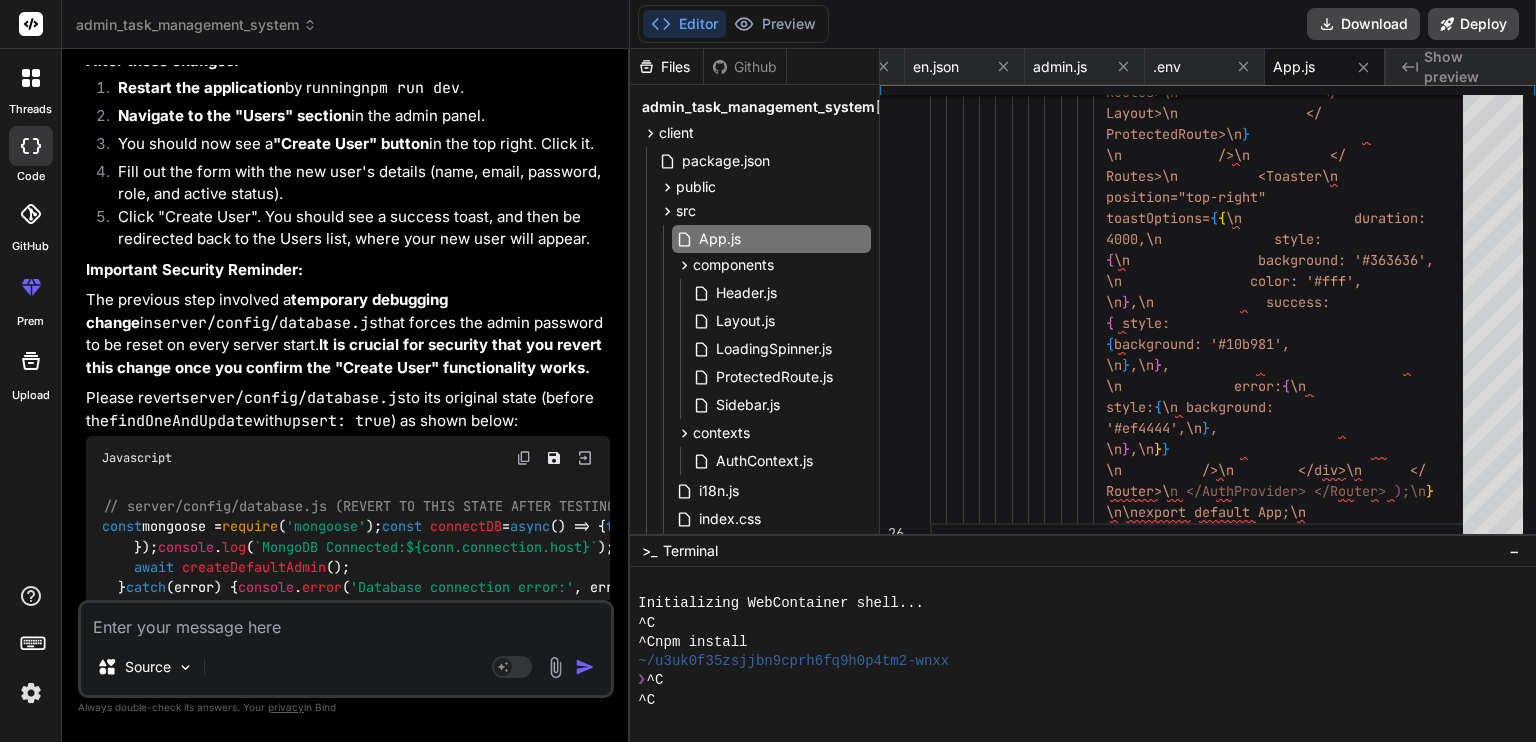 click at bounding box center (346, 621) 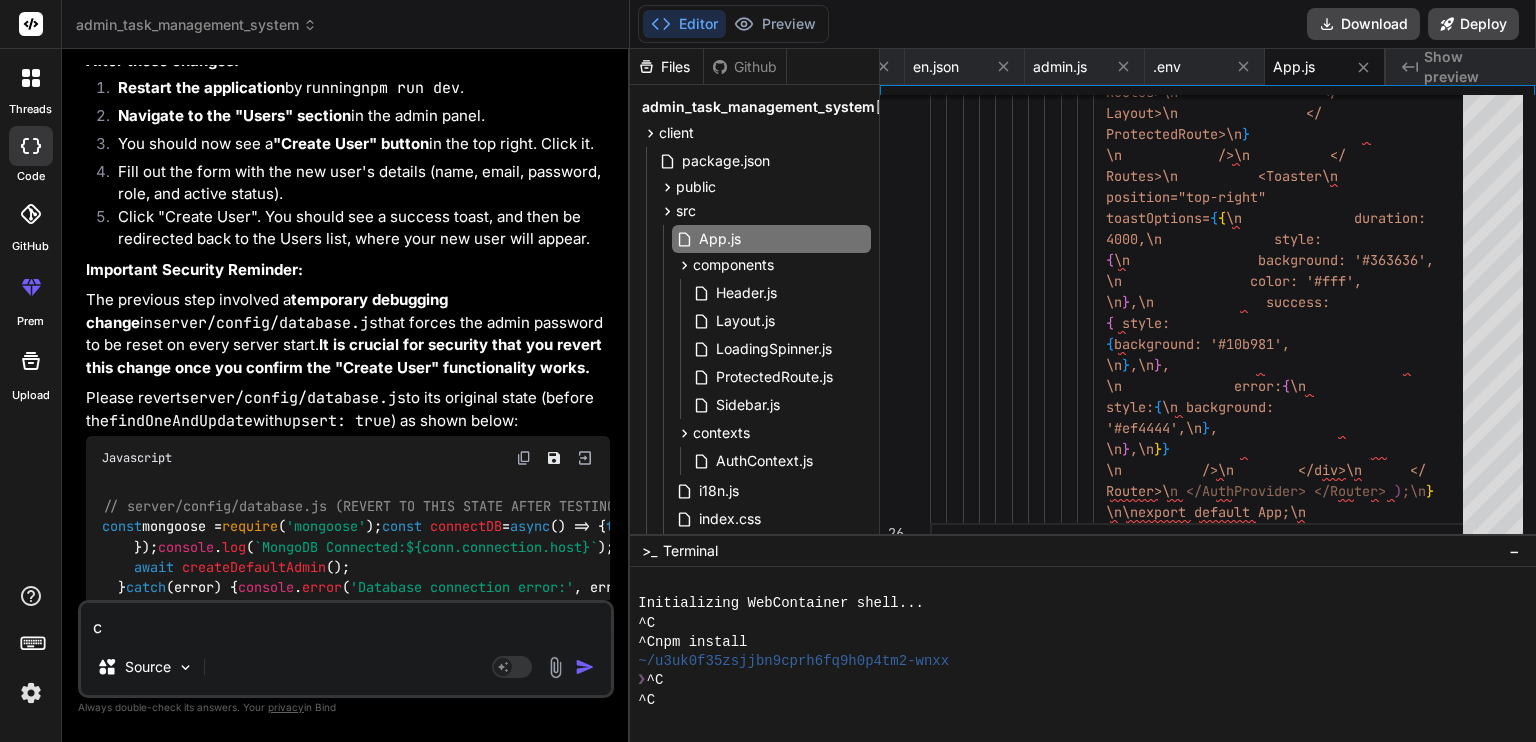 type on "cn" 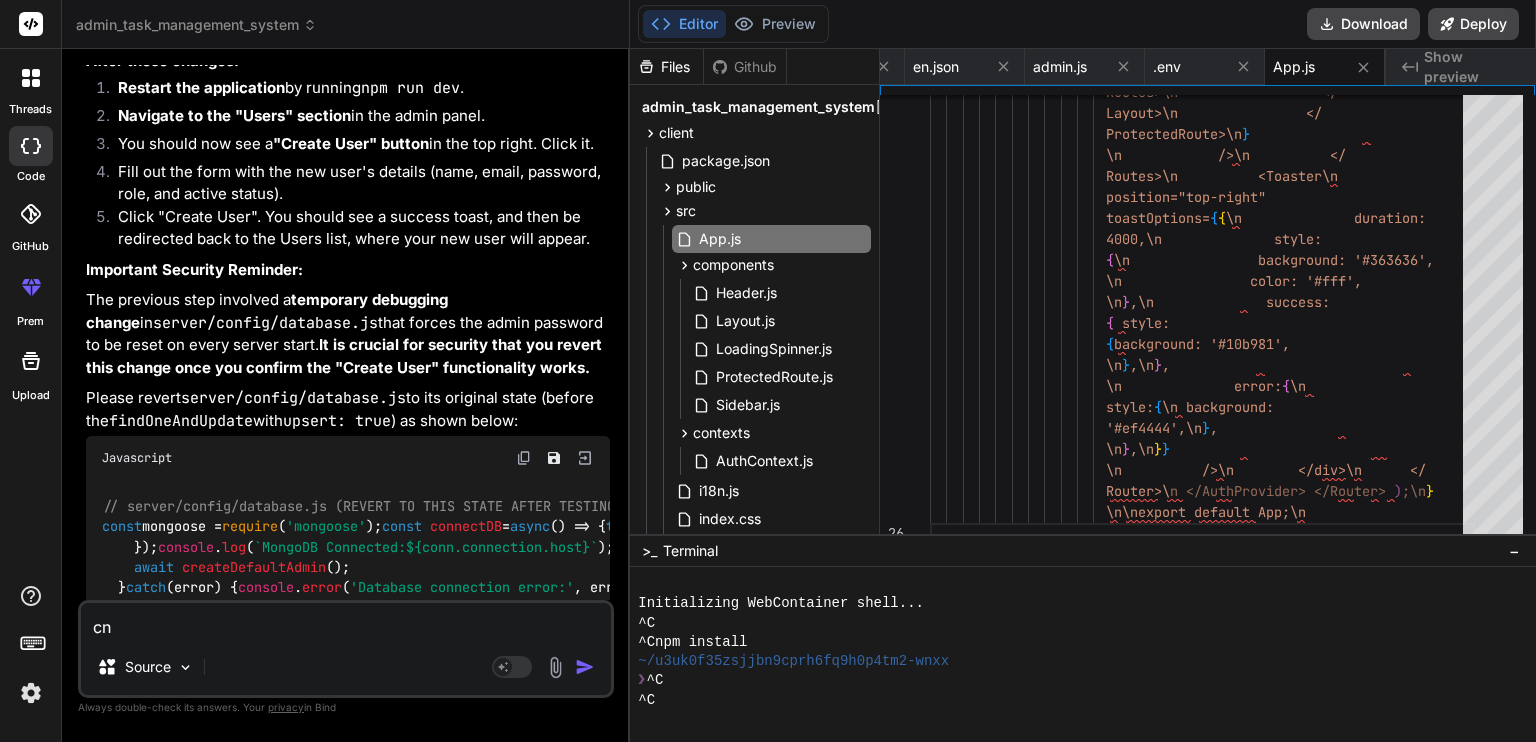 type on "cna" 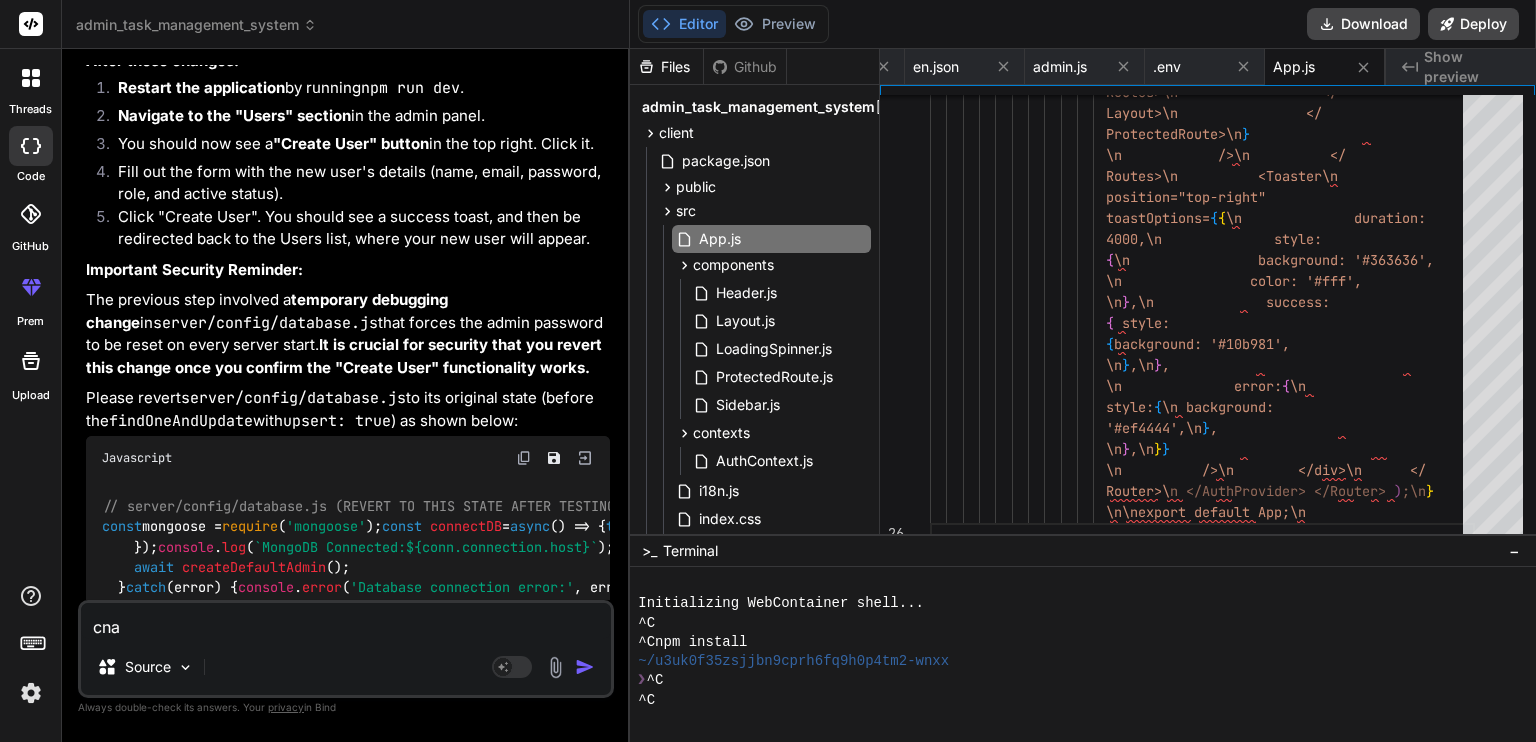 type on "cna" 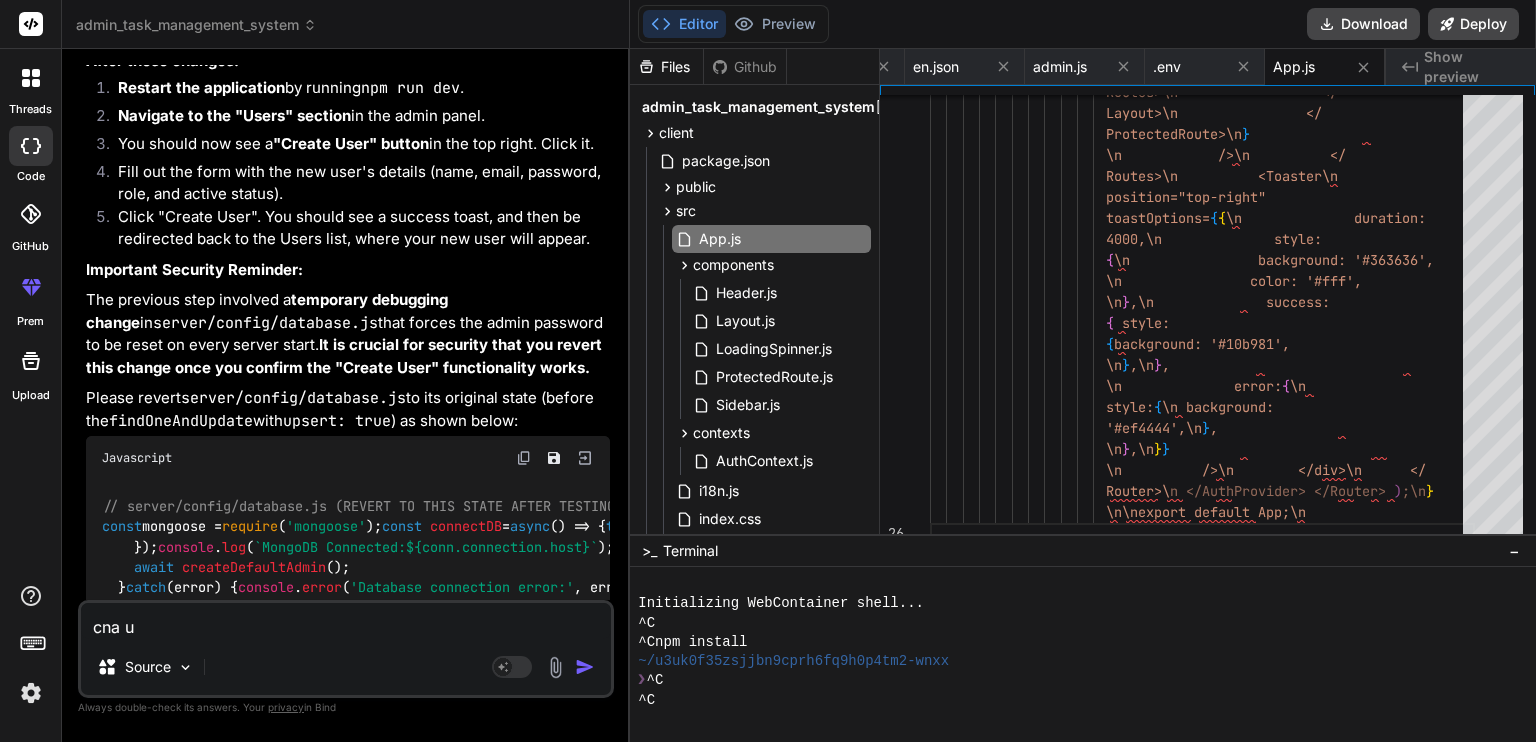 type on "cna u" 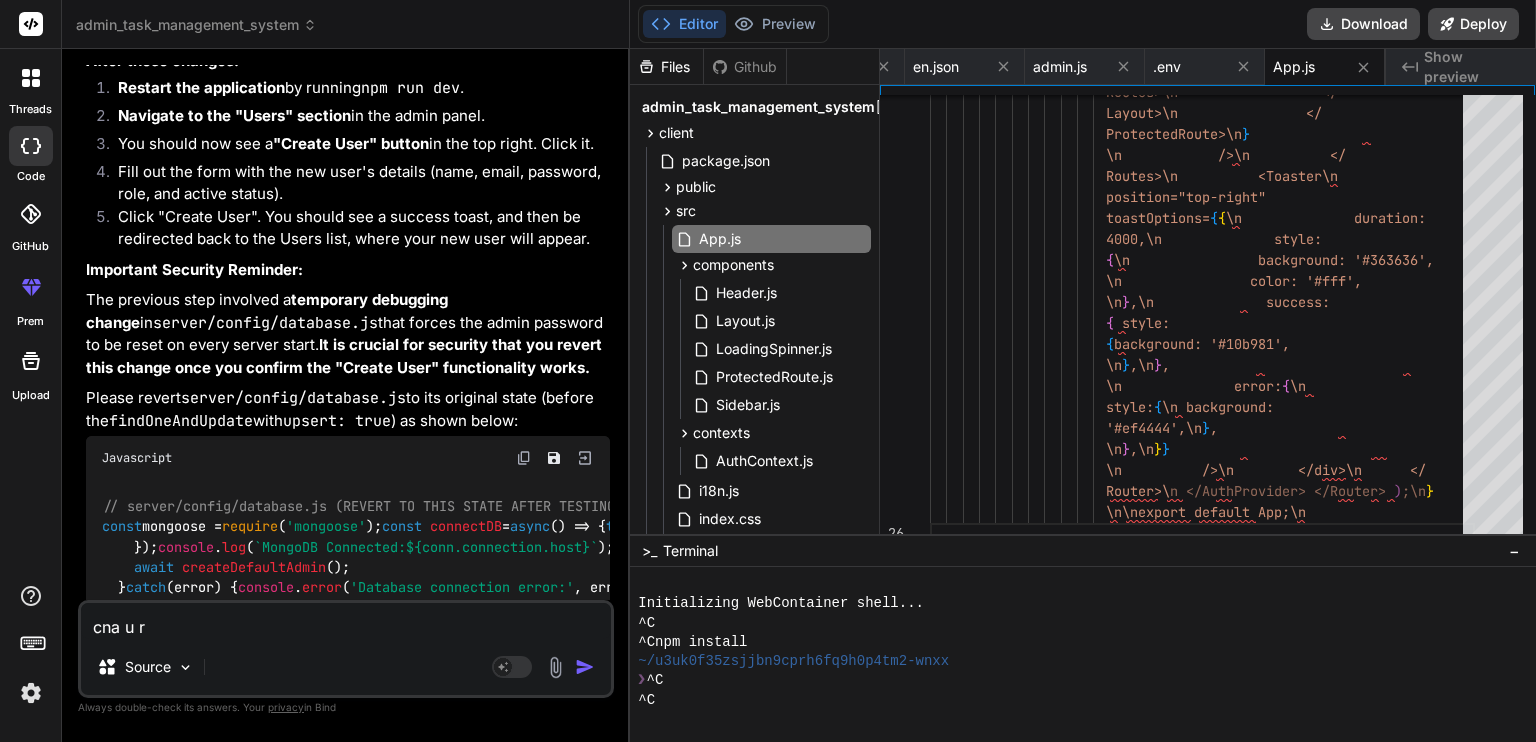 type on "can you re" 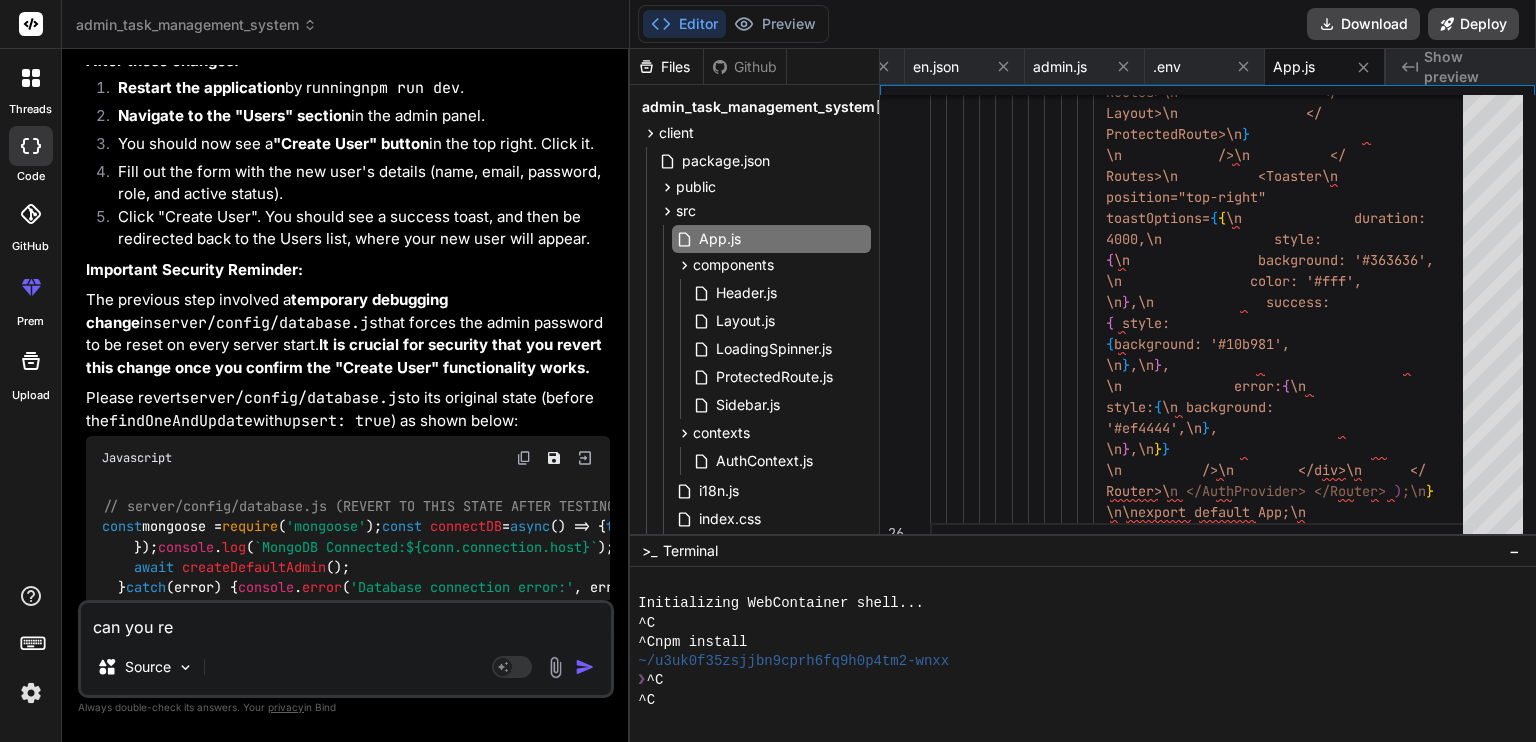 type on "cna u rew" 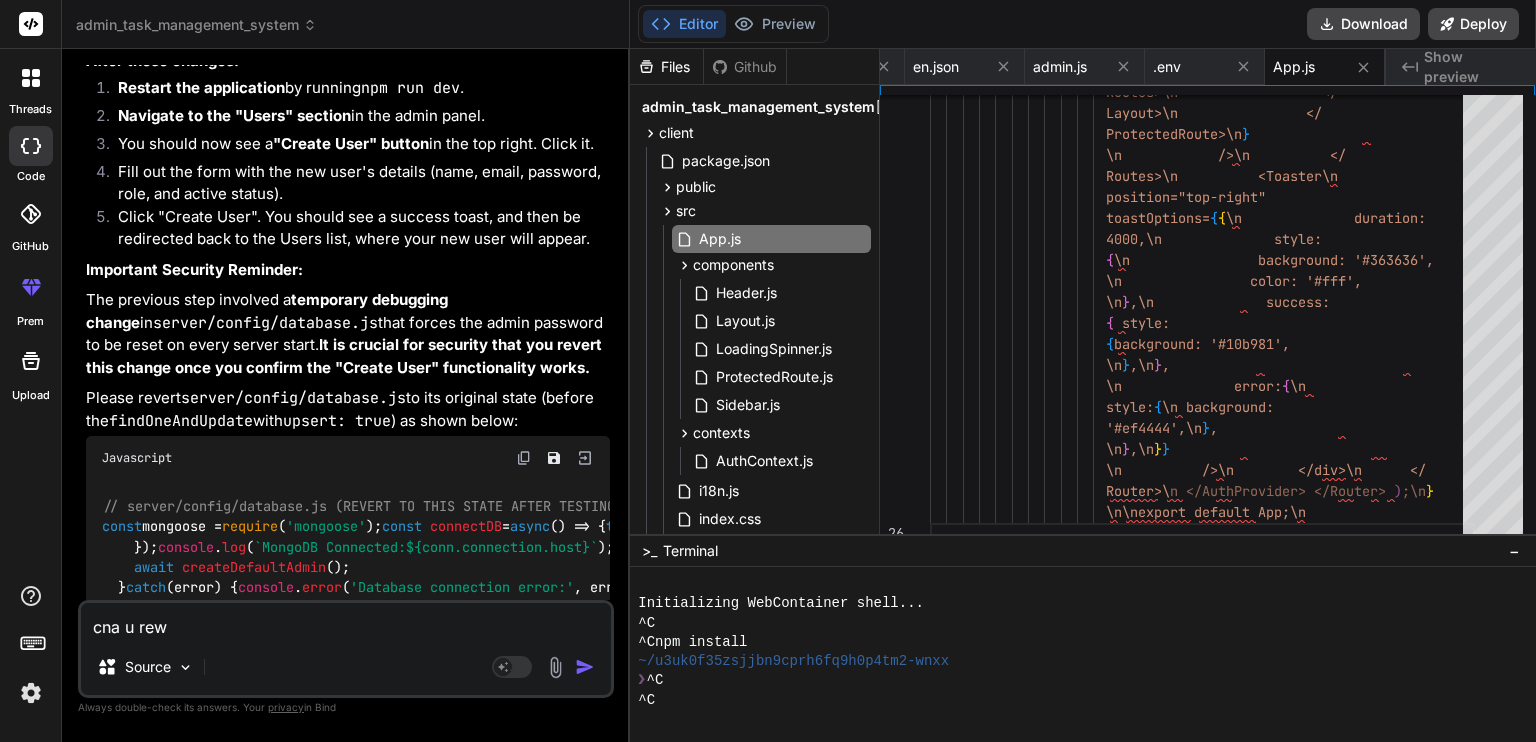 type on "cna u rewr" 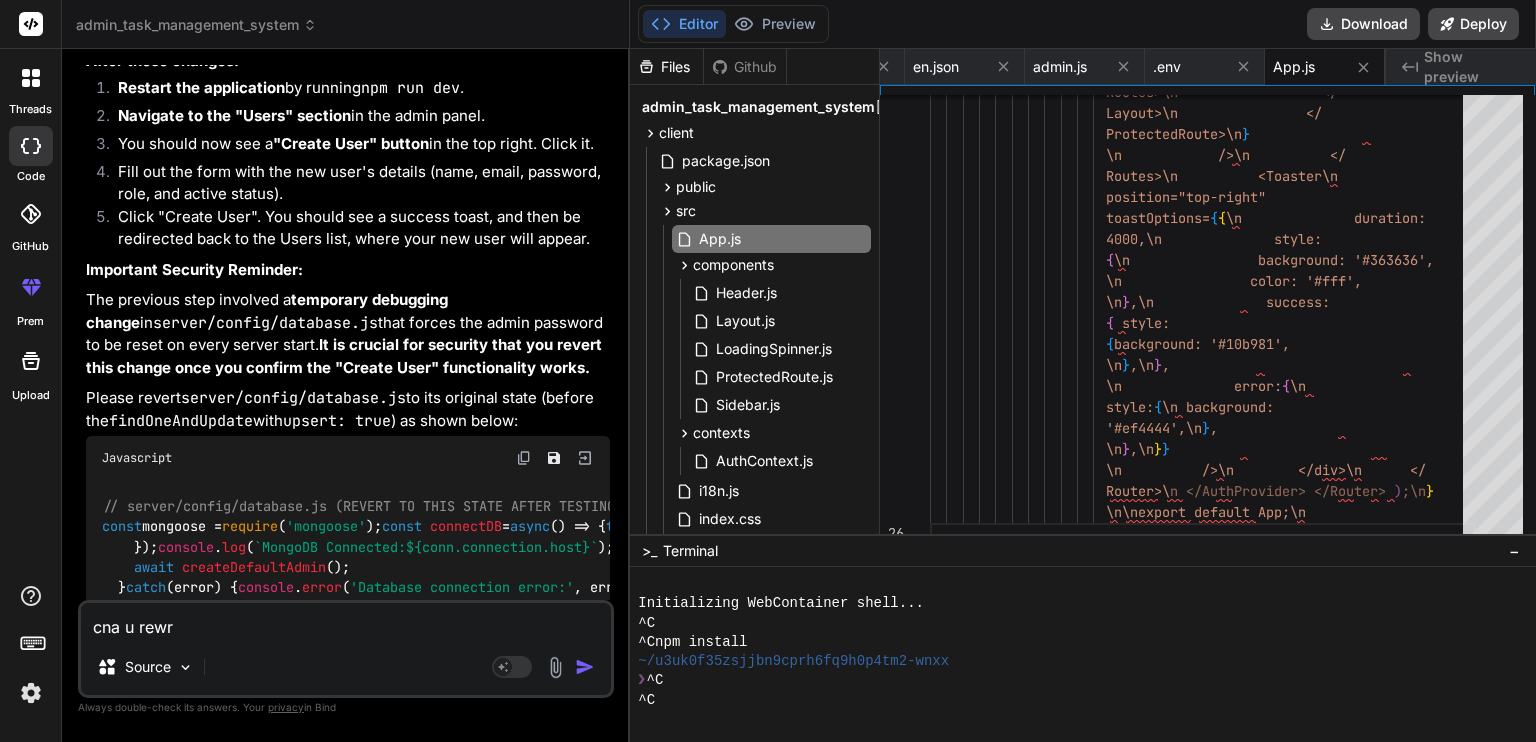 type on "x" 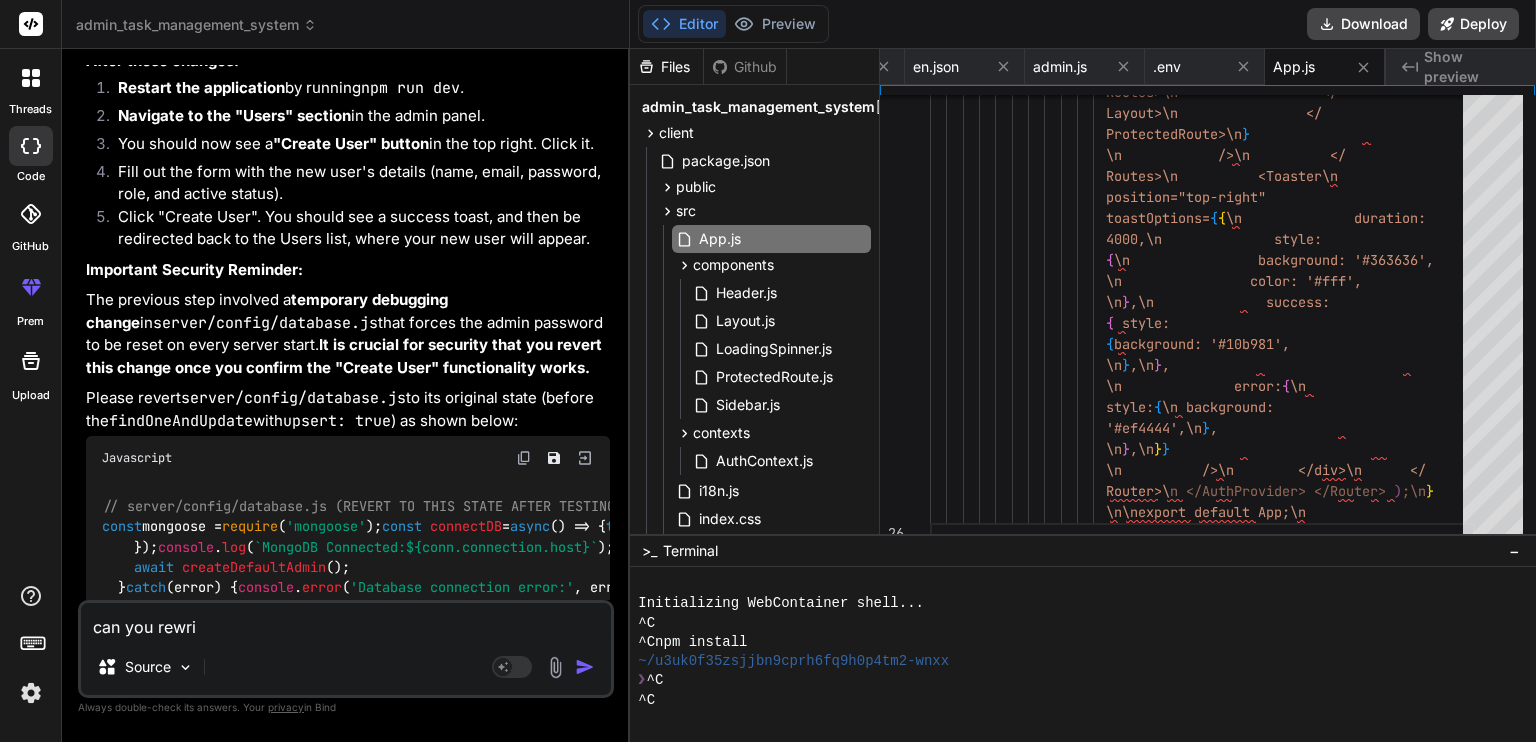 type on "cna u rewrit" 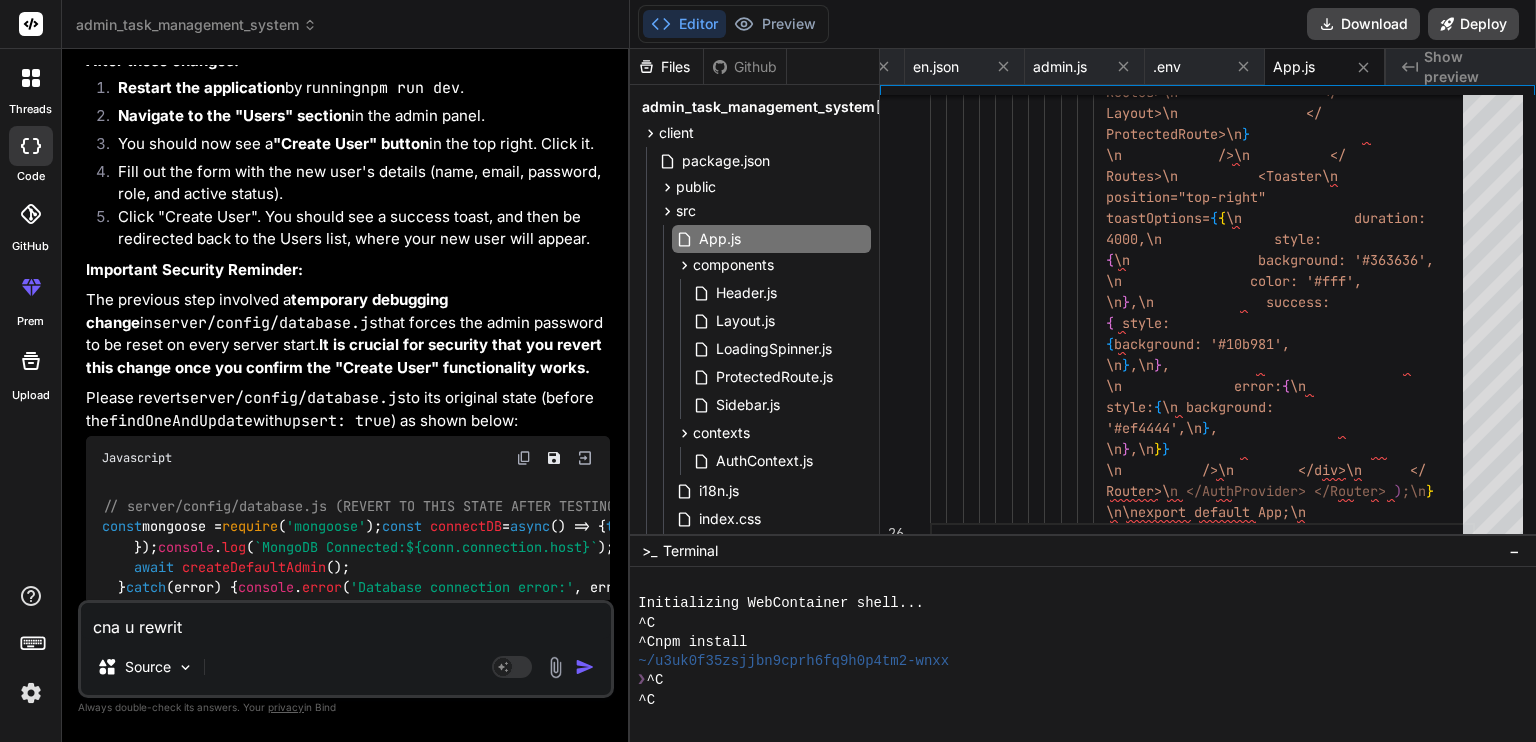 type on "cna u rewrite" 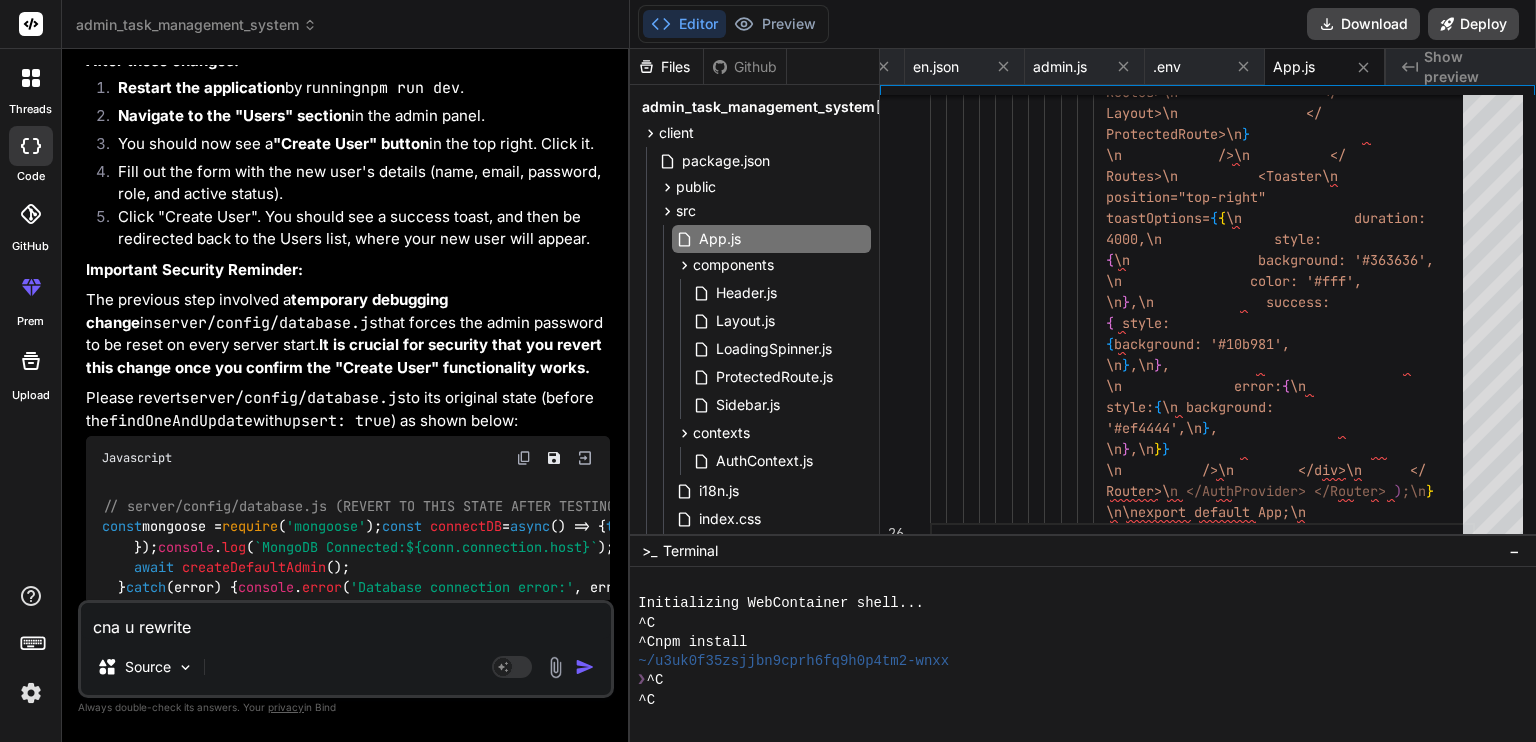 type on "cna u rewrite" 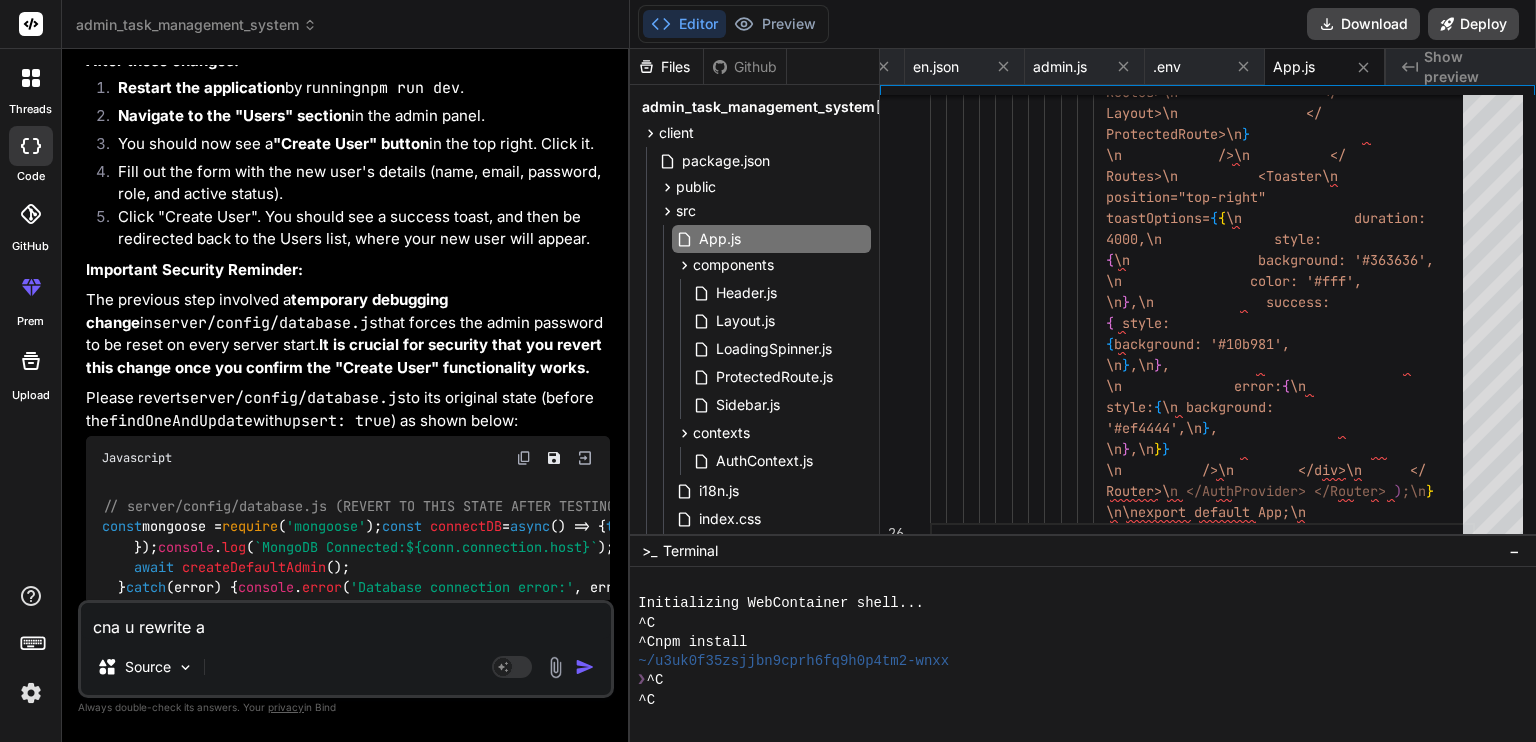 type on "cna u rewrite ap" 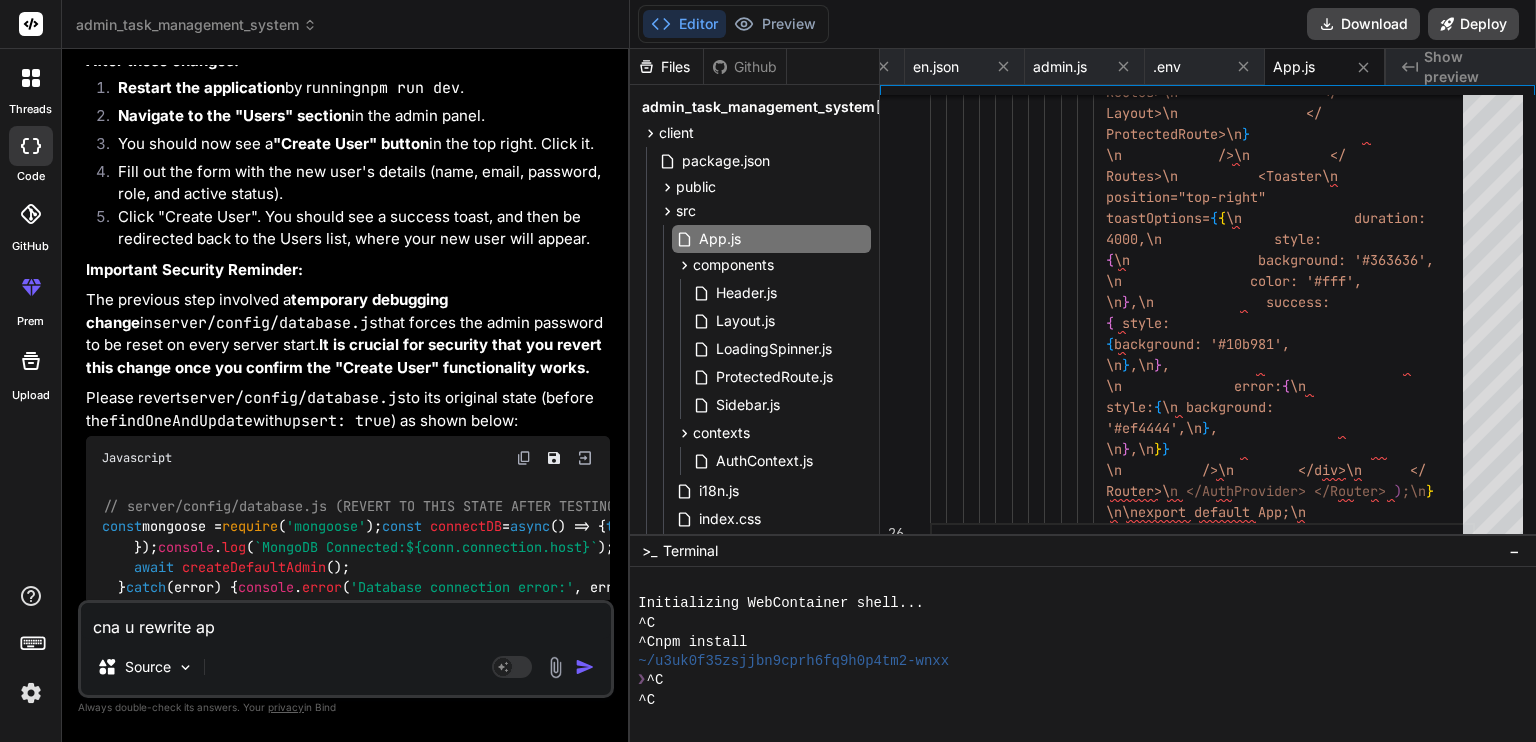 type on "cna u rewrite app" 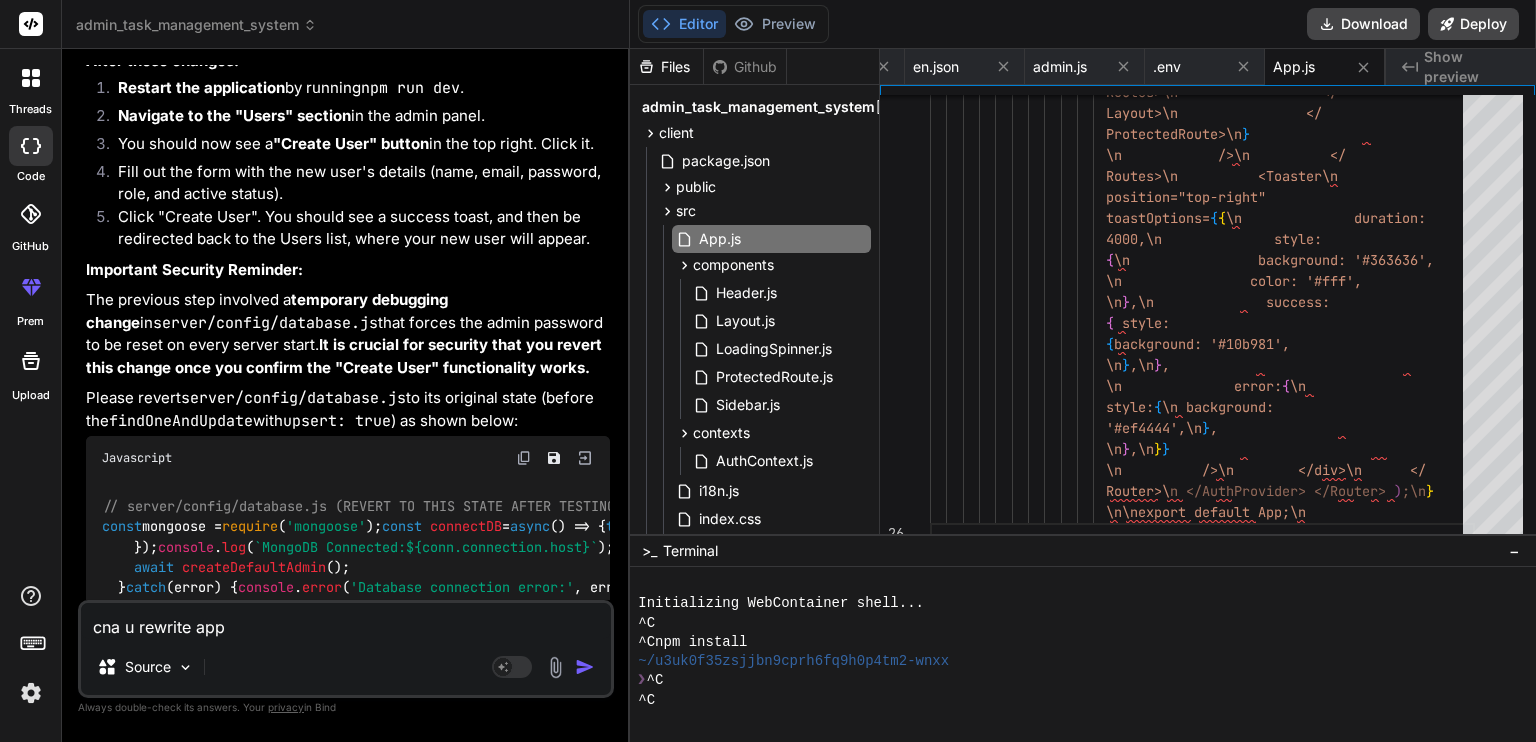 type on "cna u rewrite app." 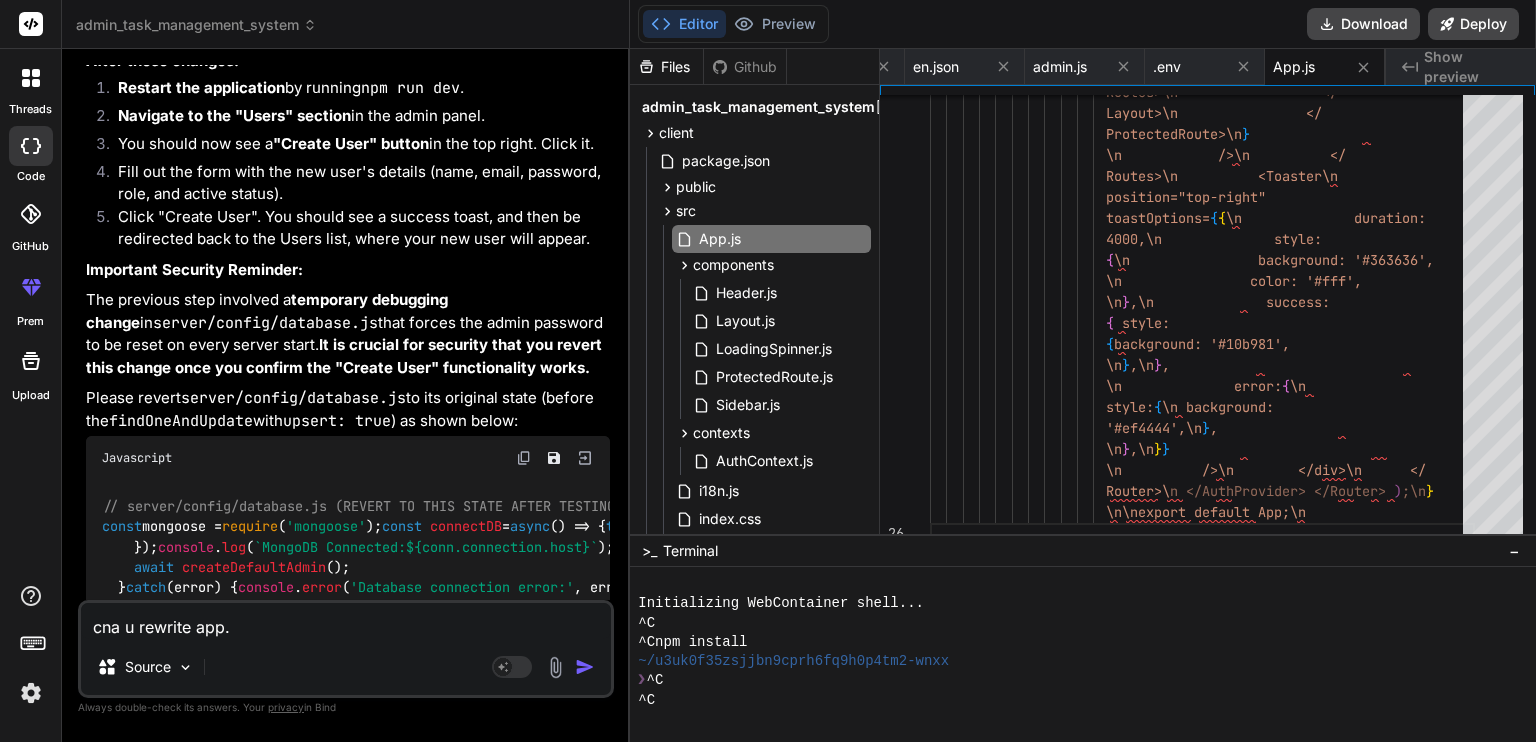 type on "cna u rewrite app.k" 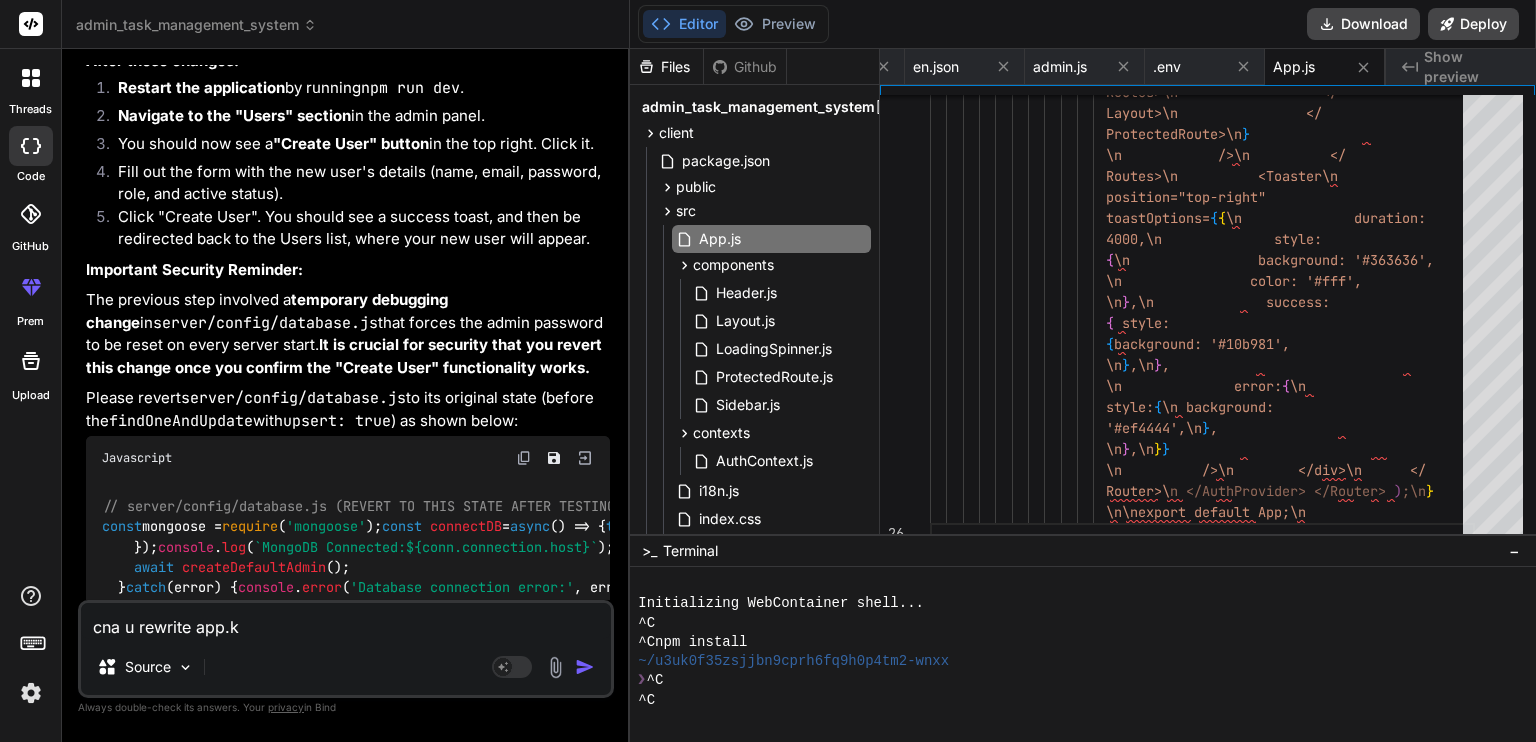 type on "cna u rewrite app." 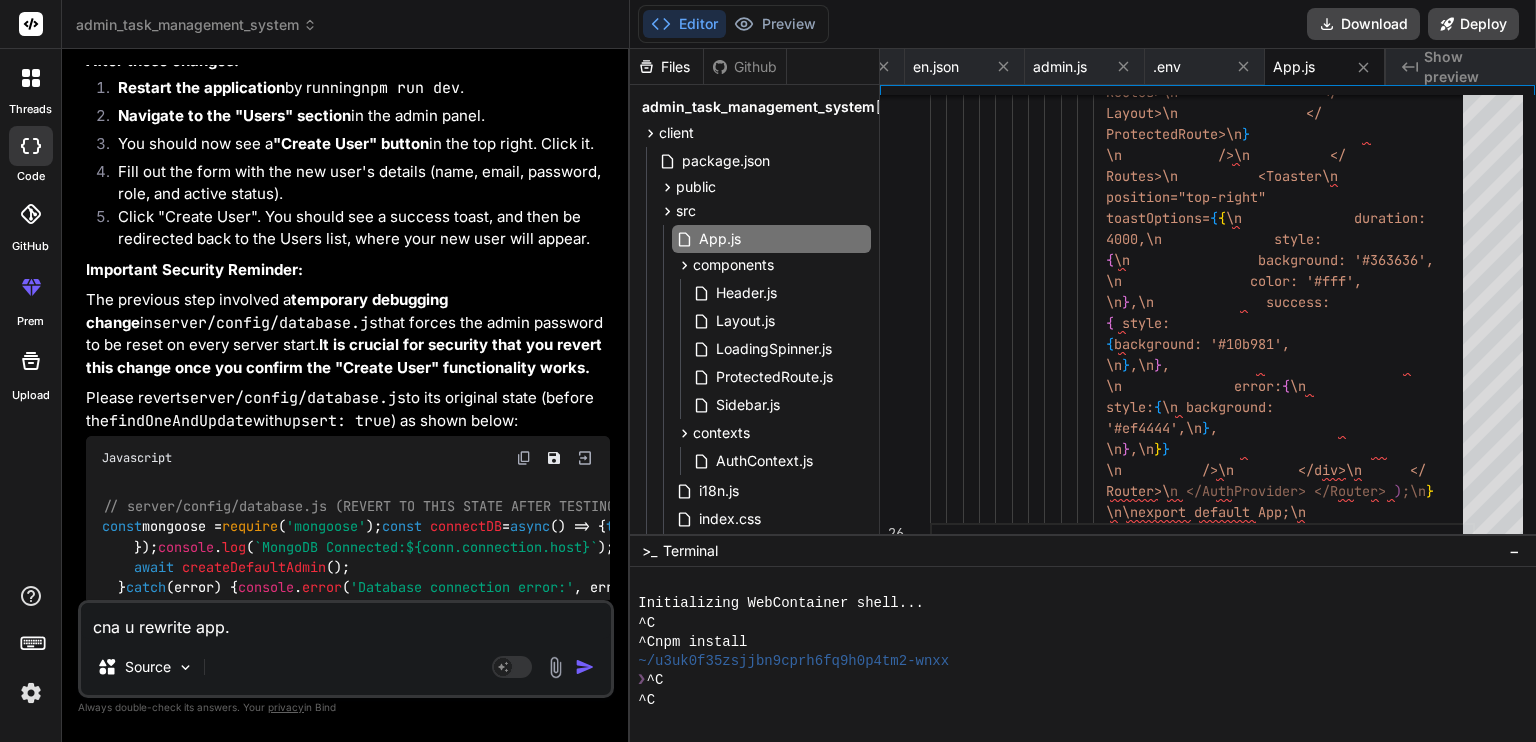 type on "can you rewrite app.j" 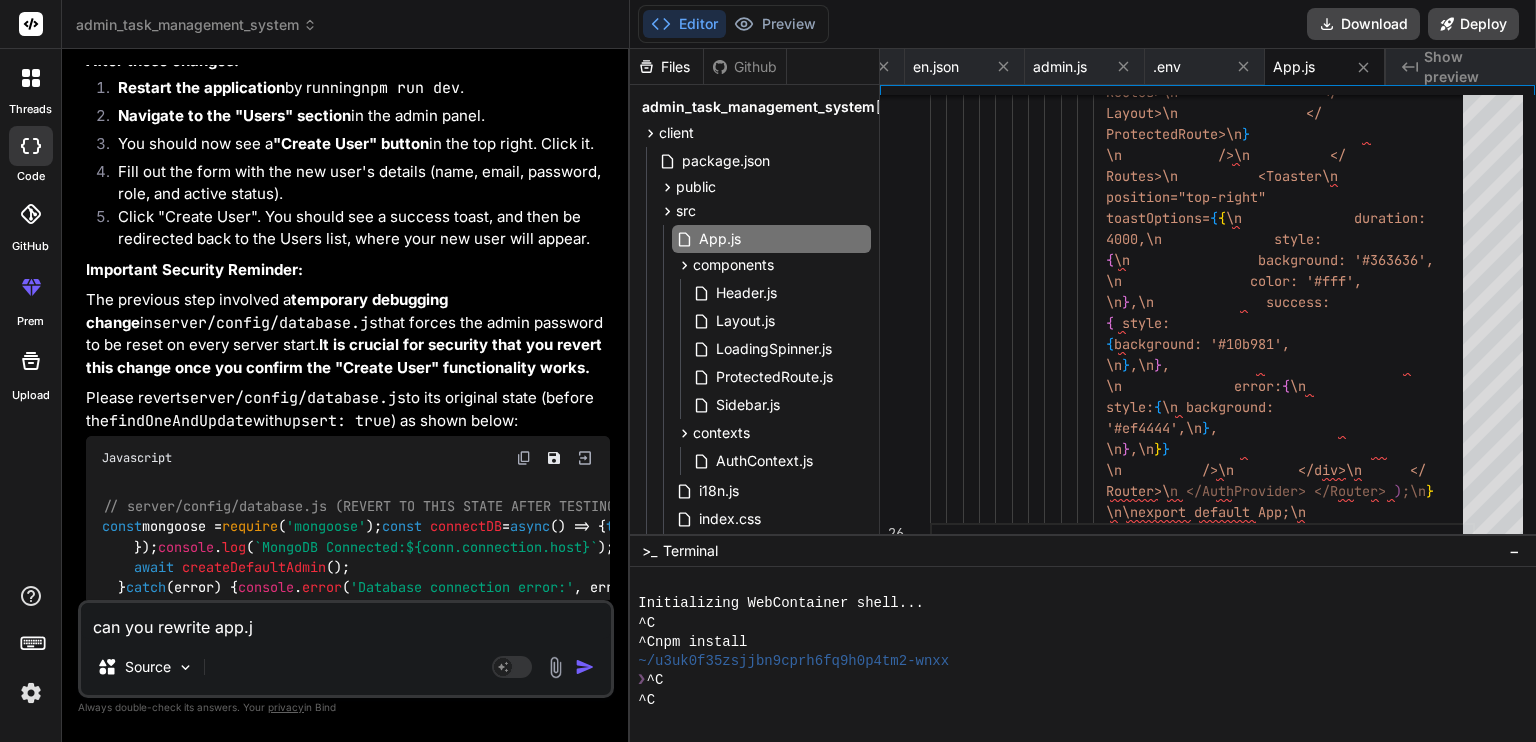 type on "can you rewrite app.js" 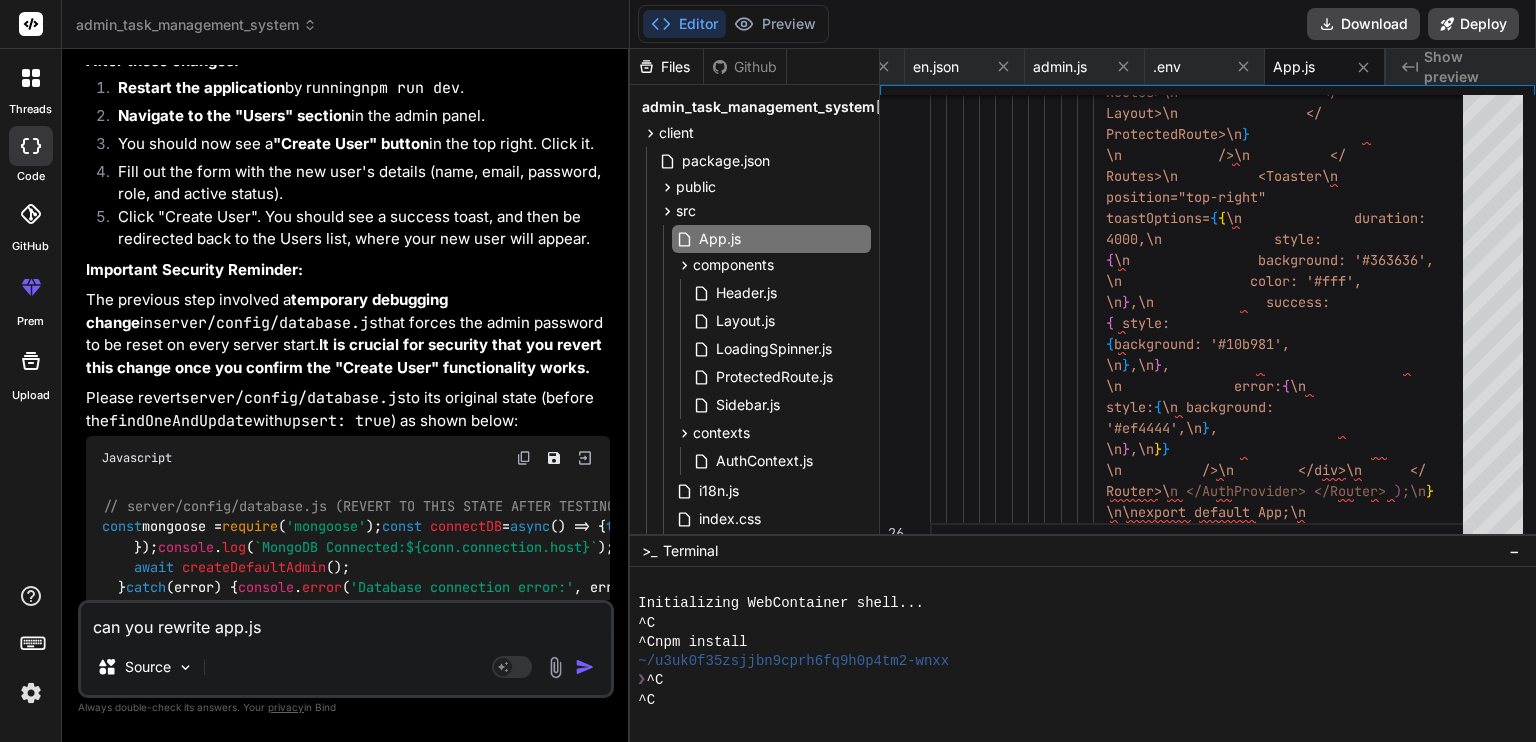 type on "x" 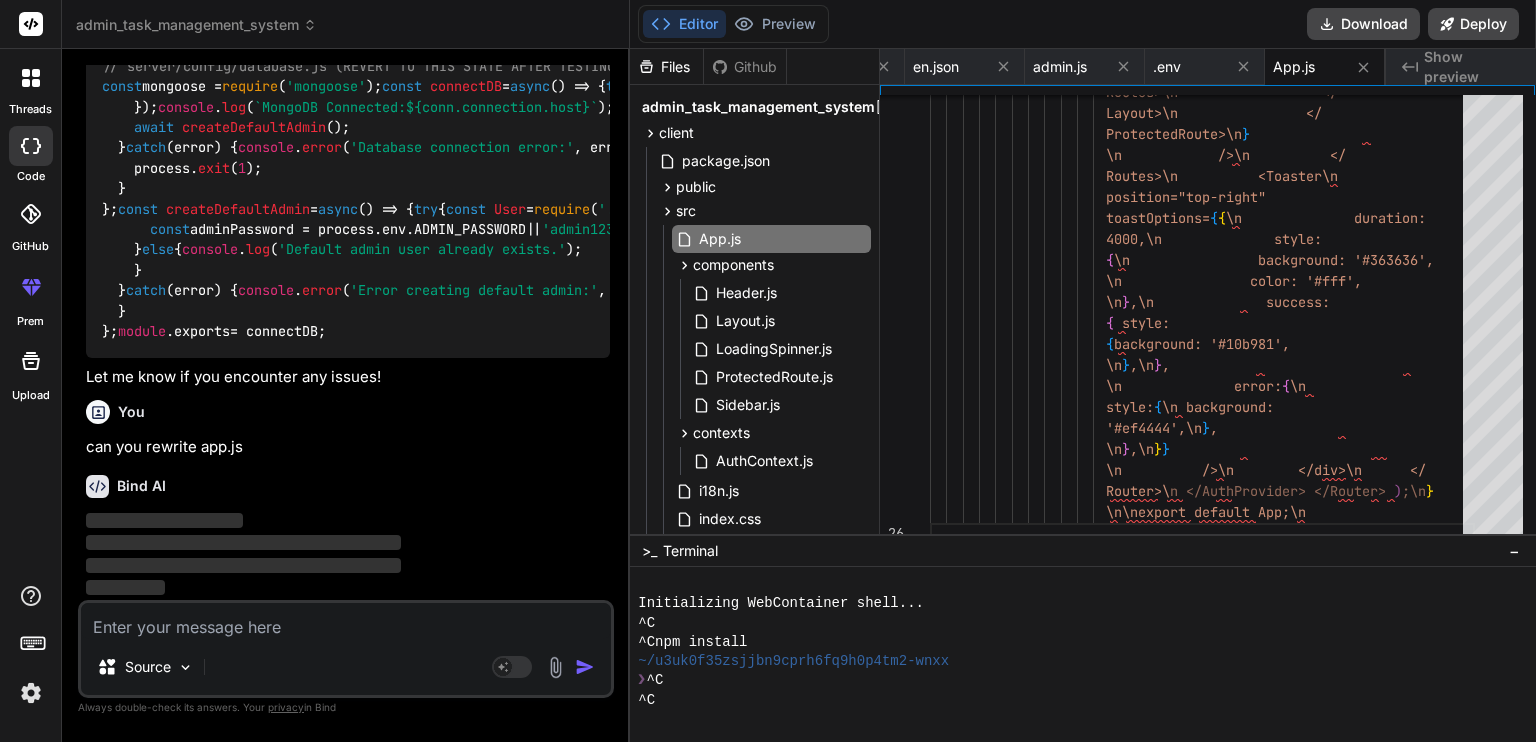 scroll, scrollTop: 10510, scrollLeft: 0, axis: vertical 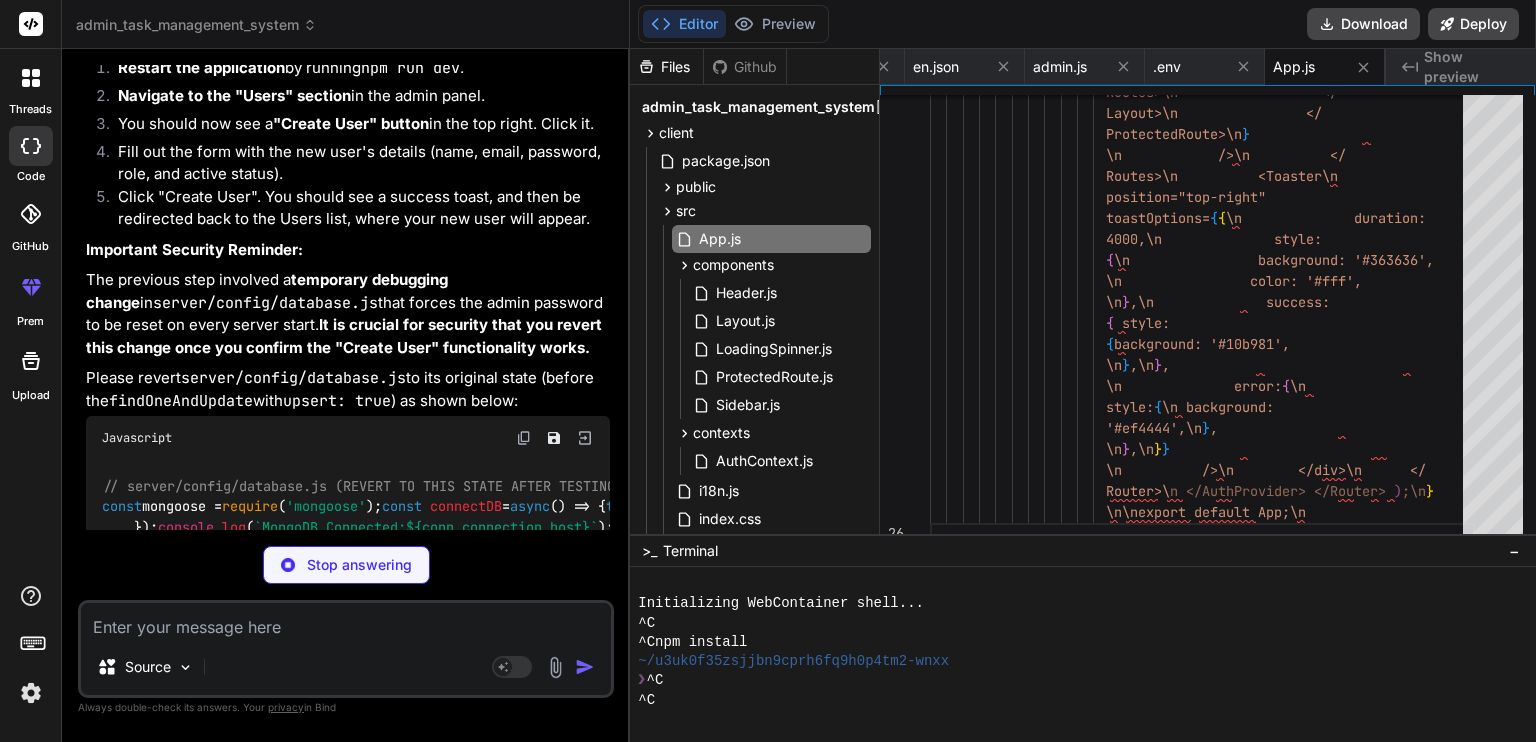 type on "x" 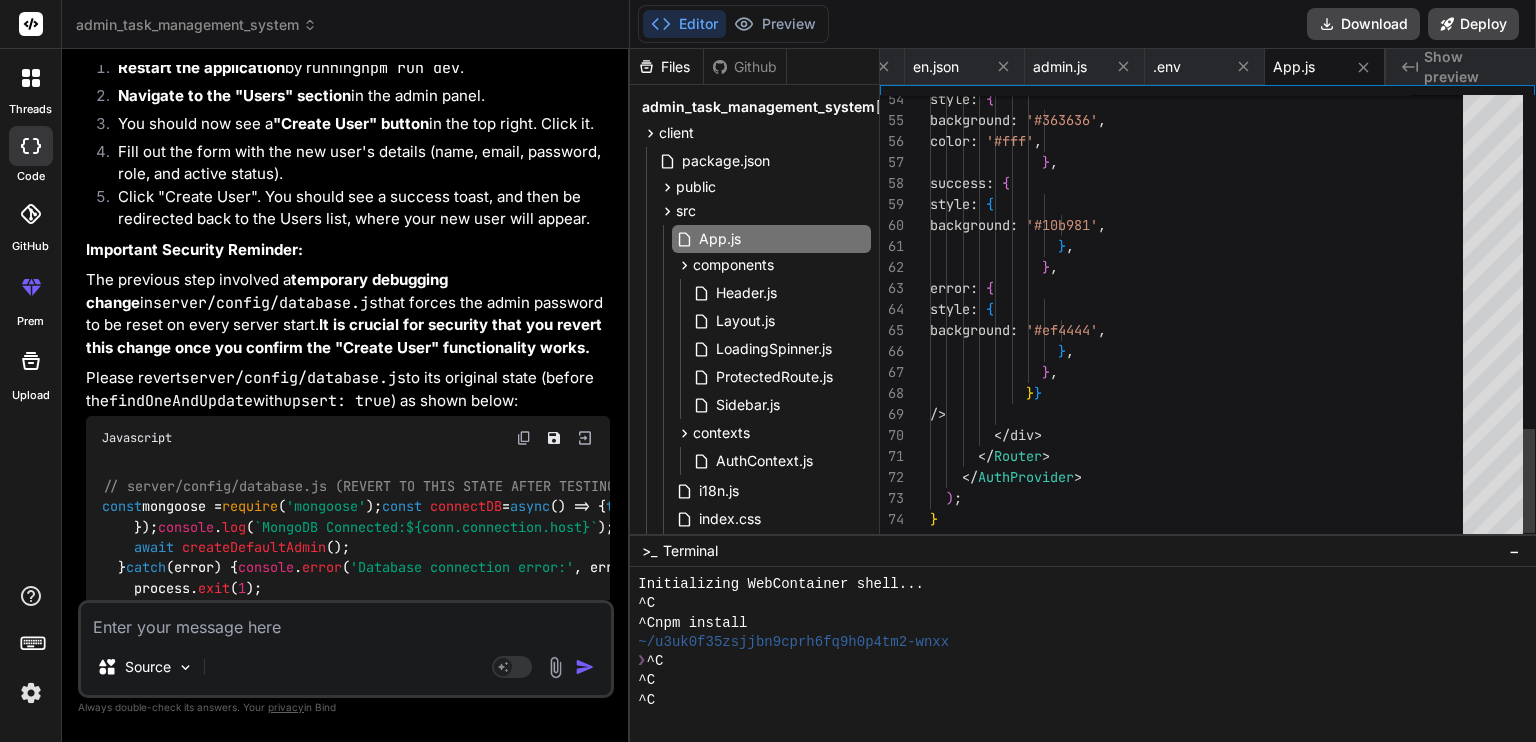 type on "x" 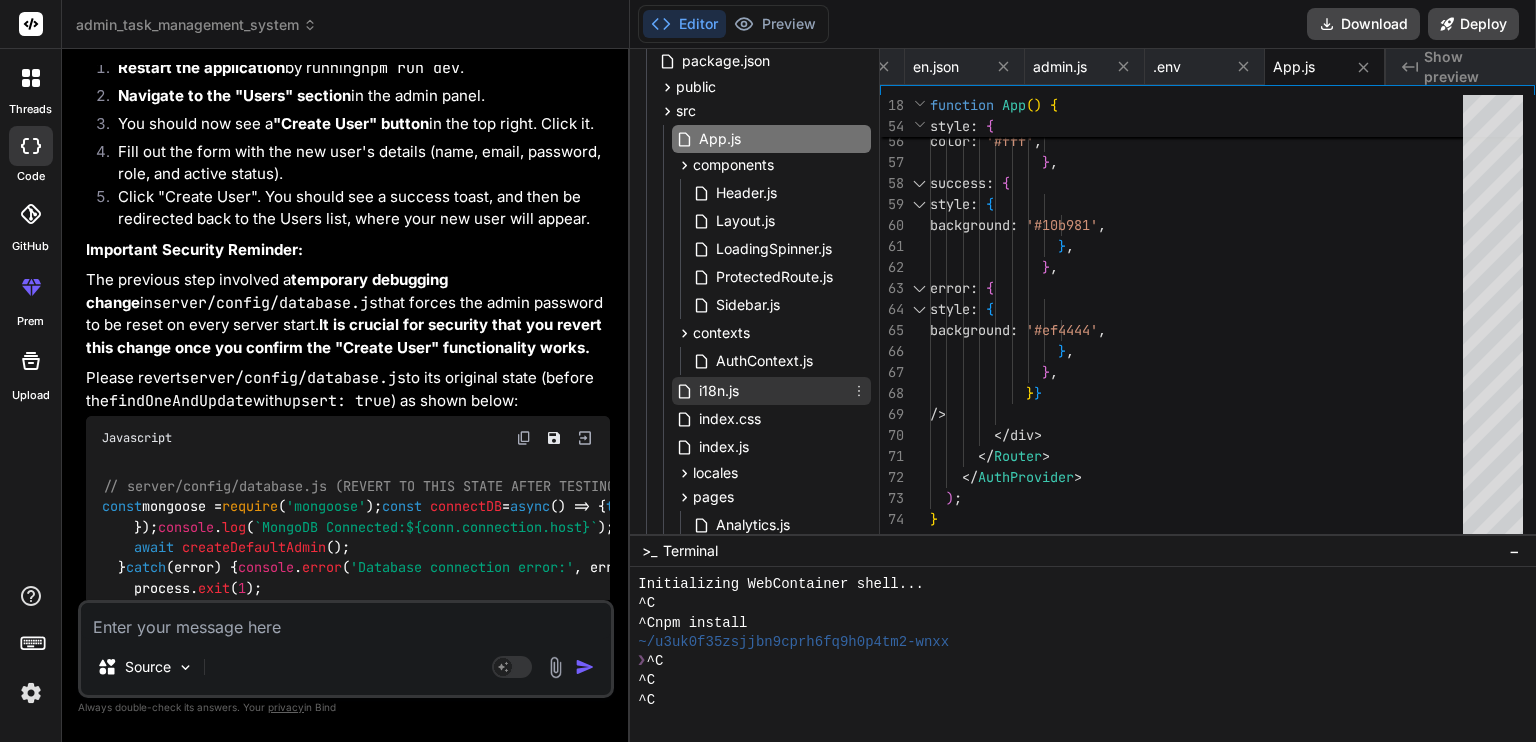scroll, scrollTop: 300, scrollLeft: 0, axis: vertical 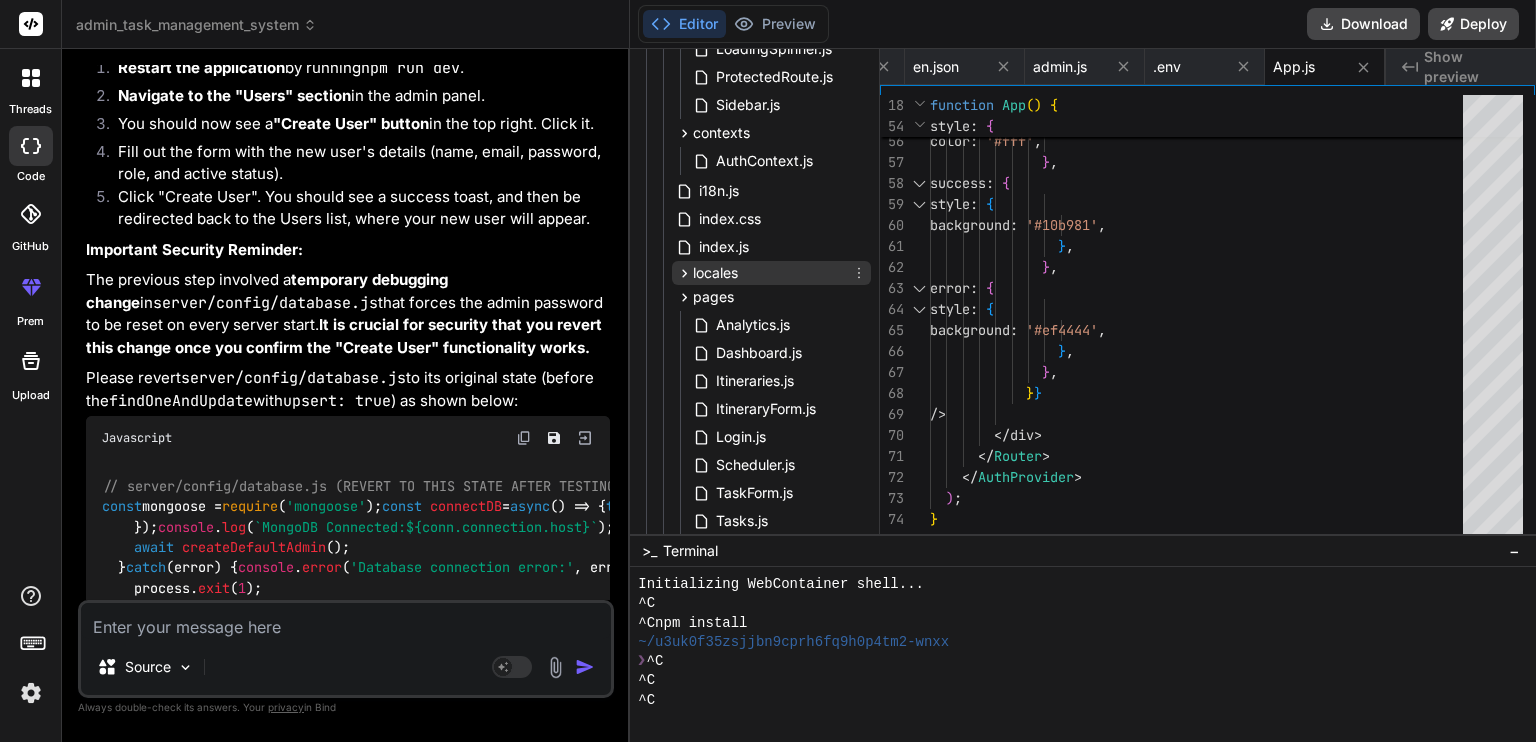 click on "locales" at bounding box center [715, 273] 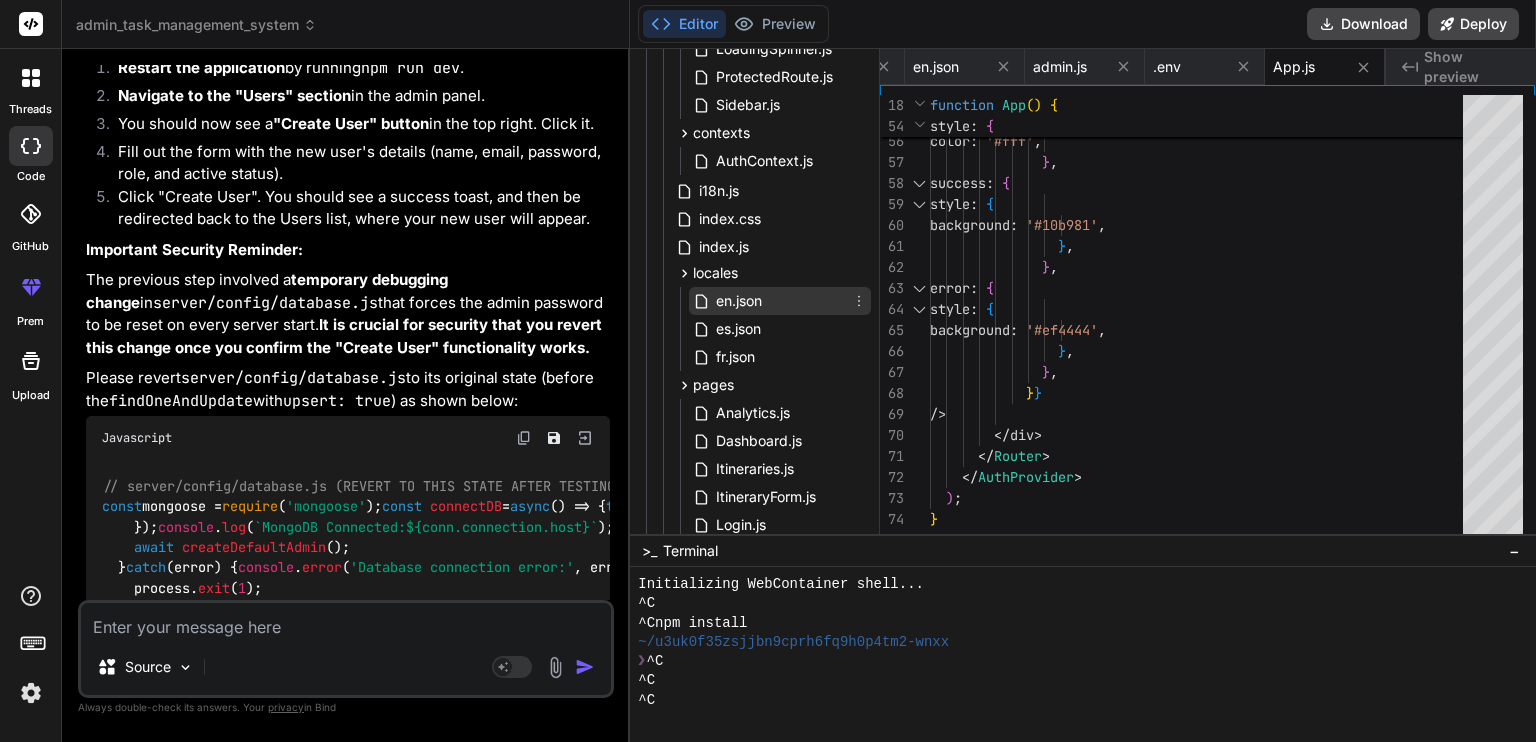 click on "en.json" at bounding box center (739, 301) 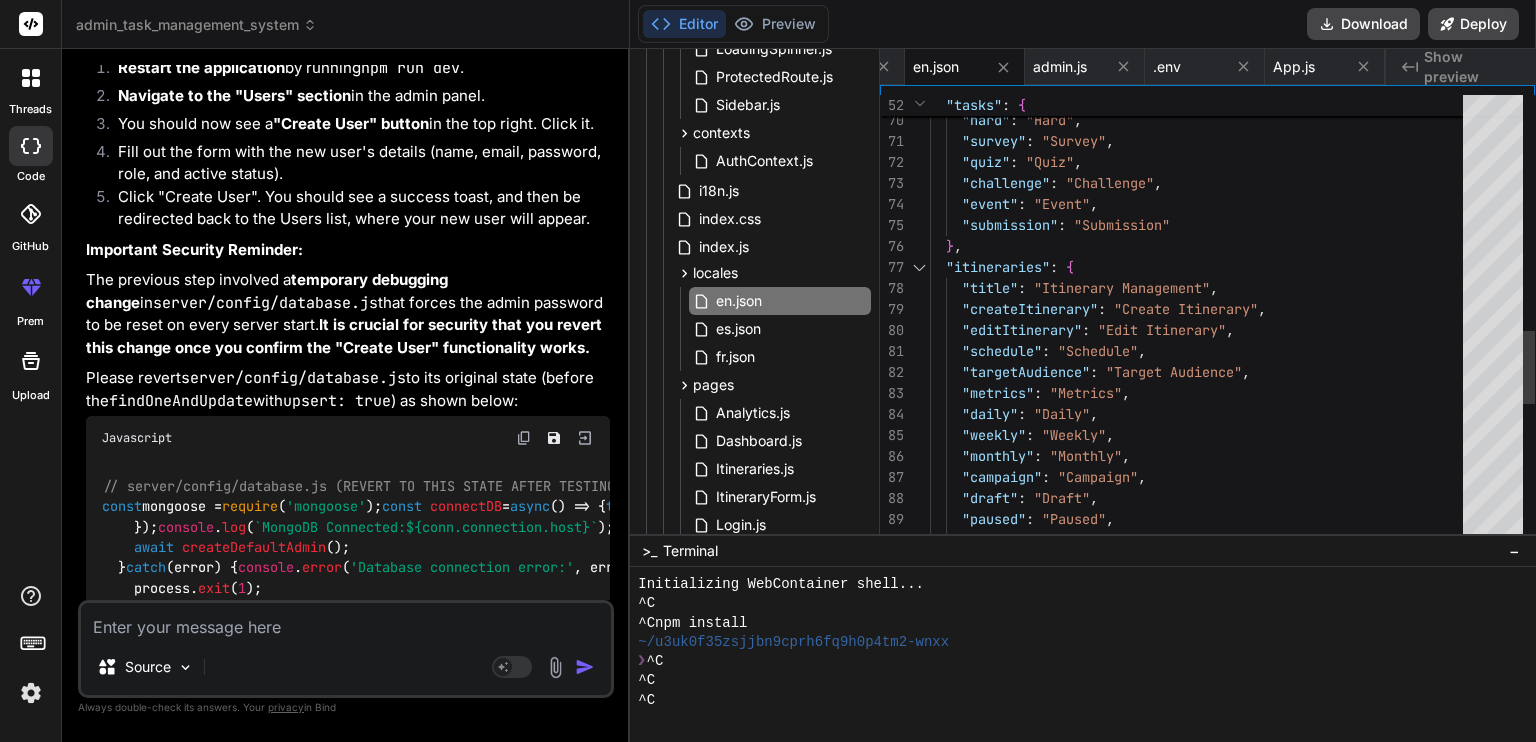 click on ""medium" :  "Medium" ,   "hard" :  "Hard" ,   "survey" :  "Survey" ,   "quiz" :  "Quiz" ,   "challenge" :  "Challenge" ,   "event" :  "Event" ,   "submission" :  "Submission"  } ,   "itineraries" :  {   "title" :  "Itinerary Management" ,   "createItinerary" :  "Create Itinerary" ,   "editItinerary" :  "Edit Itinerary" ,   "schedule" :  "Schedule" ,   "targetAudience" :  "Target Audience" ,   "metrics" :  "Metrics" ,   "daily" :  "Daily" ,   "weekly" :  "Weekly" ,   "monthly" :  "Monthly" ,   "campaign" :  "Campaign" ,   "draft" :  "Draft" ,   "paused" :  "Paused" ,   "completed" :  "Completed"" at bounding box center [1202, 26] 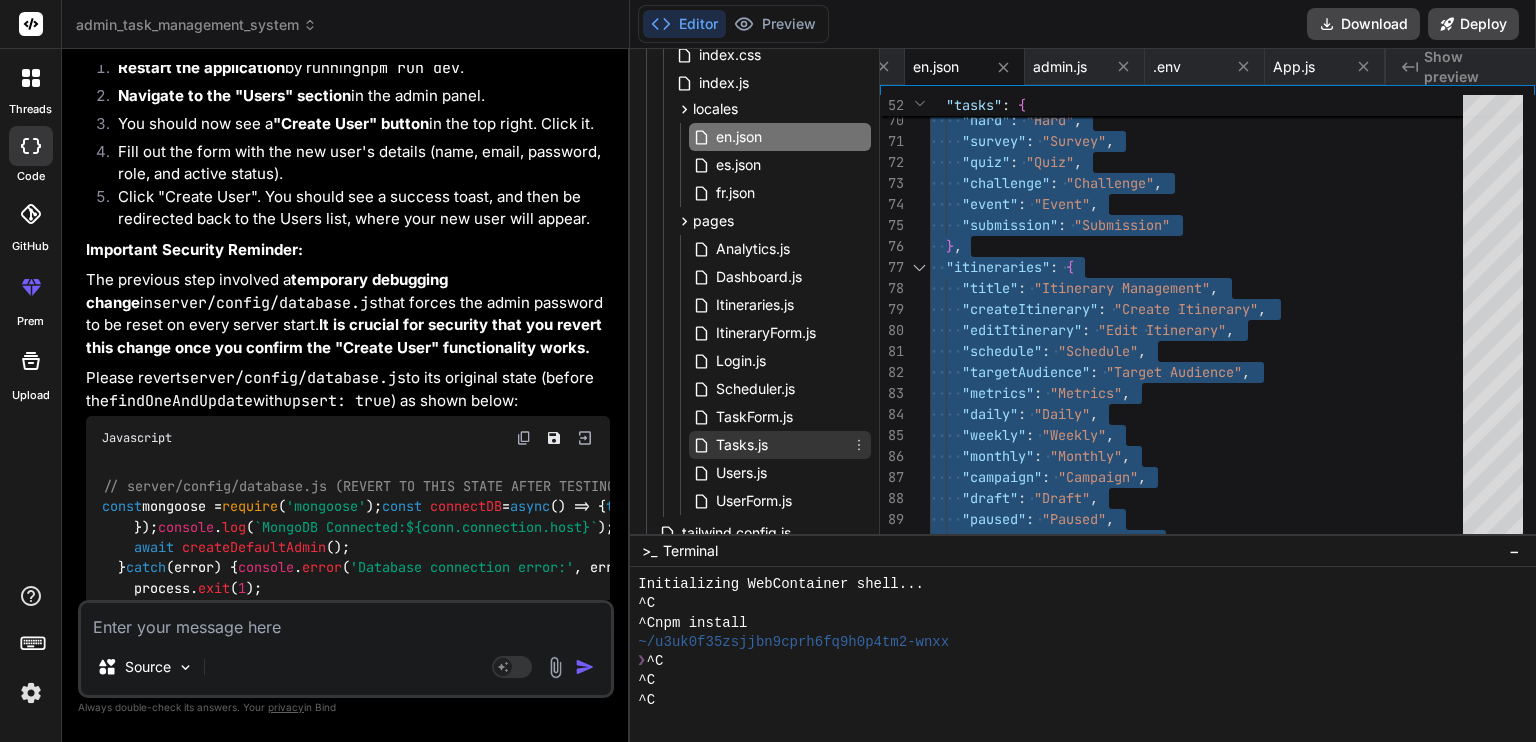 scroll, scrollTop: 364, scrollLeft: 0, axis: vertical 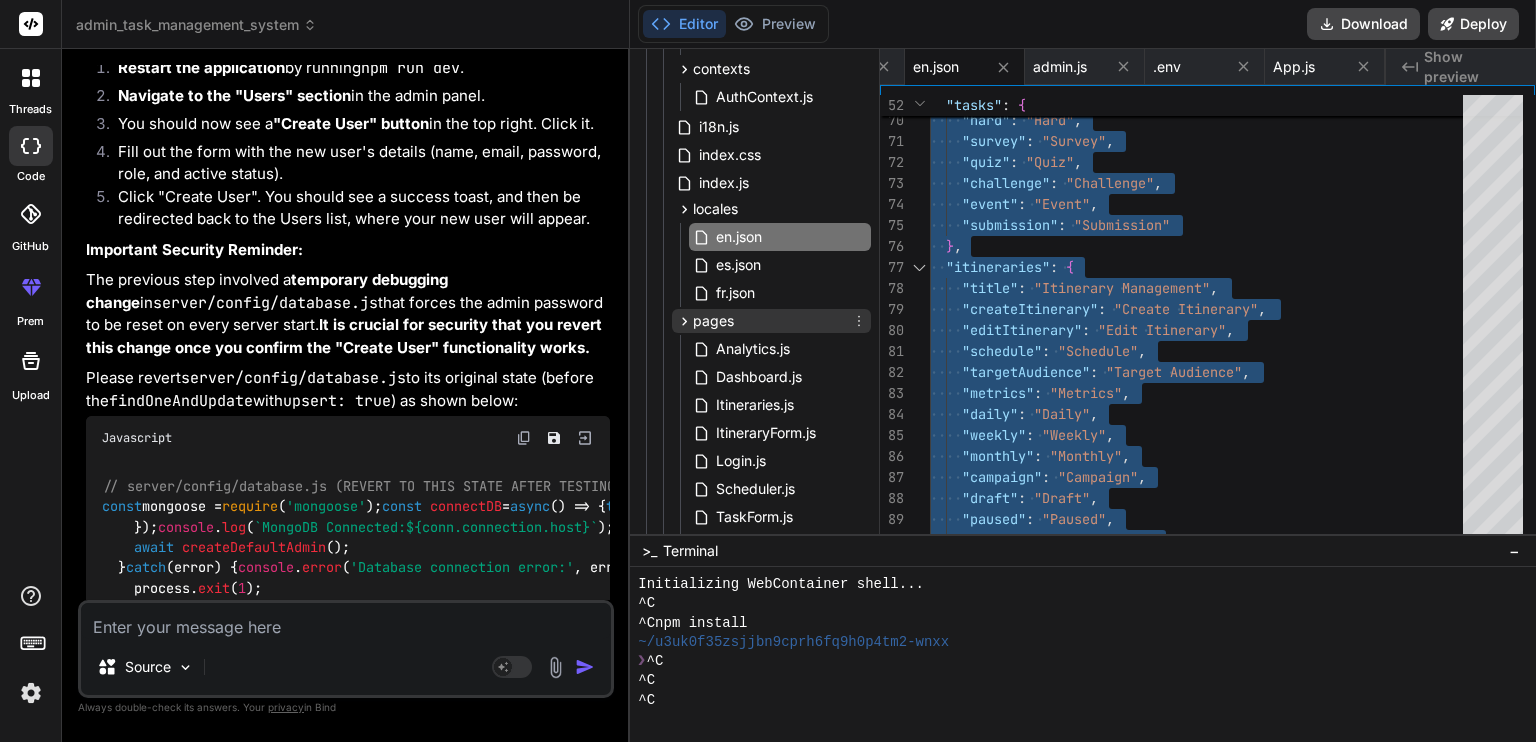 click on "pages" at bounding box center (713, 321) 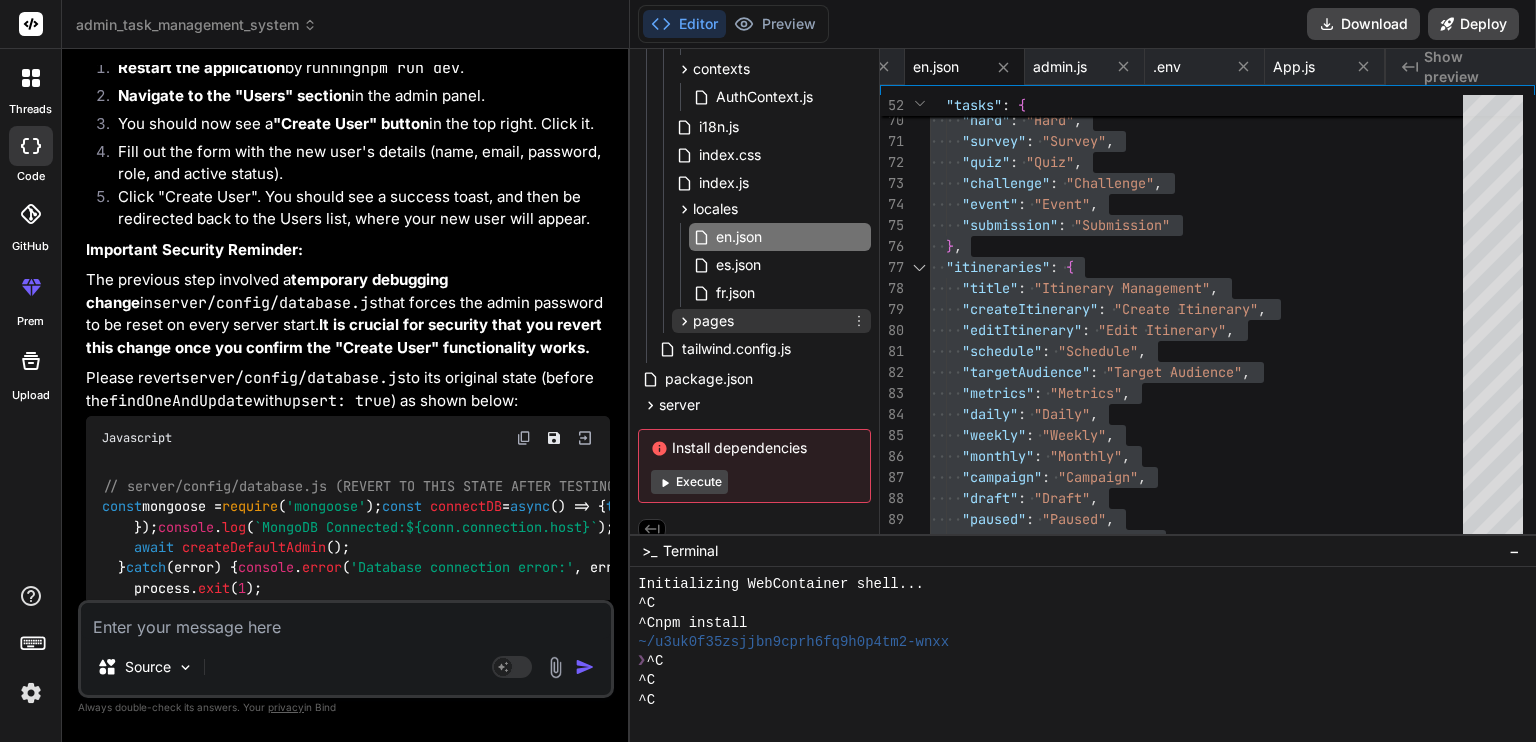 scroll, scrollTop: 380, scrollLeft: 0, axis: vertical 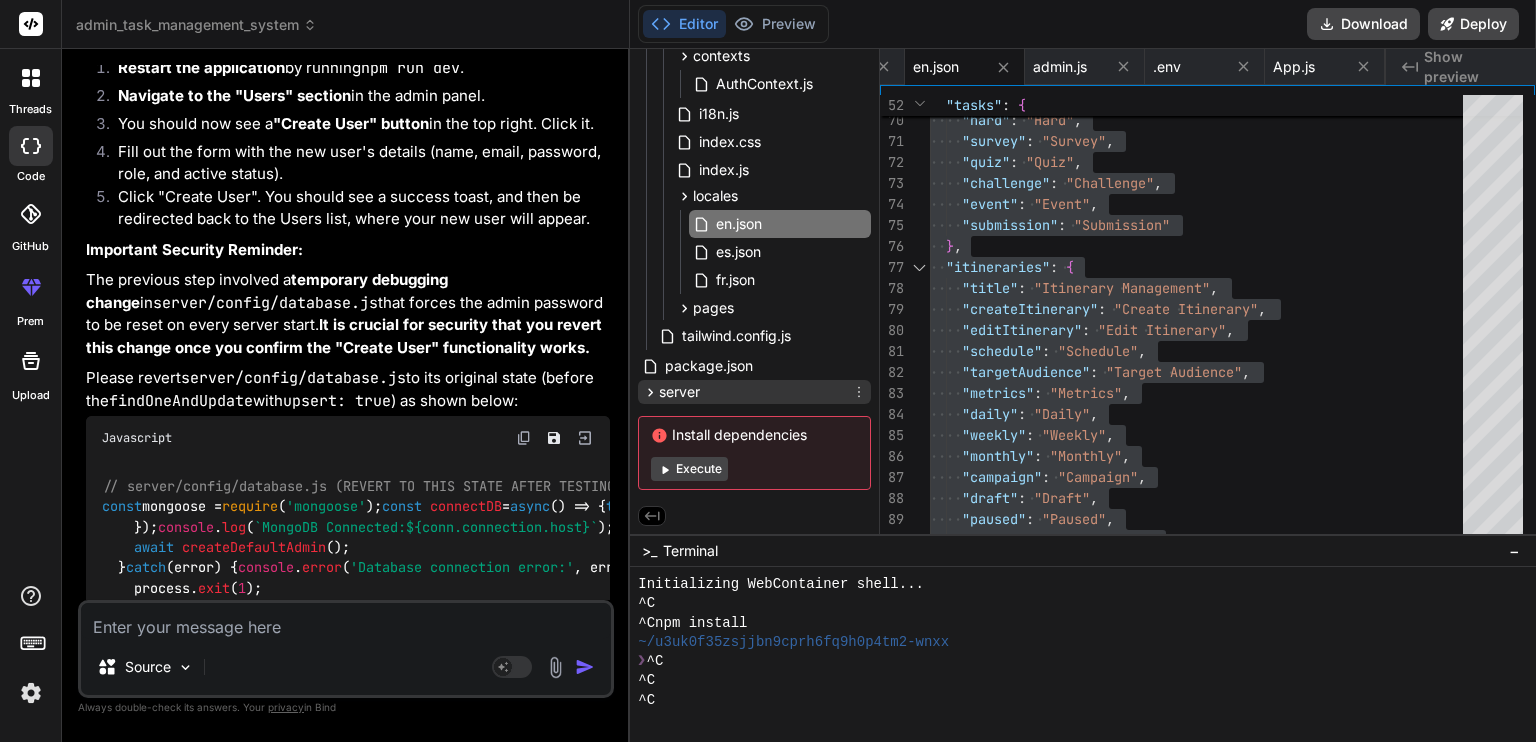 click on "server" at bounding box center [679, 392] 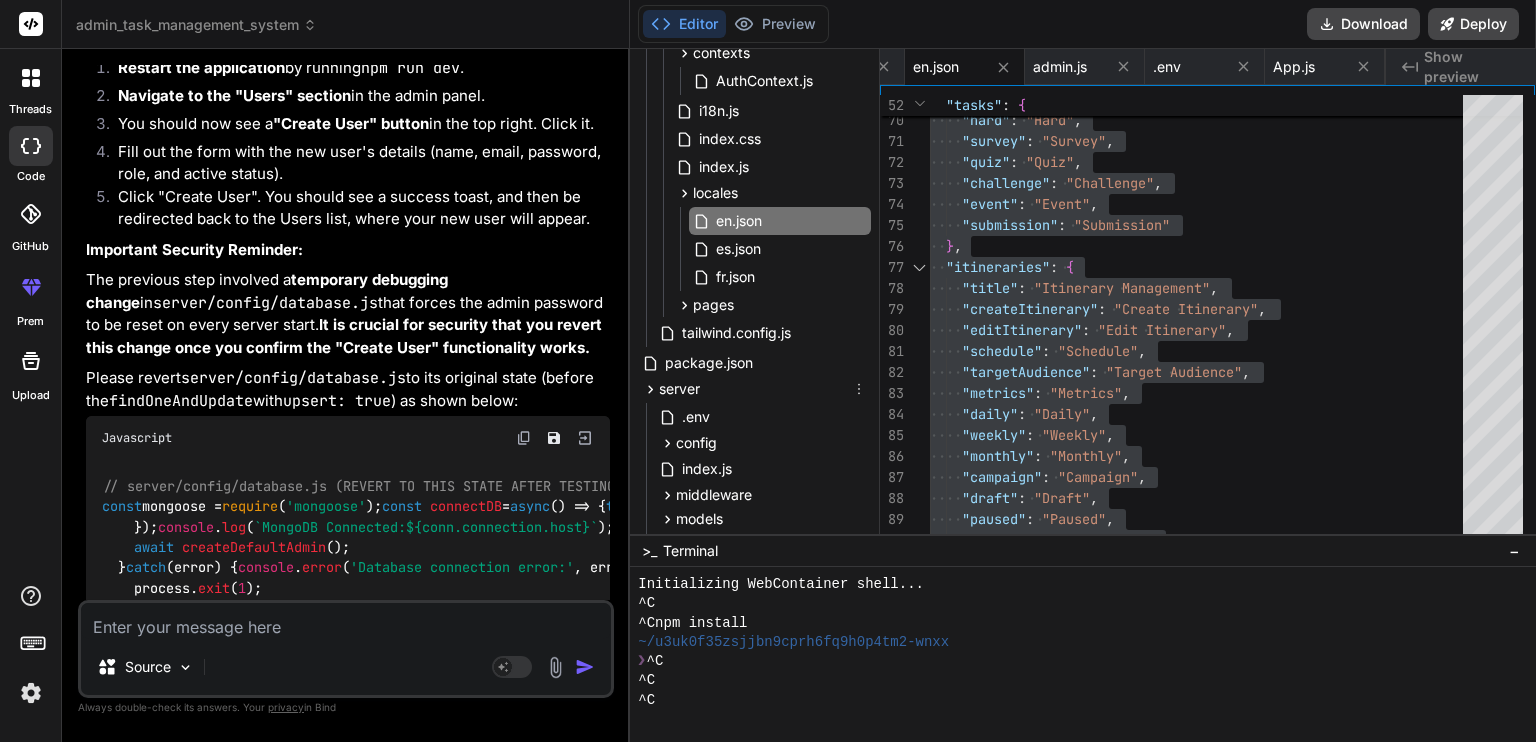scroll, scrollTop: 580, scrollLeft: 0, axis: vertical 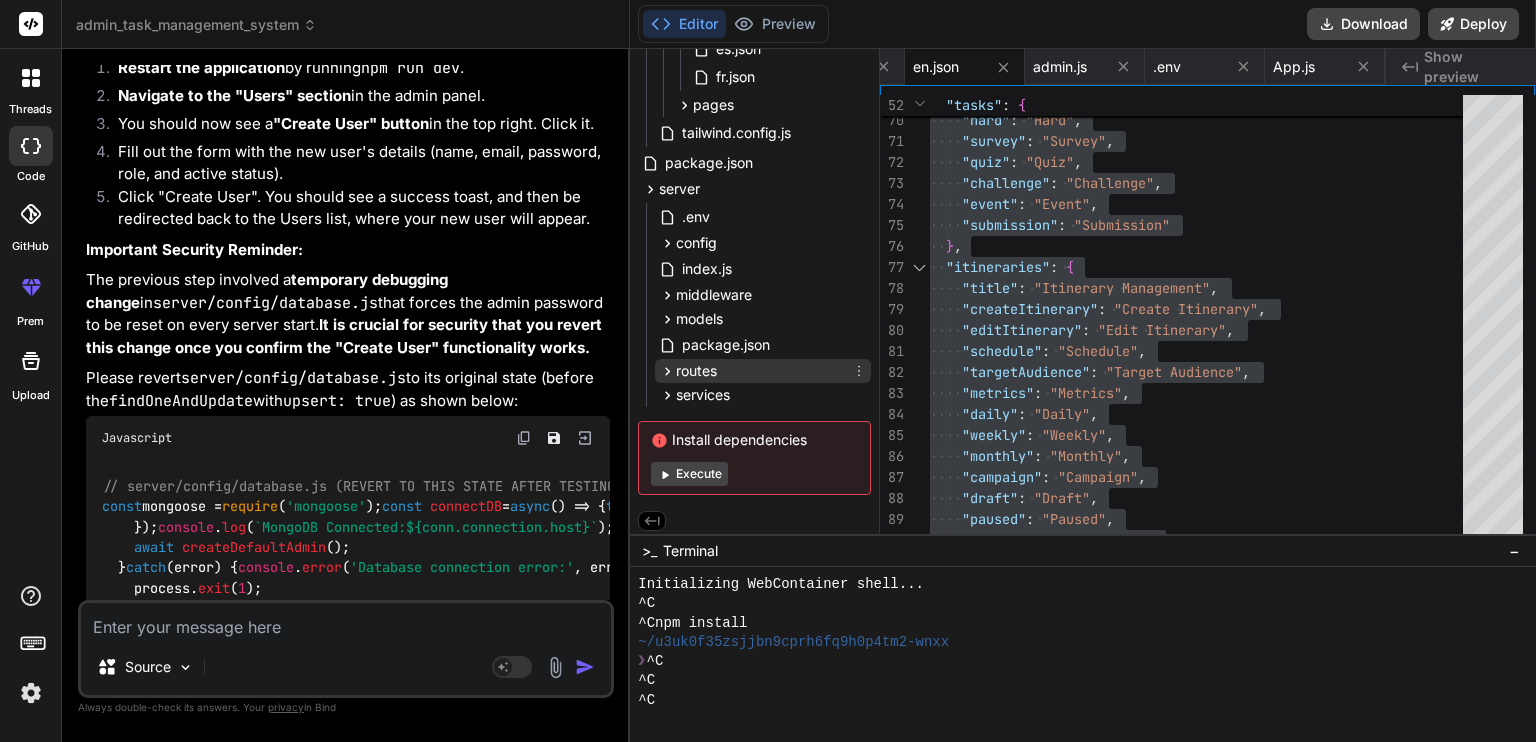 click on "routes" at bounding box center [763, 371] 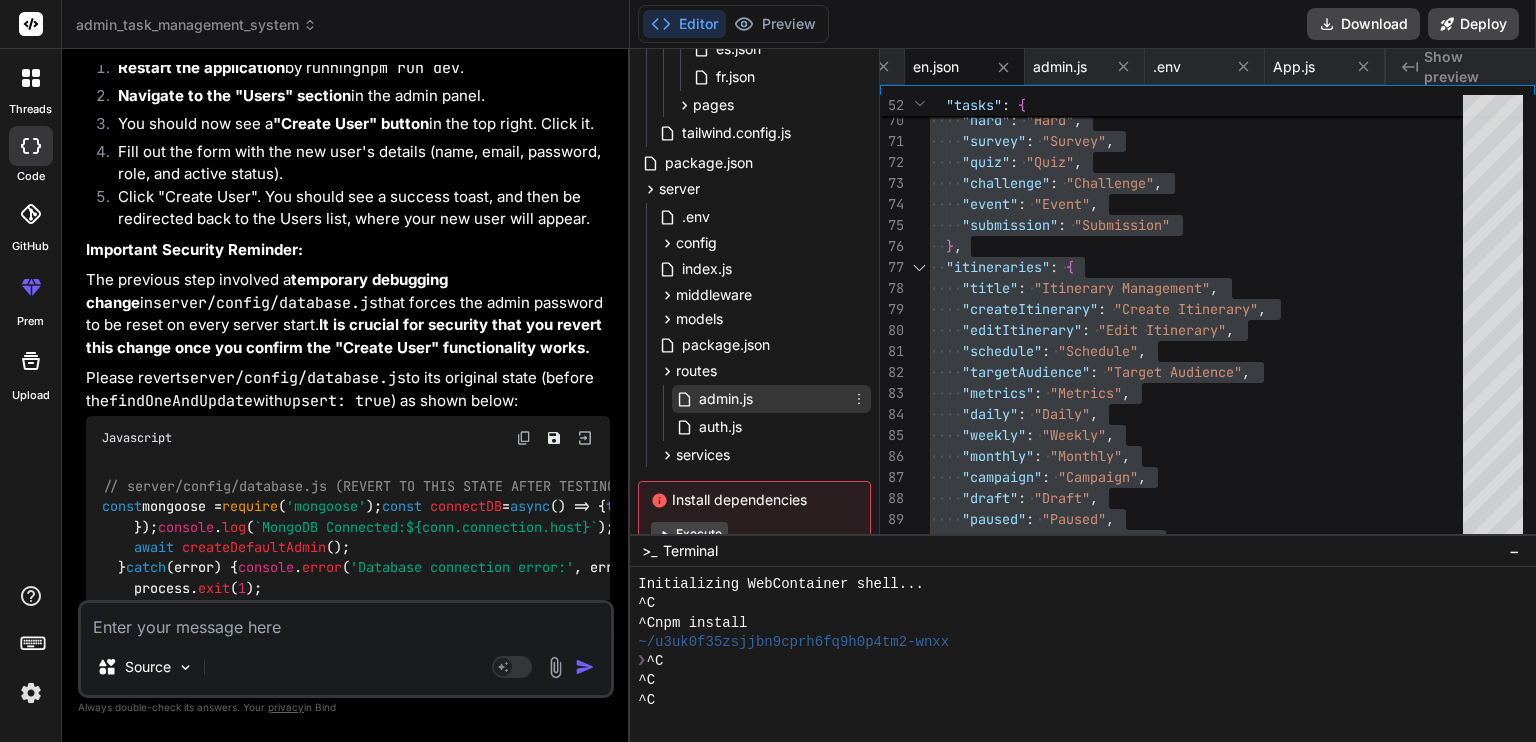 click on "admin.js" at bounding box center [726, 399] 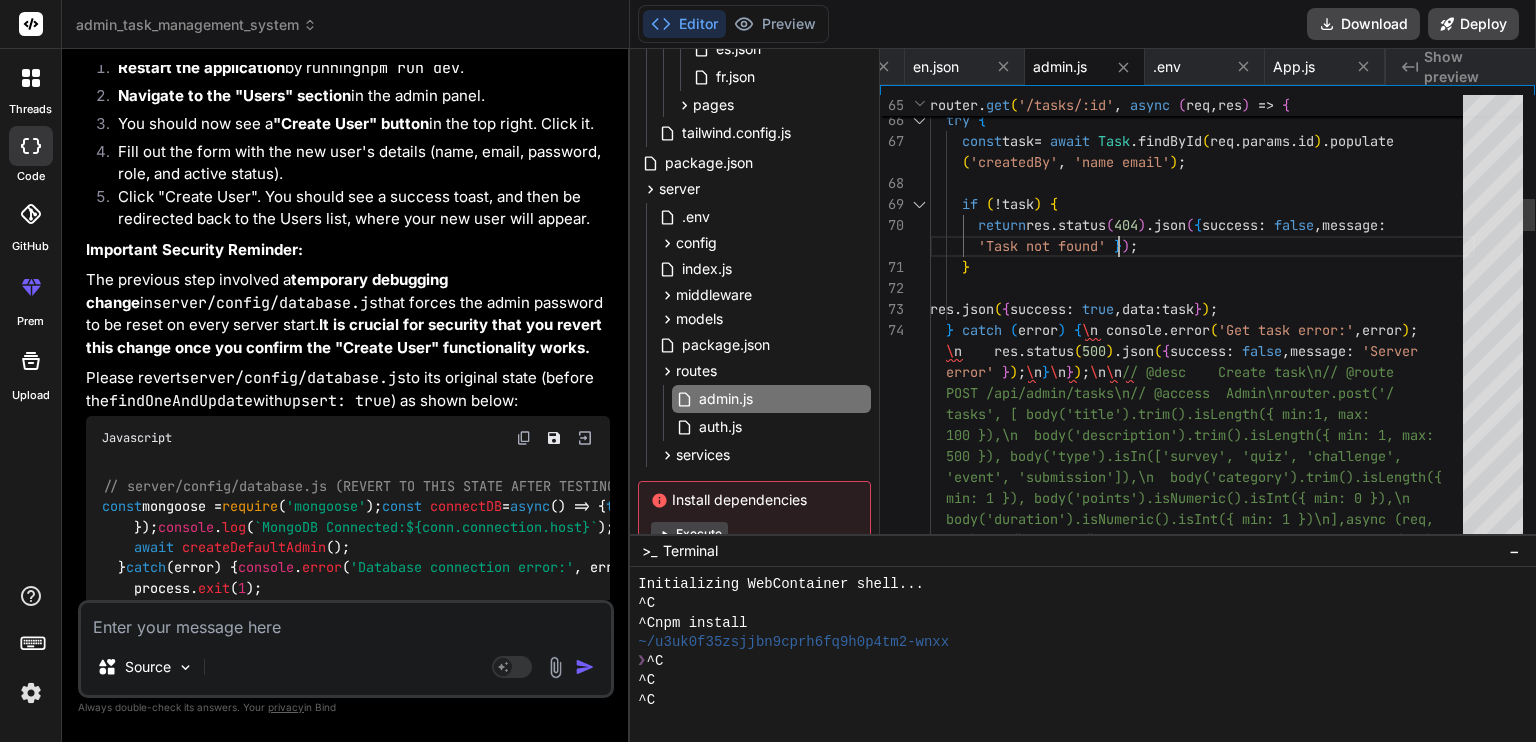 click on "if   ( ! task )   {        return  res . status ( 404 ) . json ( {  success :   false ,  message :        }     res . json ( {  success :   true ,  data :  task  } ) ; router . get ( '/tasks/:id' ,   async   ( req ,  res )   =>   {    try   {      const  task  =   await   Task . findById ( req . params . id ) . populate      ( 'createdBy' ,   'name email' ) ;             'Task not found'   } ) ;    }   catch   ( error )   { \ n    console . error ( 'Get task error:' ,  error ) ;    \ n    res . status ( 500 ) . json ( {  success :   false ,  message :   'Server     error'   } ) ; \ n   } \ n } ) ; \ n \ n // @desc    Create task\n// @route       POST /api/admin/tasks\n// @access  Admin\nrouter.p ost('/    tasks', [\n  body('title').trim().isLength({ min:  1, max:     100 }),\n  body('description').trim().isLength({ m in: 1, max:     hallenge',     ).isLength({" at bounding box center [1202, 1748] 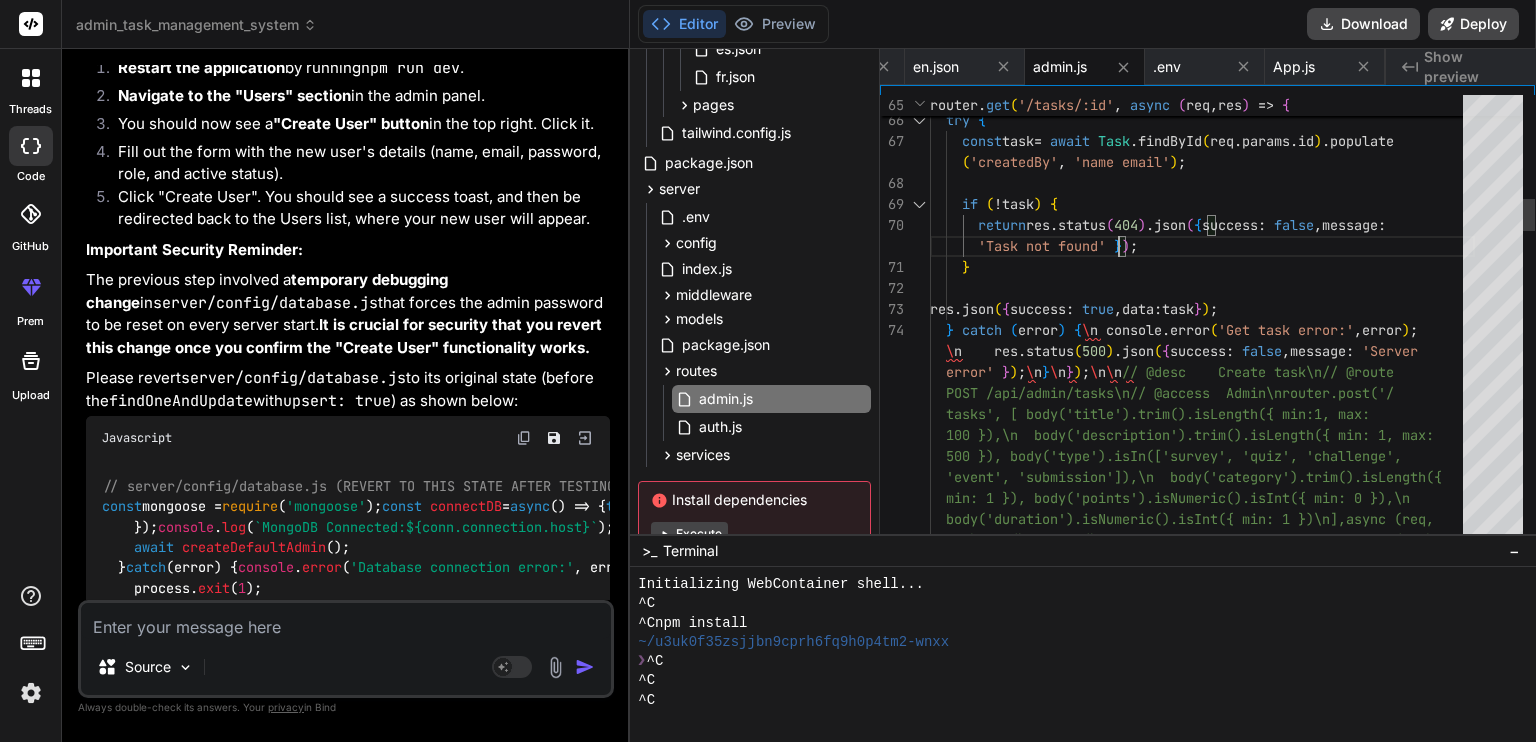 type on "const express = require('express');
const { body, validationResult, query } = require('express-validator');
const { auth, adminAuth } = require('../middleware/auth');
const Task = require('../models/Task');
const Itinerary = require('../models/Itinerary');
const User = require('../models/User');
const Cycle = require('../models/Cycle');
const schedulerService = require('../services/schedulerService');
…scheduler job error:', error);\n    res.status(500).json({ success: false, message: 'Server error' });\n  }\n});\n\nmodule.exports = router;\n" 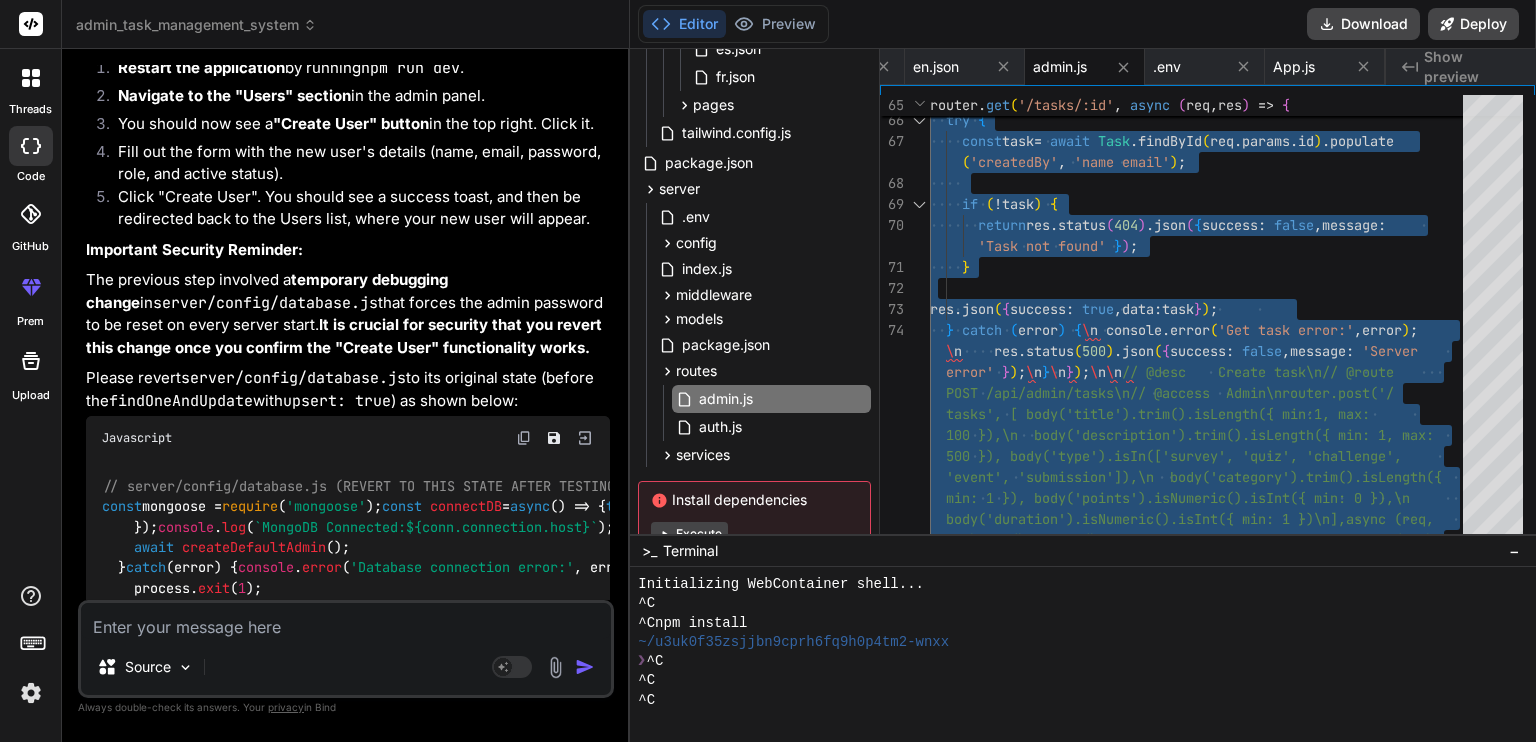 click at bounding box center (346, 621) 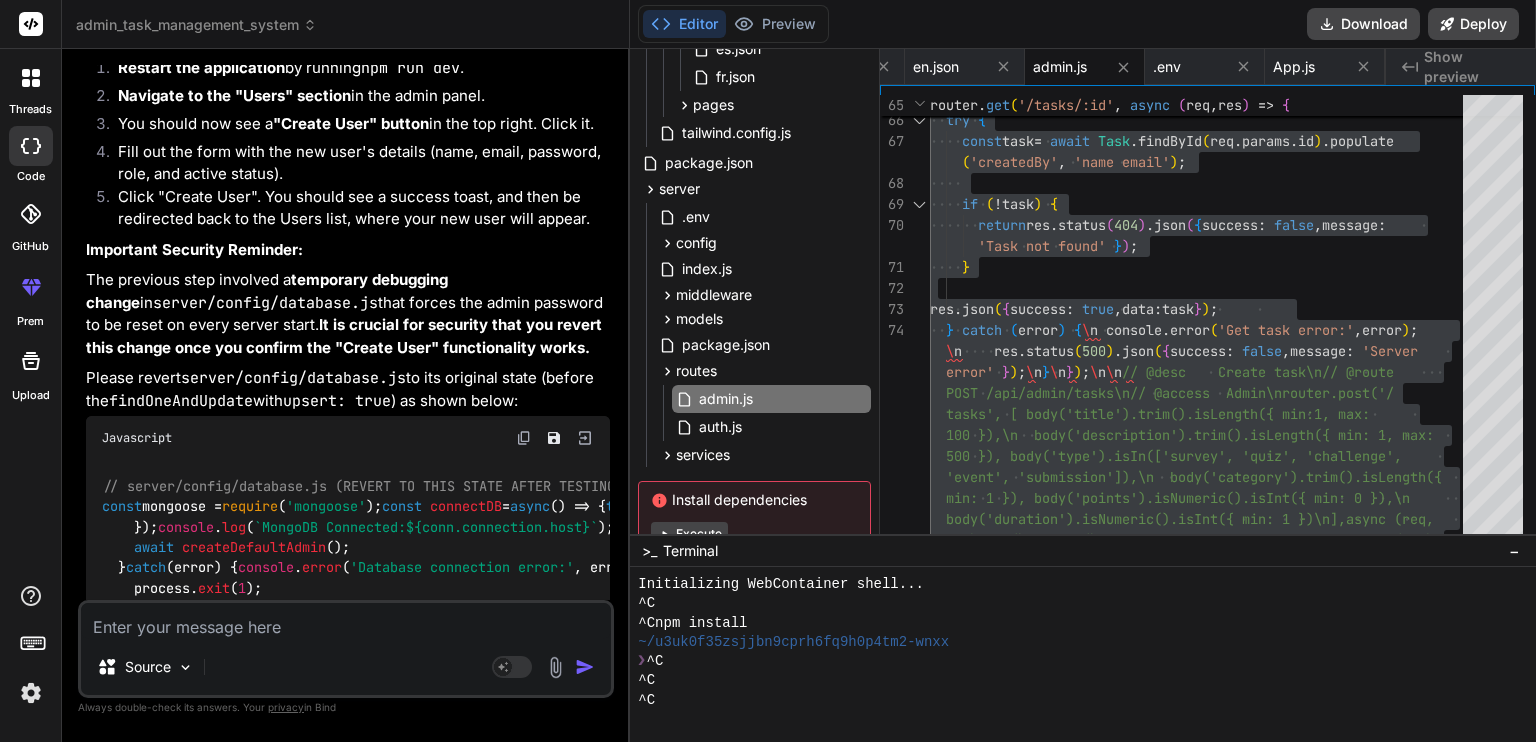 type on "r" 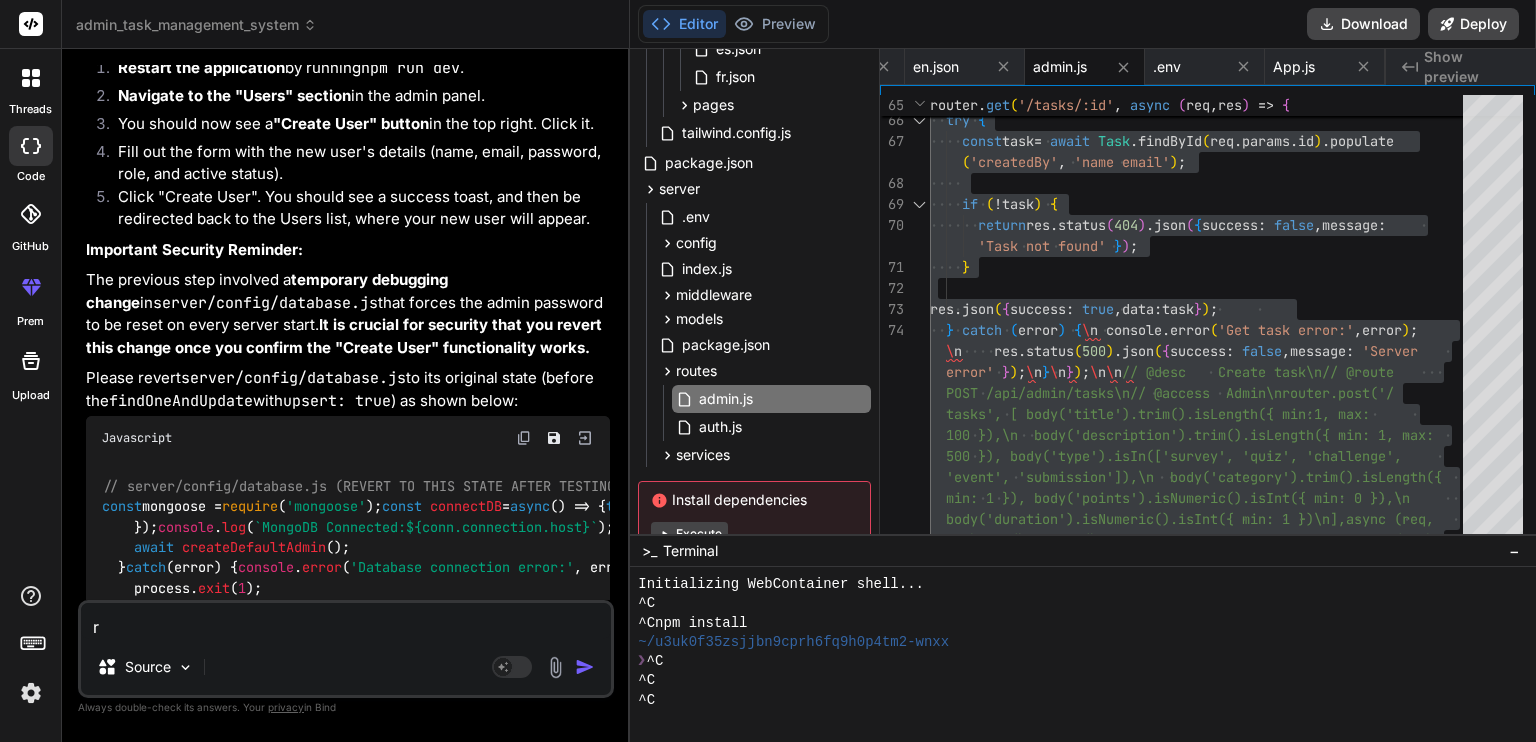 type on "re" 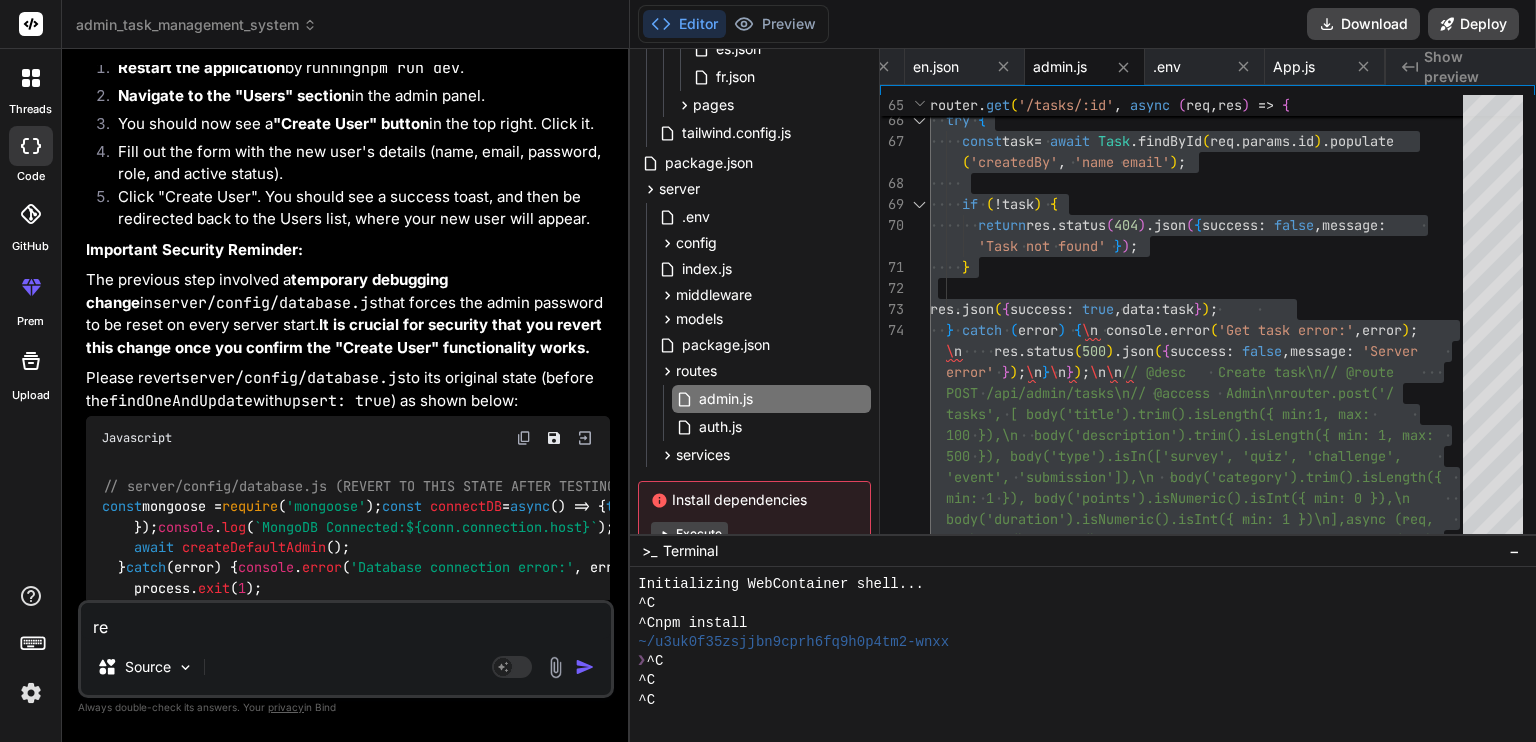 type on "req" 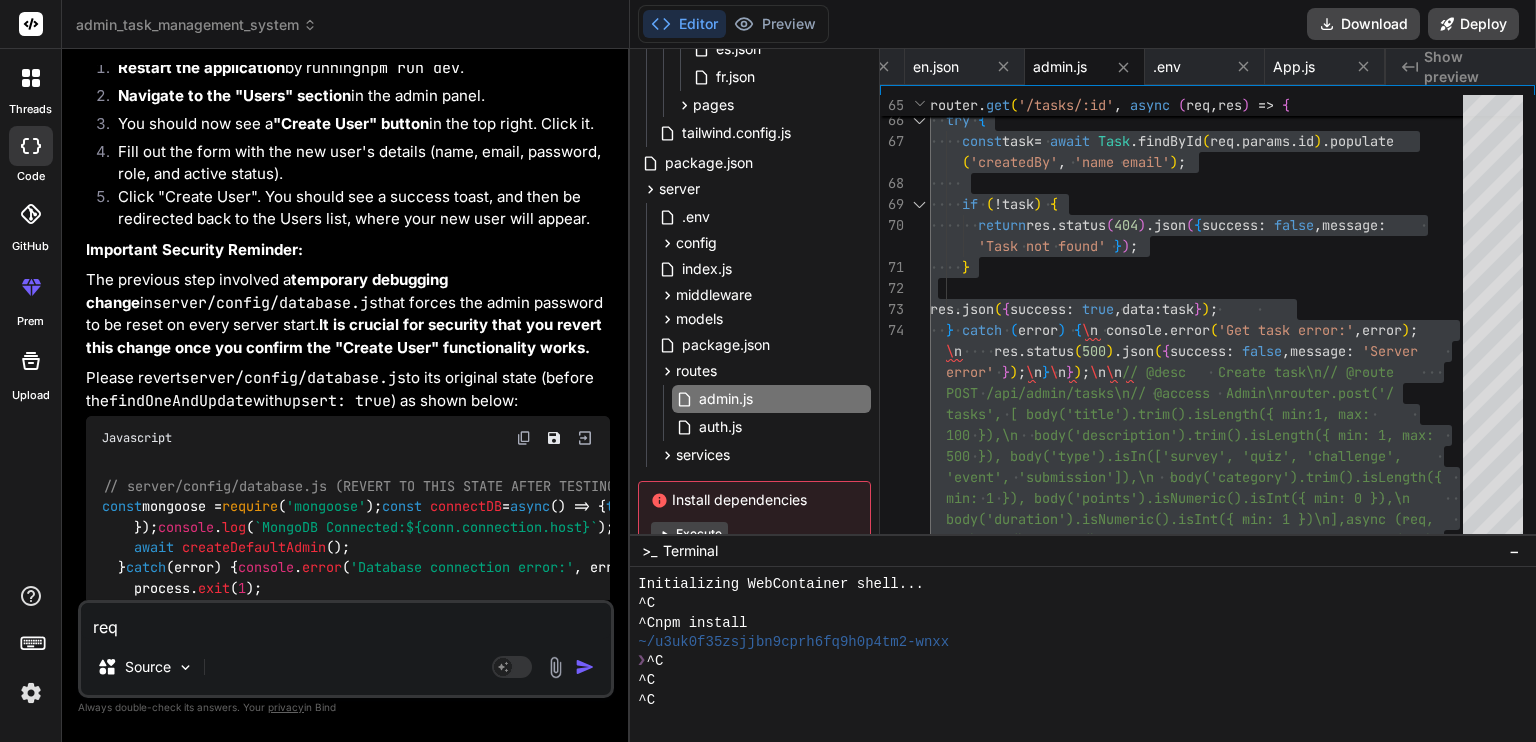 type on "reqr" 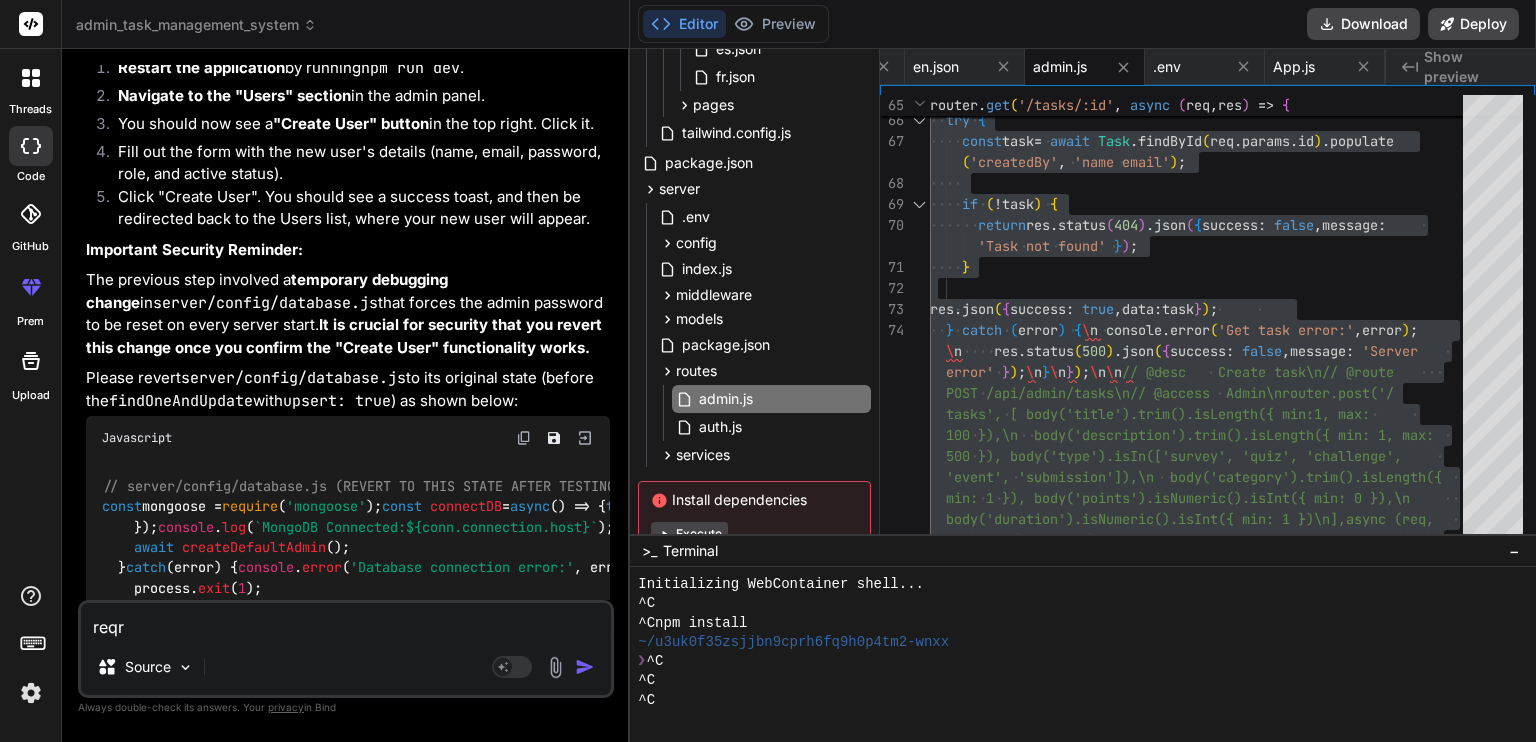 type on "reqrt" 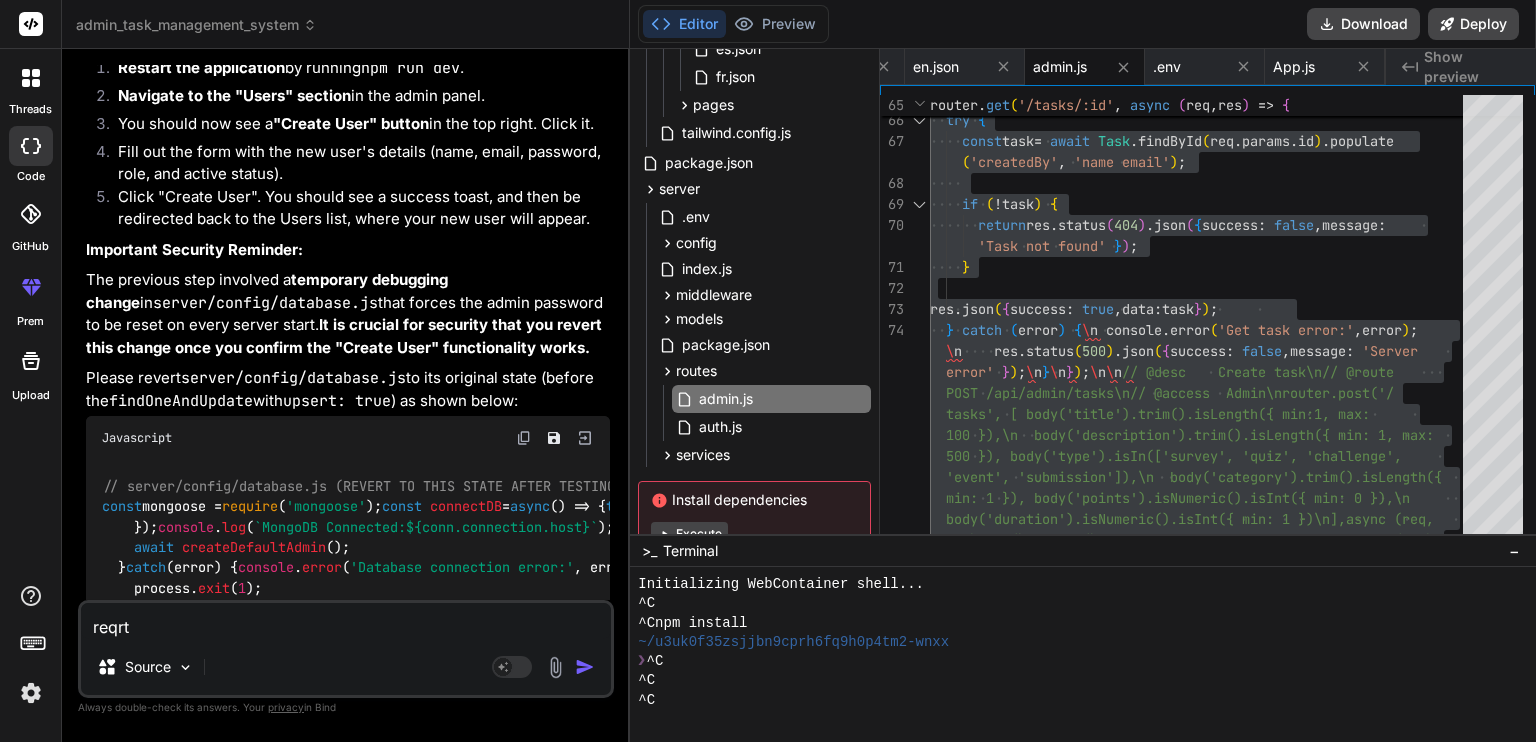 type on "reqrte" 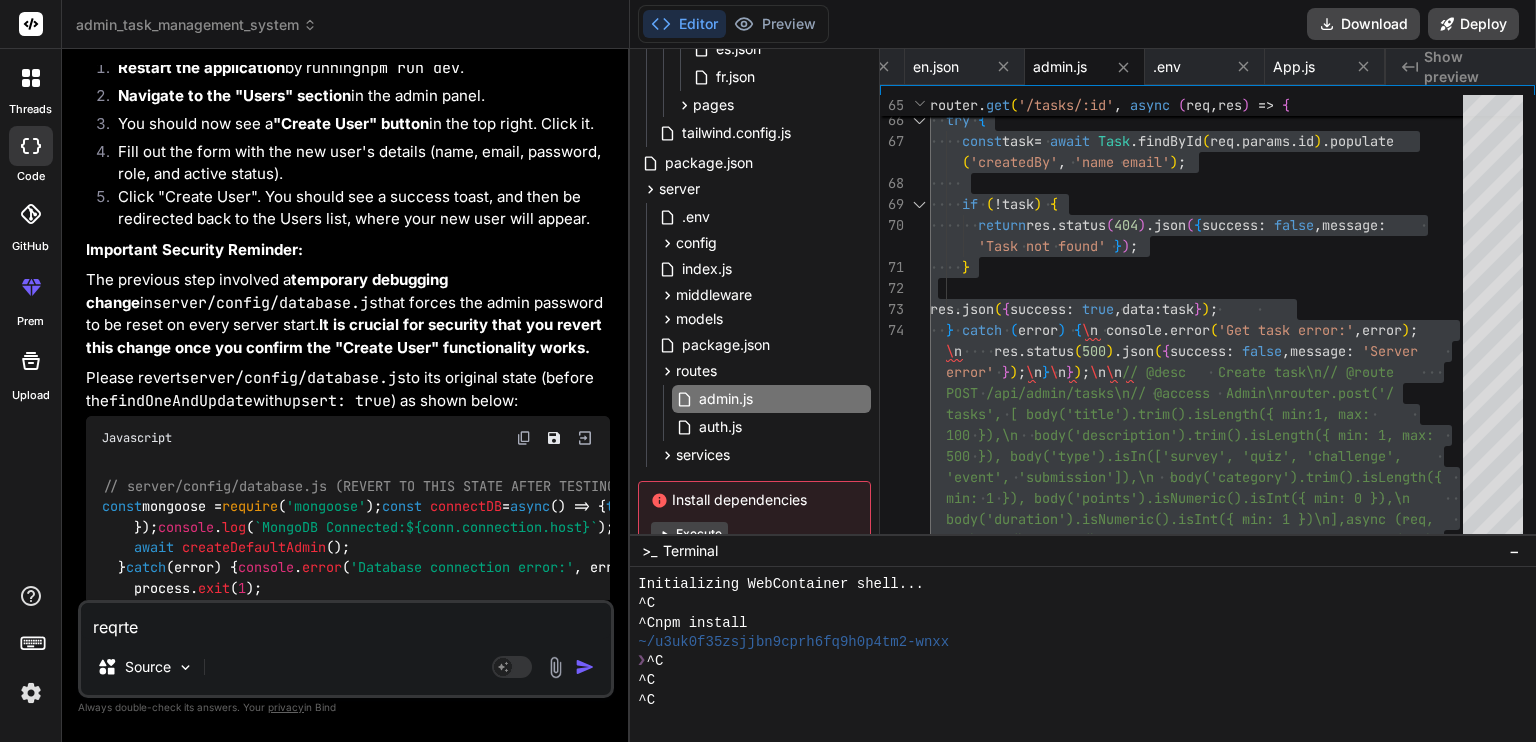 type on "reqrte" 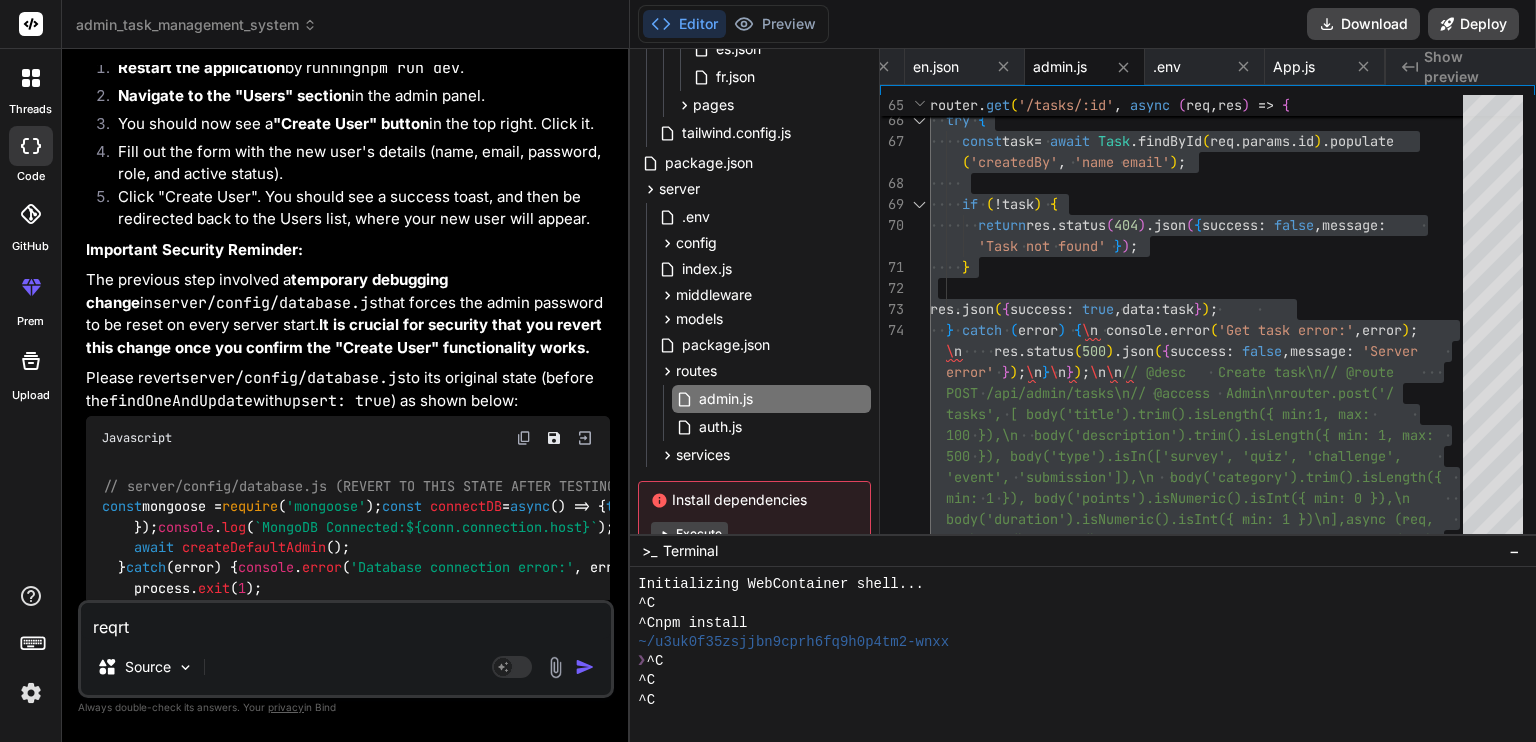 type 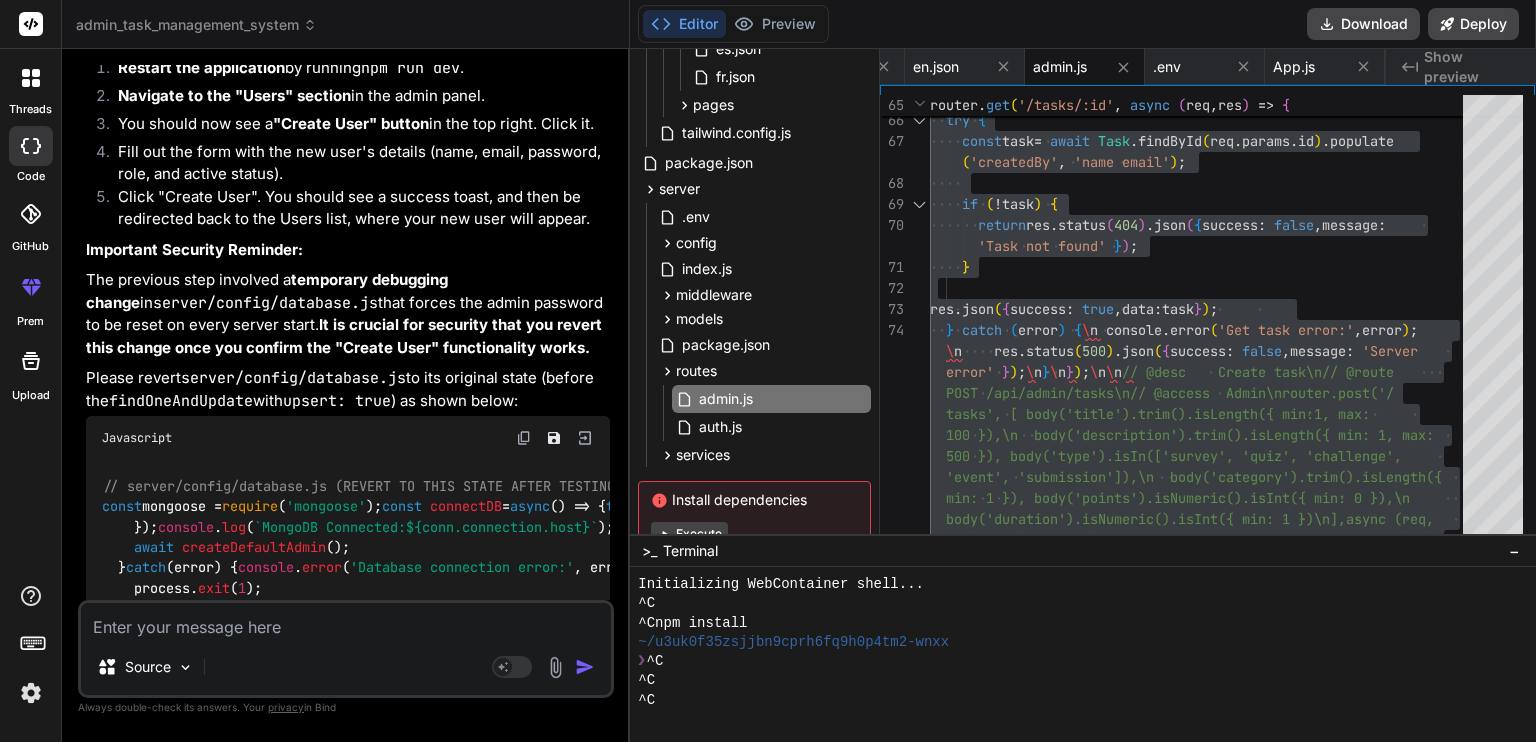 scroll, scrollTop: 12489, scrollLeft: 0, axis: vertical 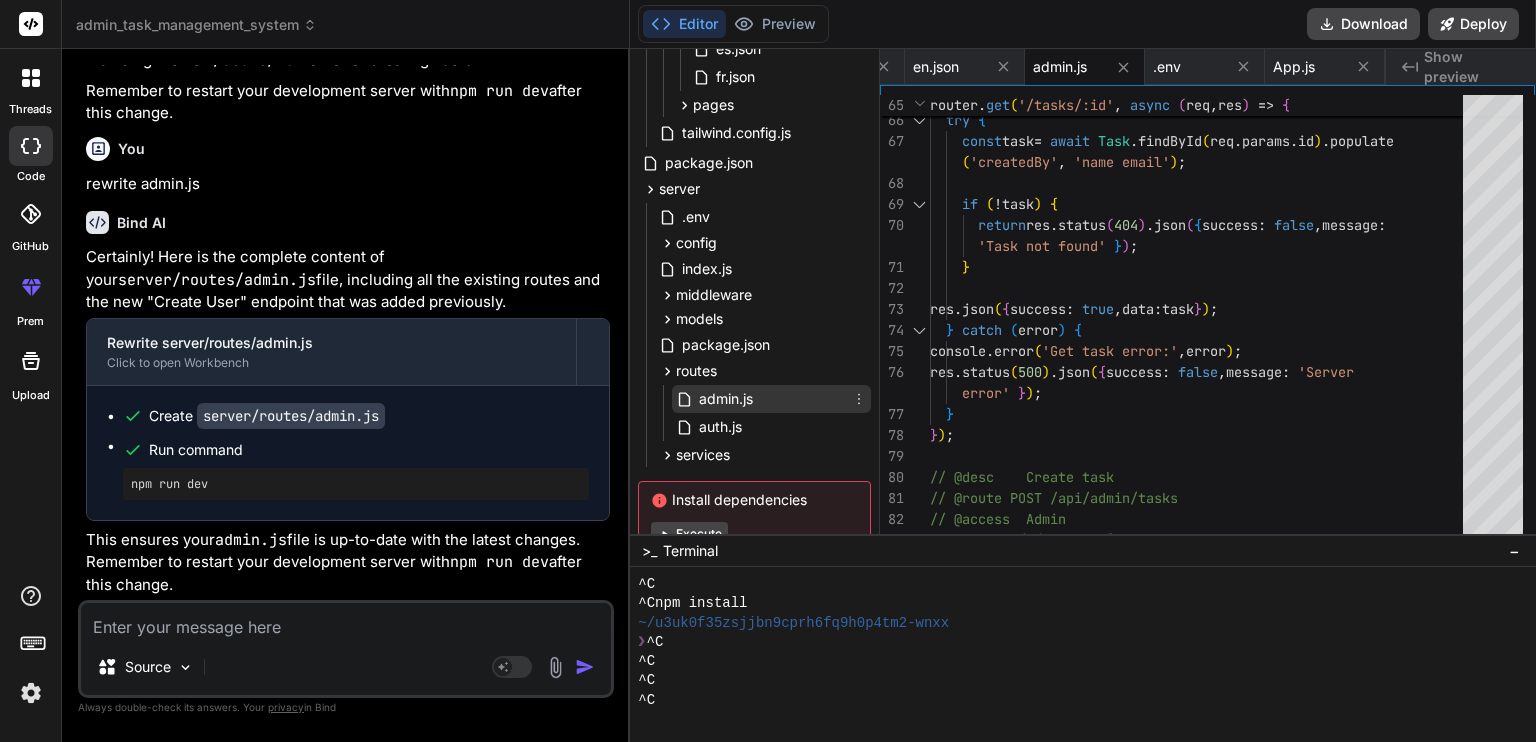 click on "admin.js" at bounding box center [771, 399] 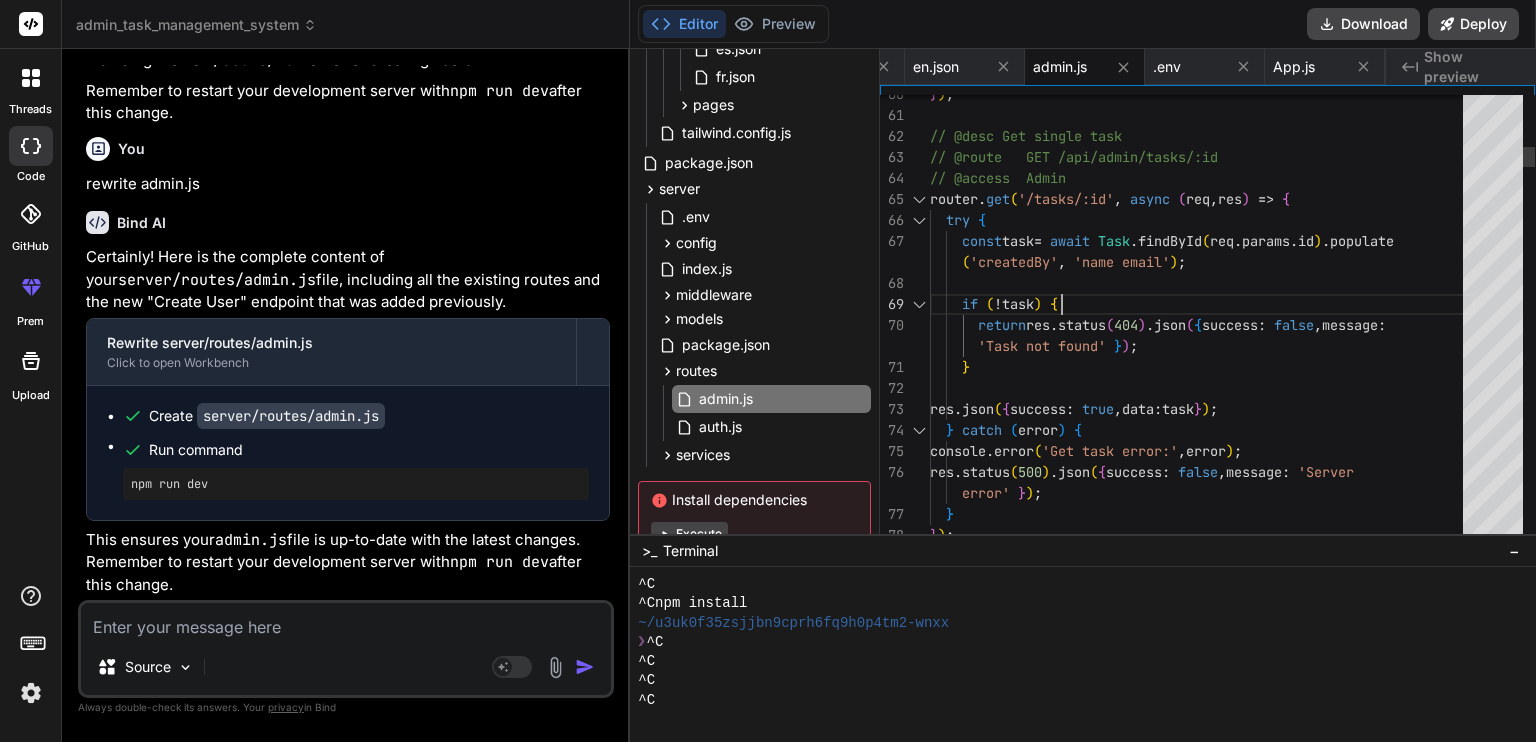 click on "router.get('/tasks/:id', async (req, res) => {
try {
// @desc      Get single task
// @route     GET /api/admin/tasks/:id
// @access    Admin
const task = await Task.findById(req.params.id).populate('createdBy', 'name email');
if (!task) {
return res.status(404).json({
success: false,
message: 'Task not found'
});
}
res.json({
success: true,
data: task
});
} catch (error) {
console.error('Get task error:', error);
res.status(500).json({
success: false,
message: 'Server error'
});
}
});" at bounding box center [1202, 4483] 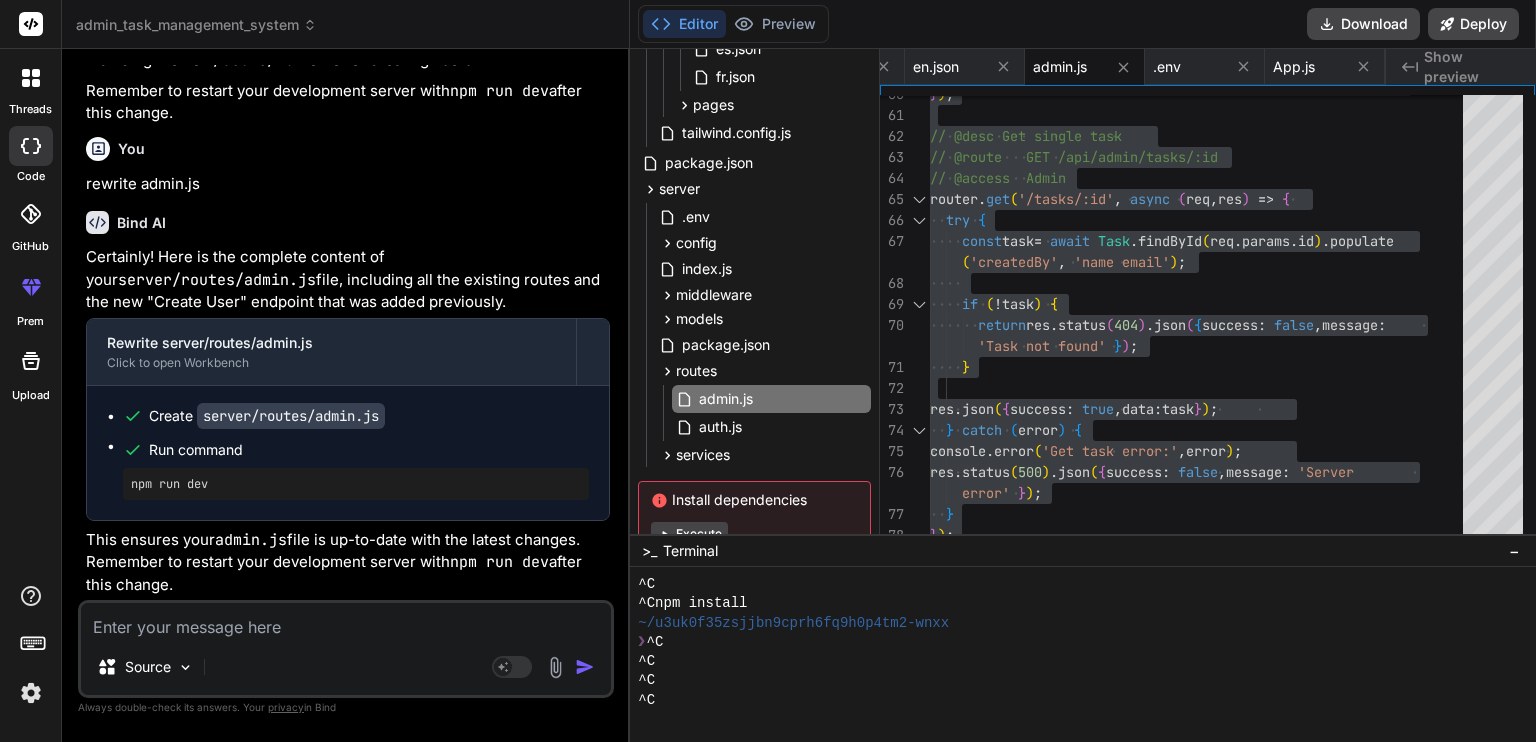 scroll, scrollTop: 12353, scrollLeft: 0, axis: vertical 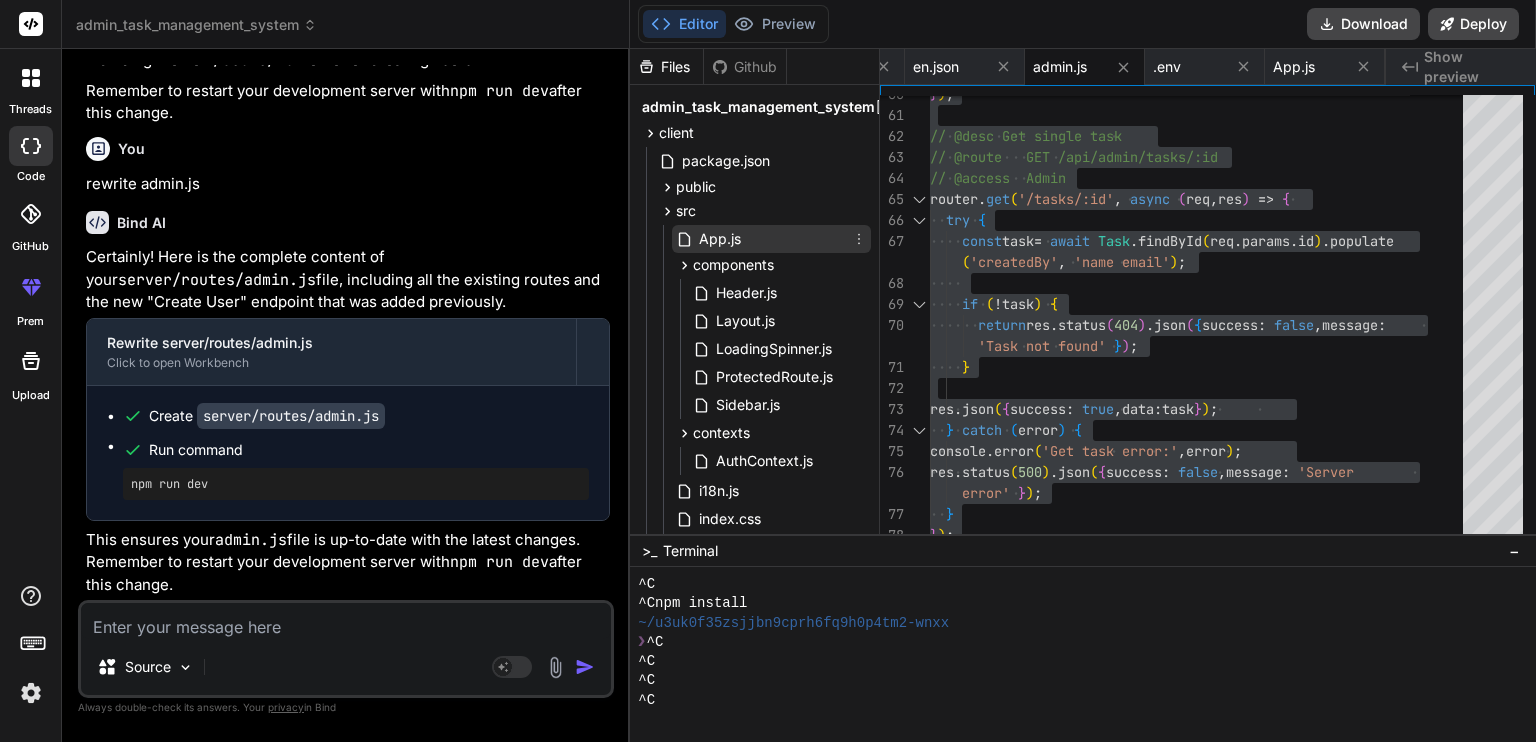 click on "App.js" at bounding box center [720, 239] 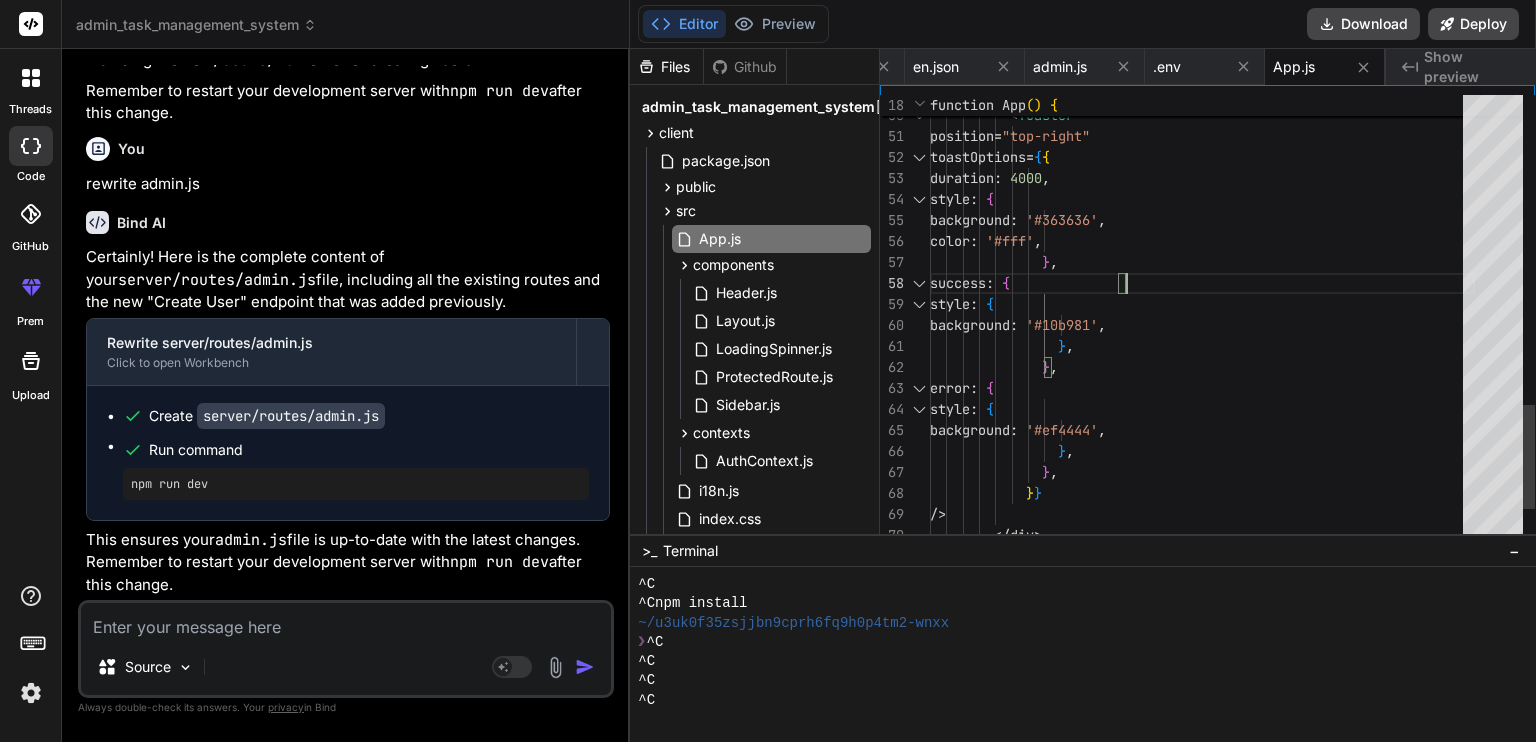 click on "/>          </div>          </Router>
</AuthProvider>" at bounding box center [1202, -273] 